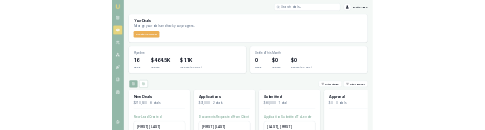 scroll, scrollTop: 0, scrollLeft: 0, axis: both 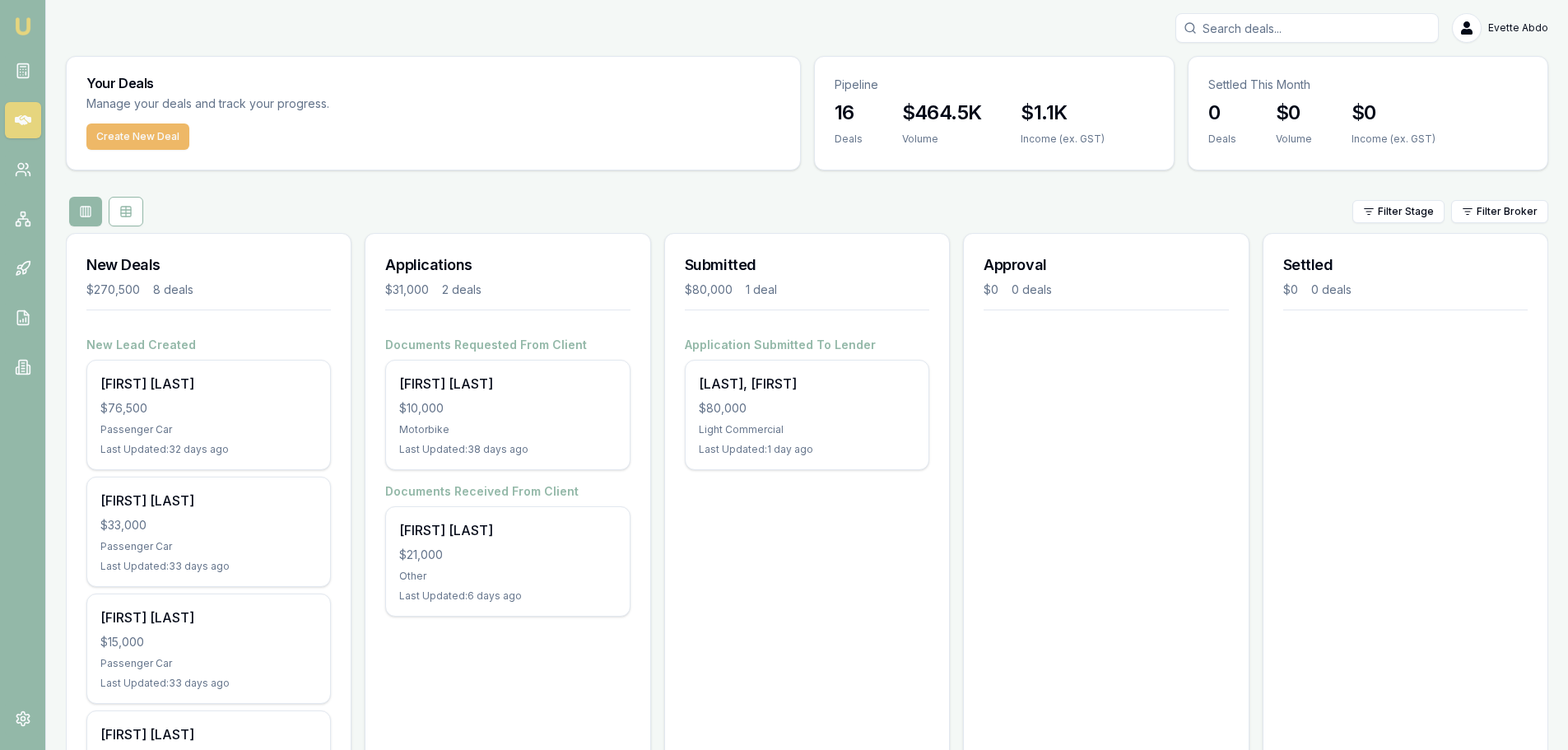 click on "Create New Deal" at bounding box center [137, 137] 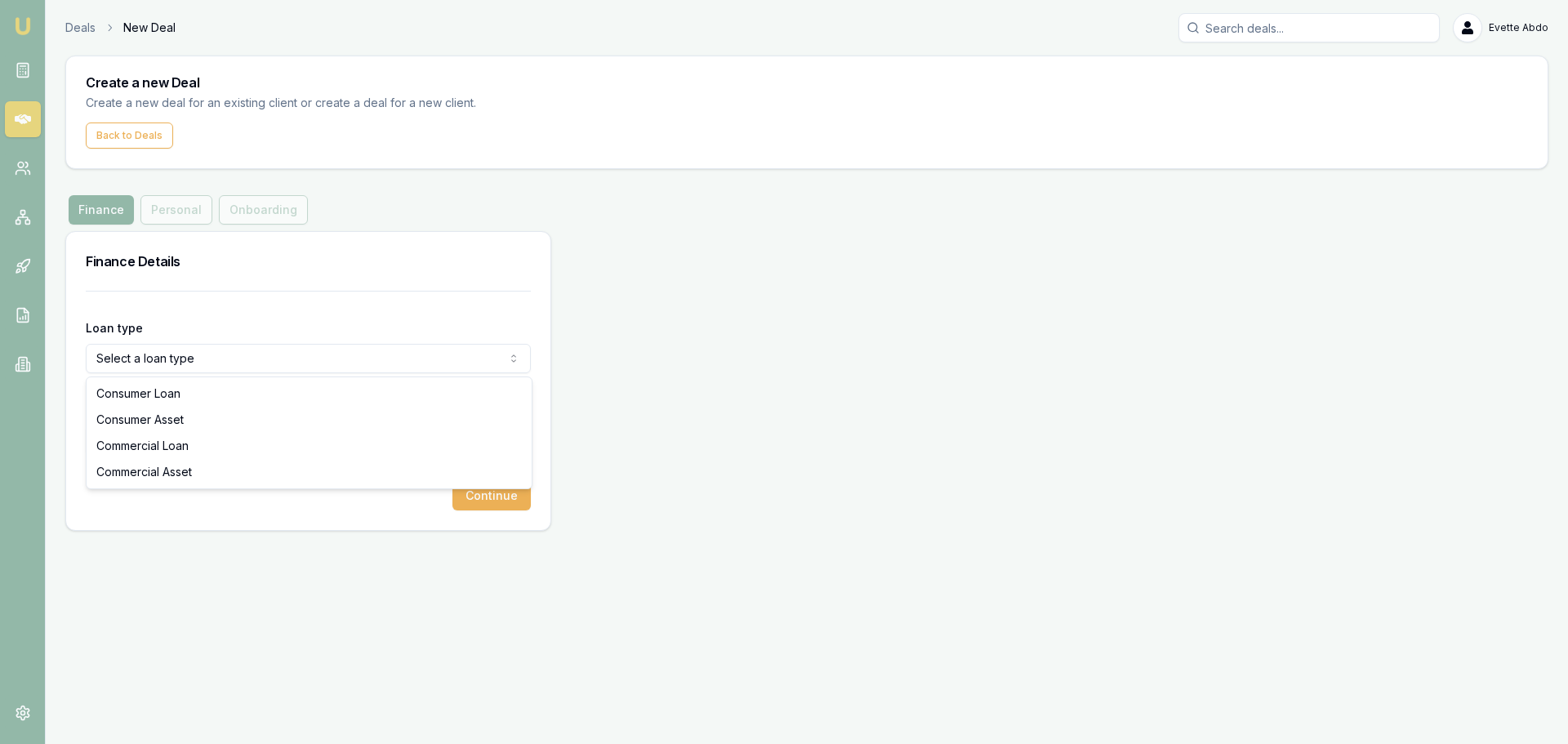 click on "Emu Broker Deals New Deal Evette Abdo Toggle Menu Create a new Deal Create a new deal for an existing client or create a deal for a new client. Back to Deals Finance   Finance Personal Onboarding Finance Details Loan type  Select a loan type Consumer Loan Consumer Asset Commercial Loan Commercial Asset Loan amount Continue
Consumer Loan Consumer Asset Commercial Loan Commercial Asset" at bounding box center (784, 372) 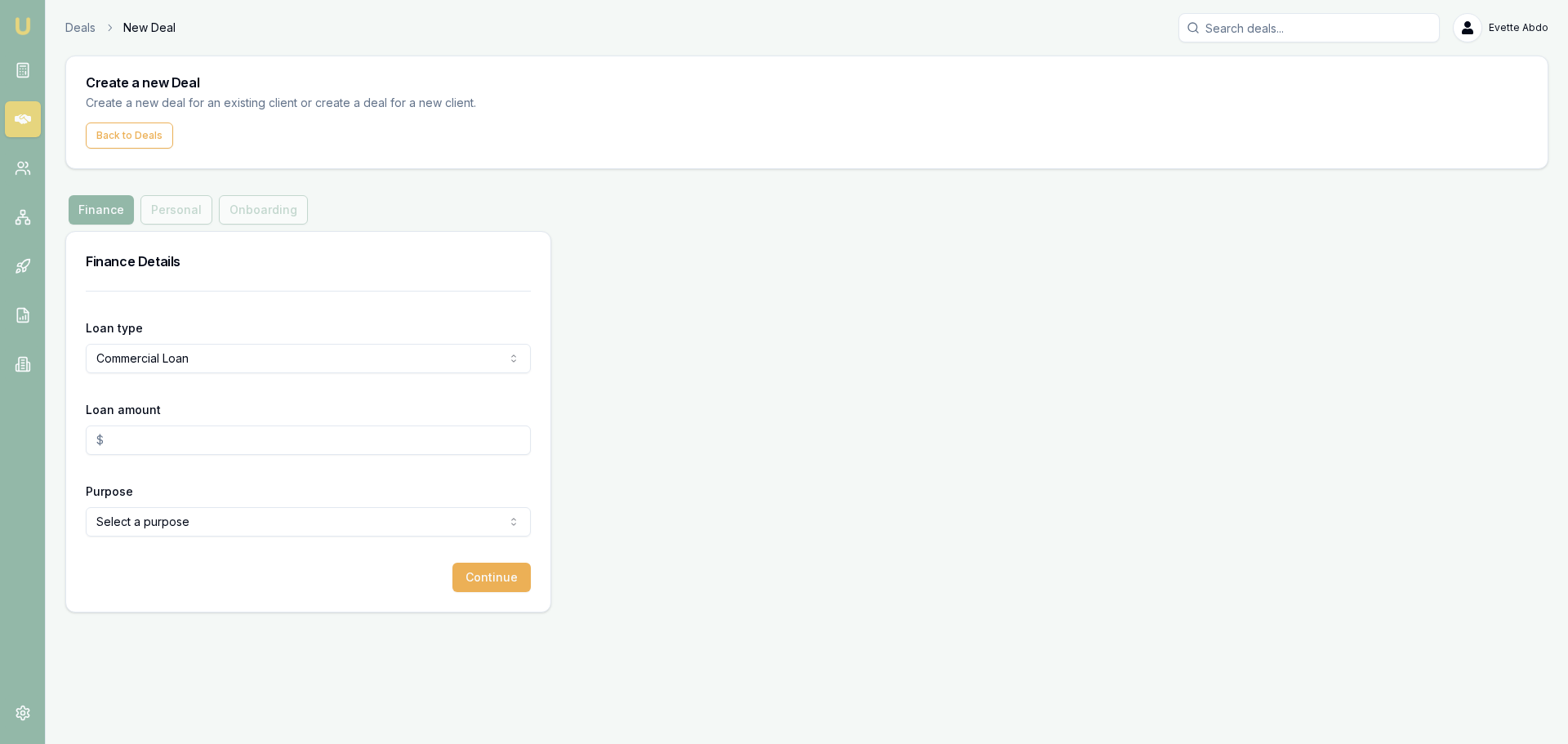 click on "Loan amount" at bounding box center (308, 440) 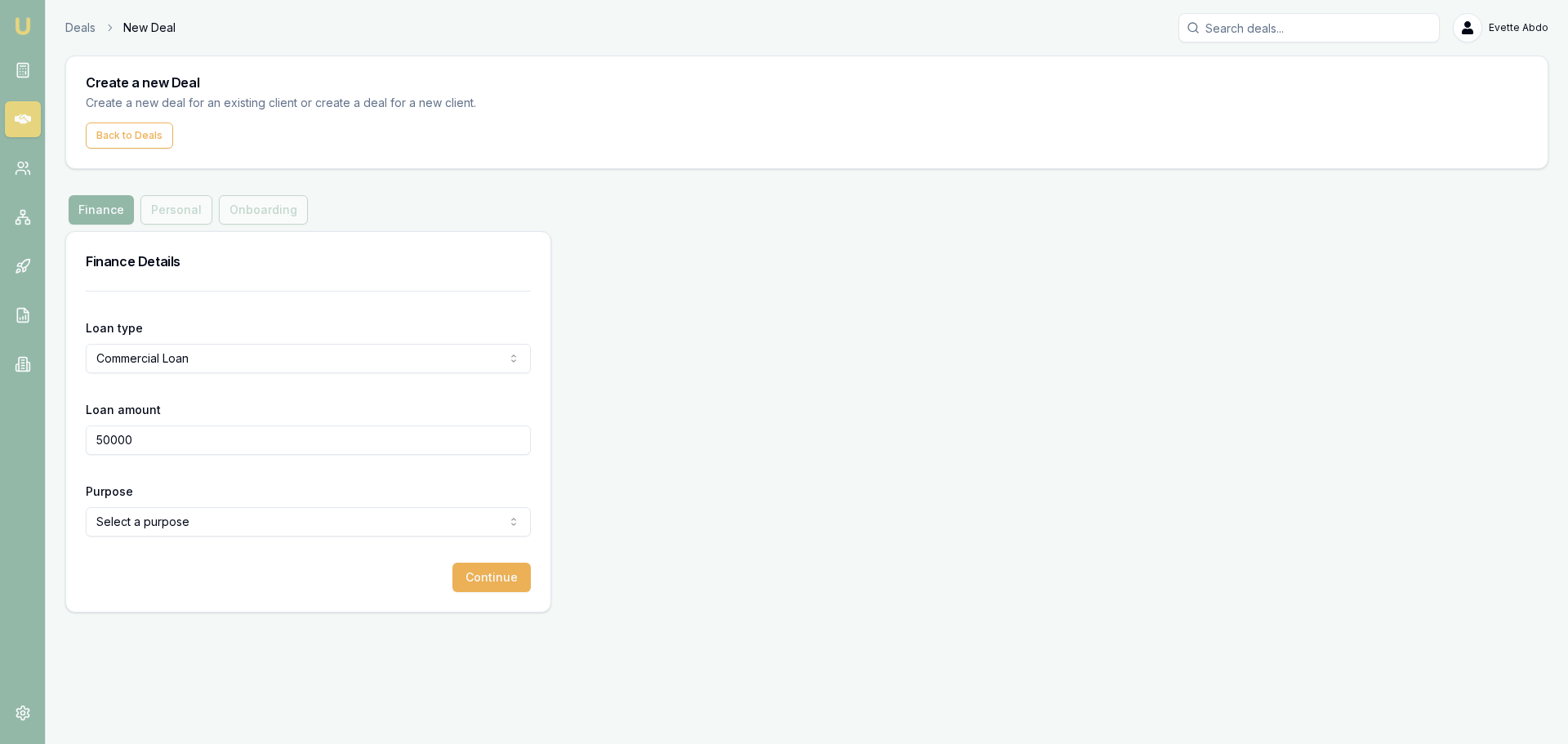 type on "$50,000.00" 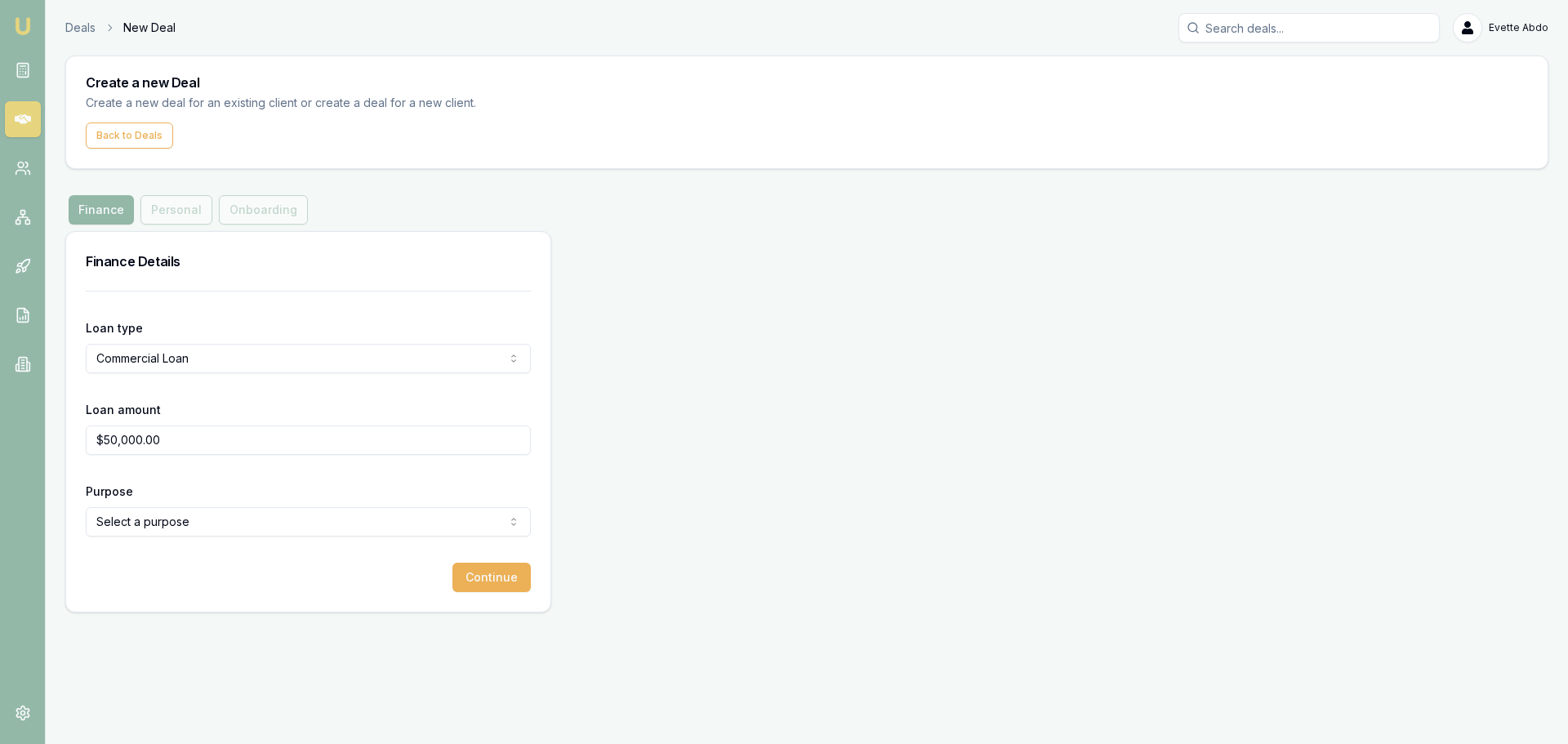 click on "Emu Broker Deals New Deal Evette Abdo Toggle Menu Create a new Deal Create a new deal for an existing client or create a deal for a new client. Back to Deals Finance   Finance Personal Onboarding Finance Details Loan type  Commercial Loan Consumer Loan Consumer Asset Commercial Loan Commercial Asset Loan amount $50,000.00 Purpose Select a purpose Investing In Growth Working Capital Buying Or Hiring Equipment Purchasing Inventory Purchasing Real Estate Paying Off Tax Debt Paying Off Non Tax Debt Debt Consolidation Other Continue" at bounding box center (784, 372) 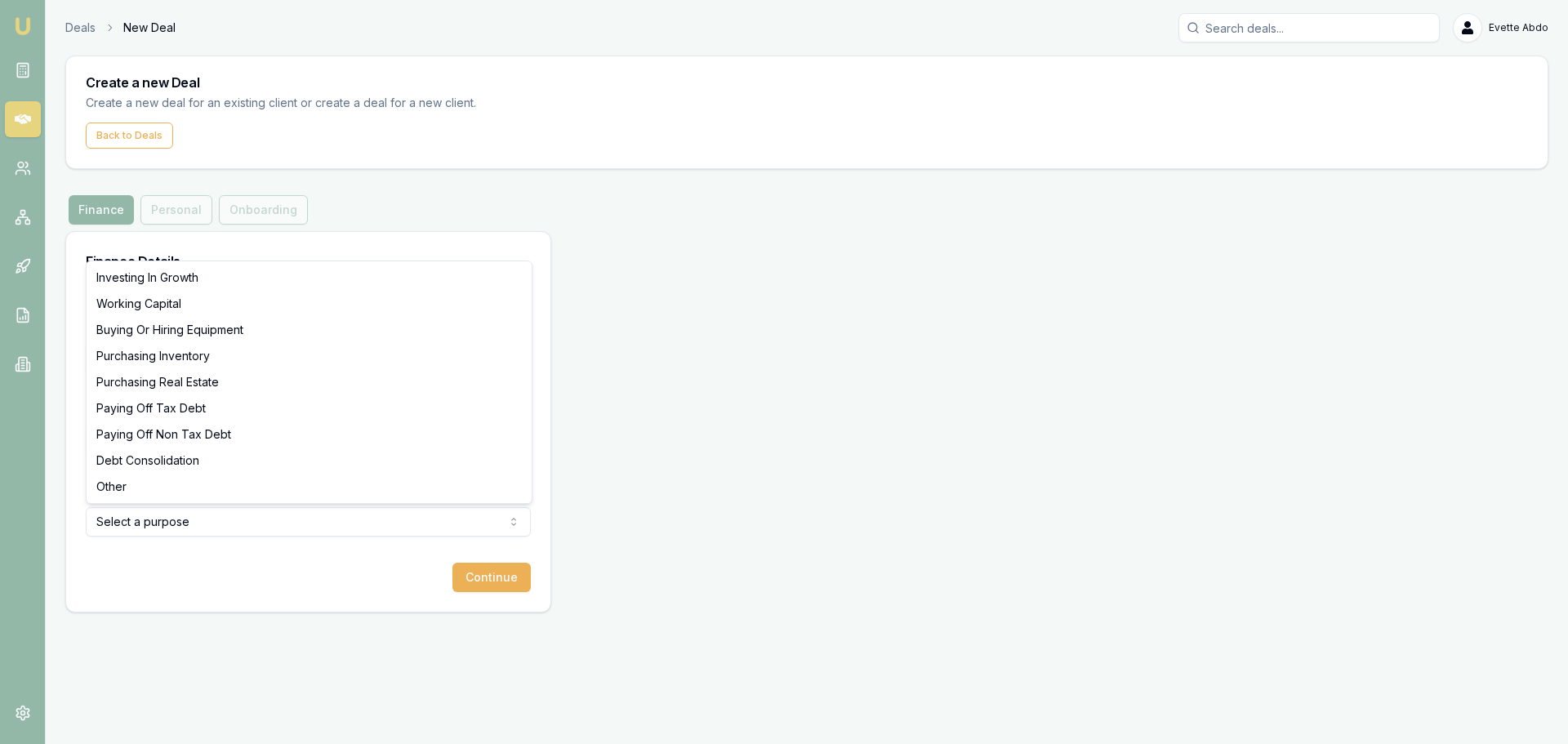 select on "WORKING_CAPITAL" 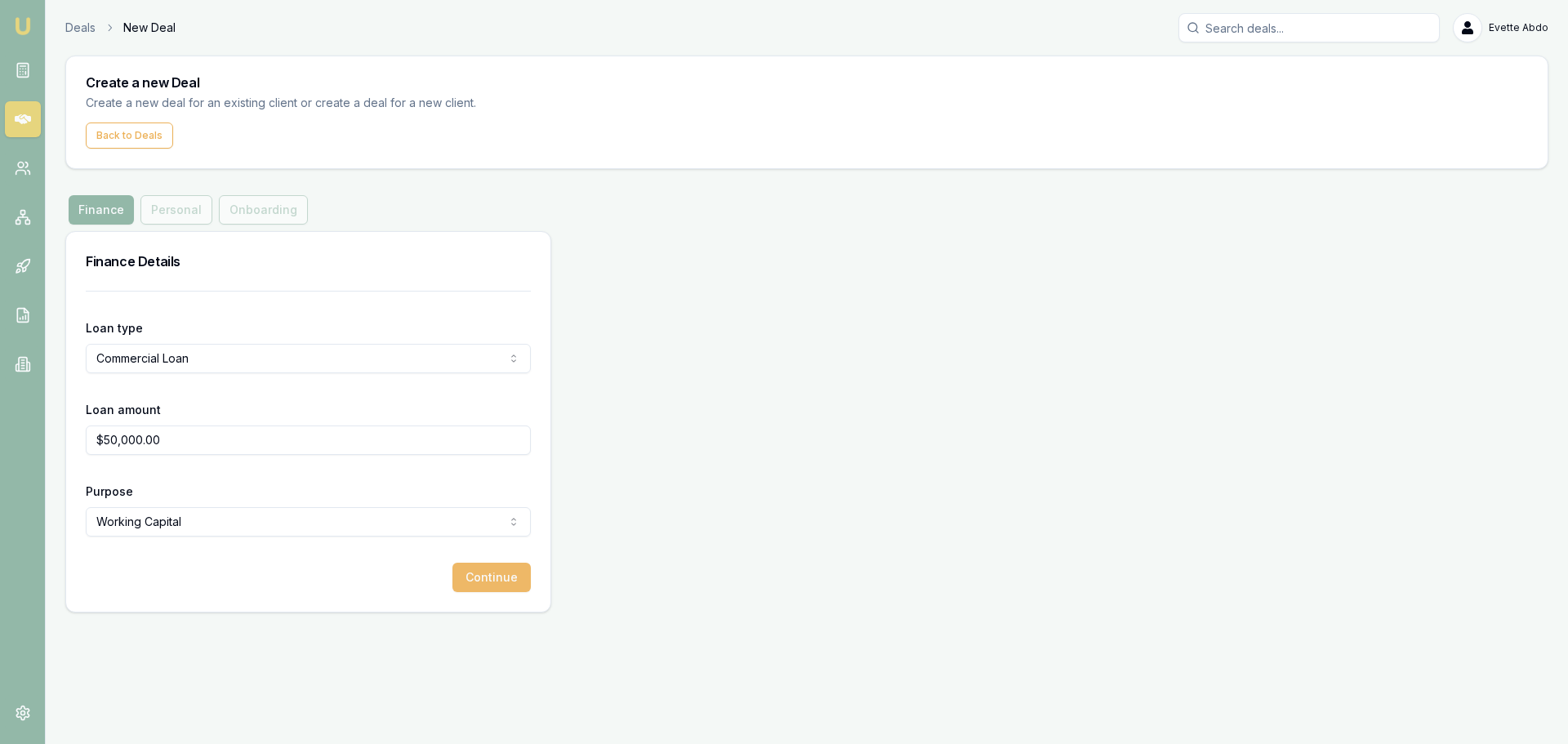 click on "Continue" at bounding box center [492, 577] 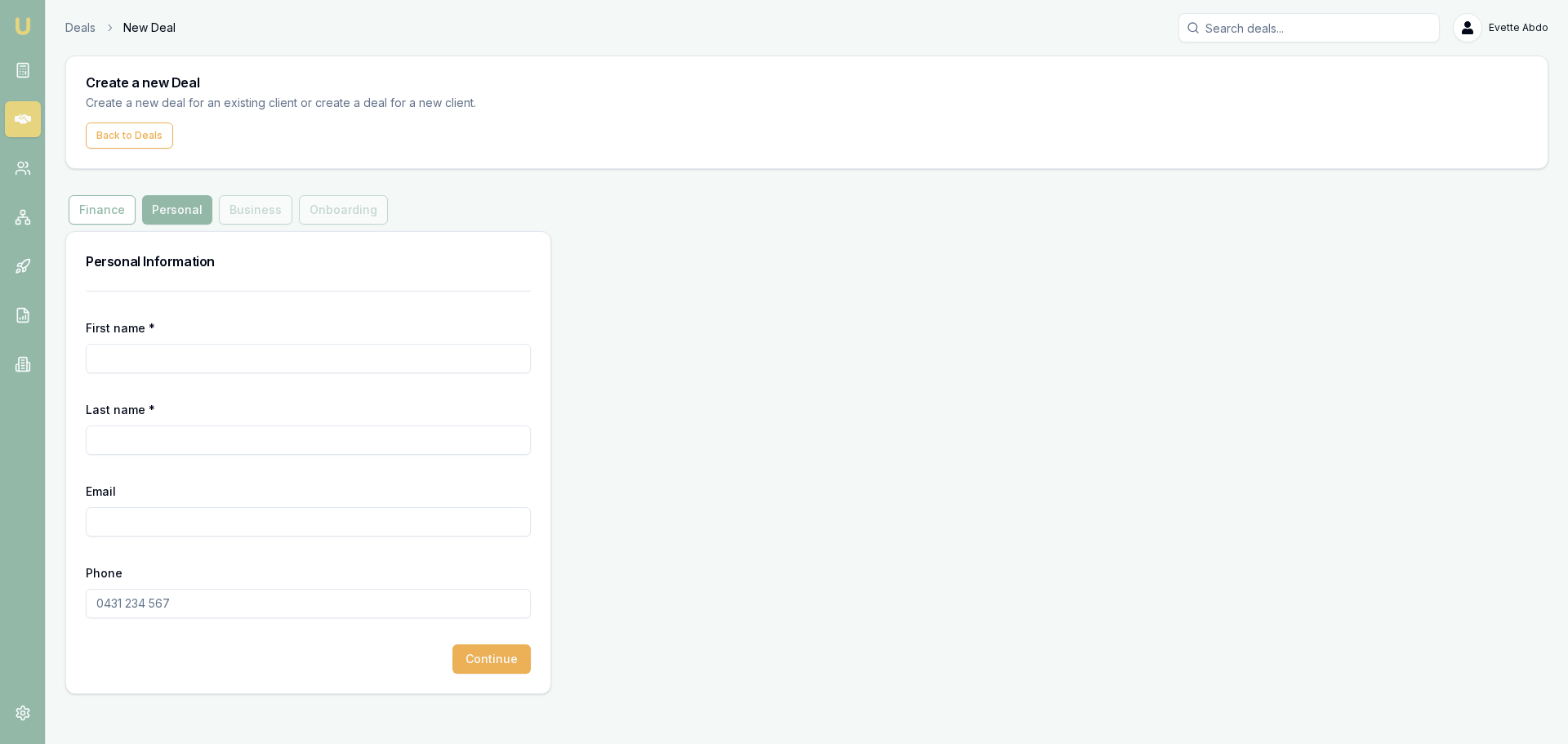 click on "First name *" at bounding box center (308, 359) 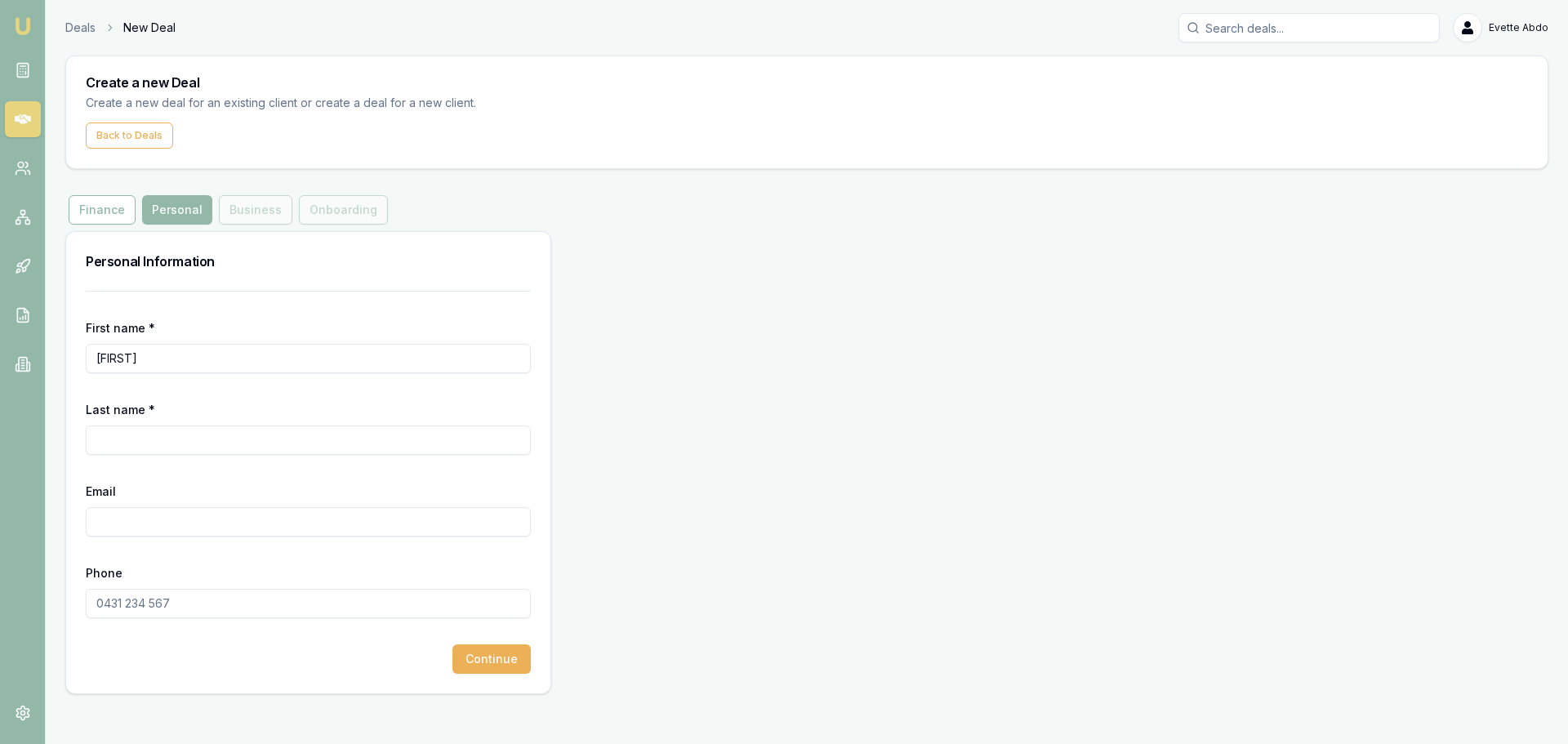 type on "[FIRST]" 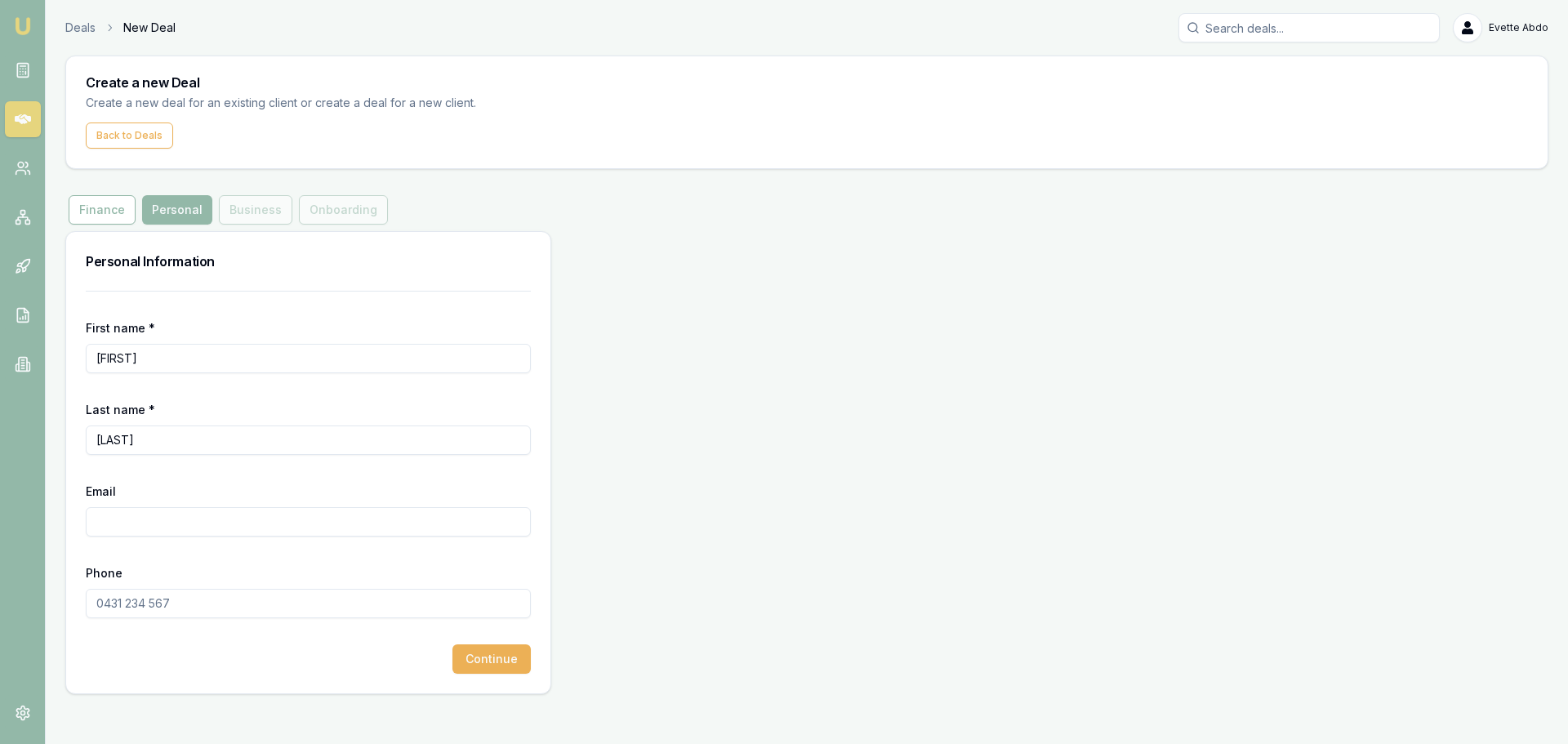 type on "[LAST]" 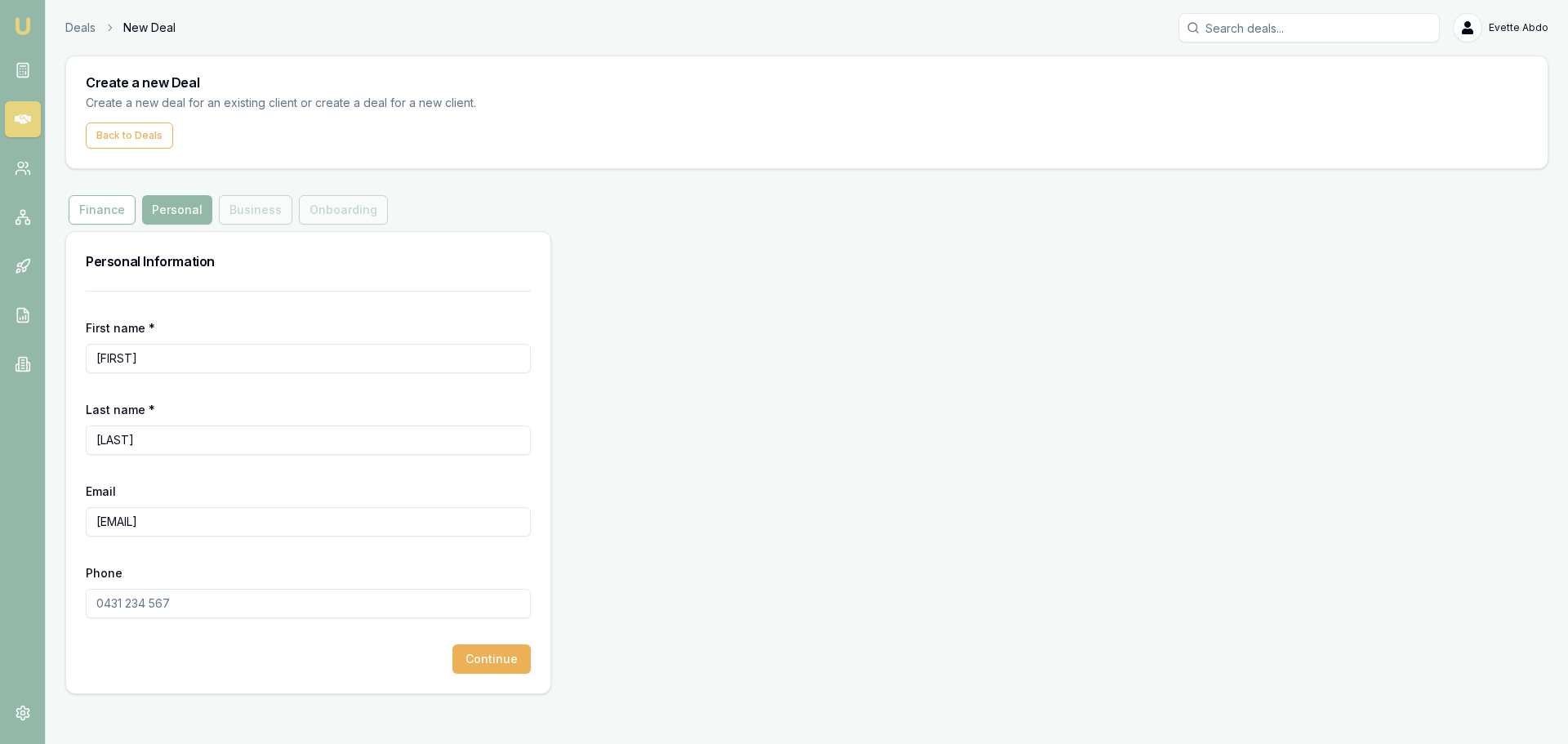type on "[EMAIL]" 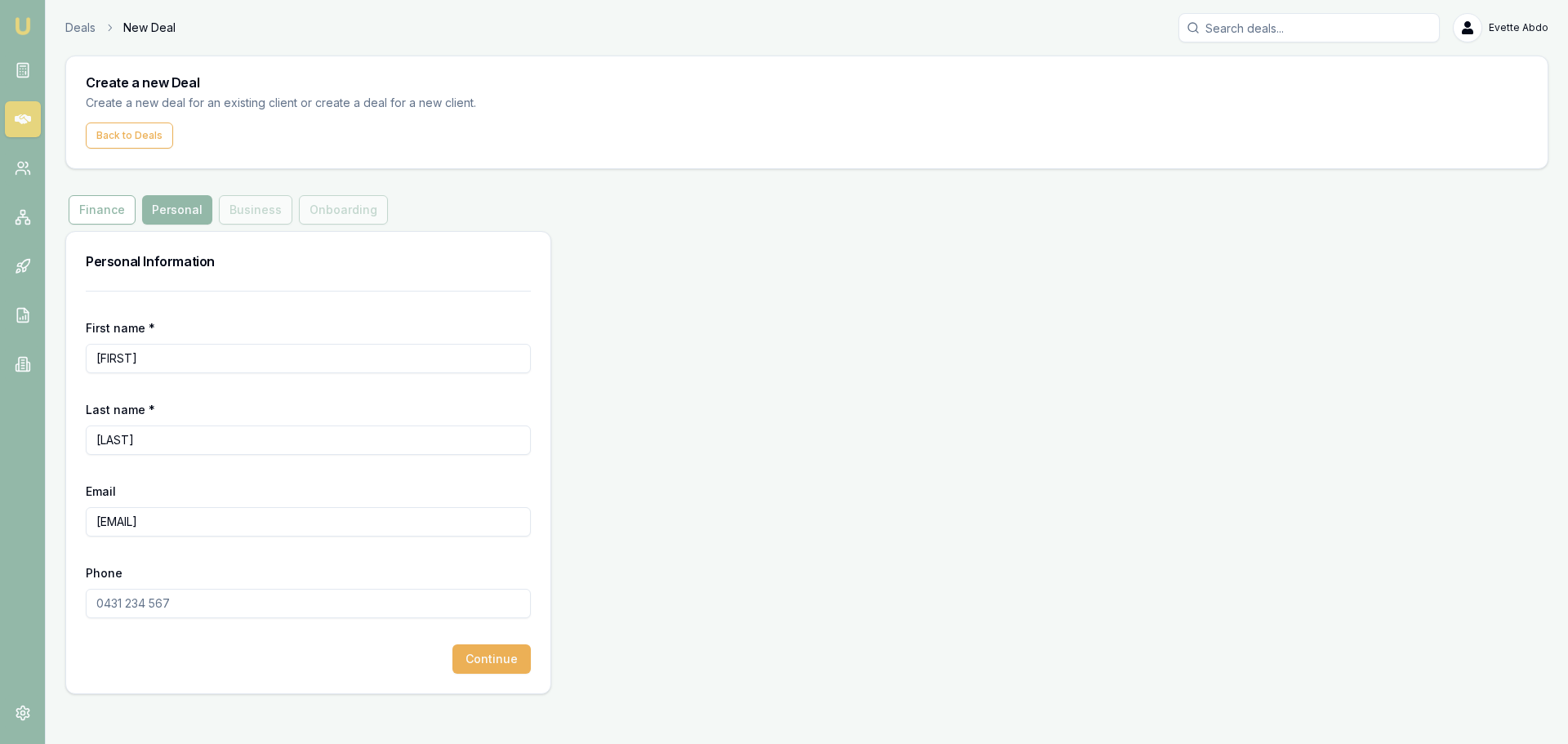 paste on "[PHONE]" 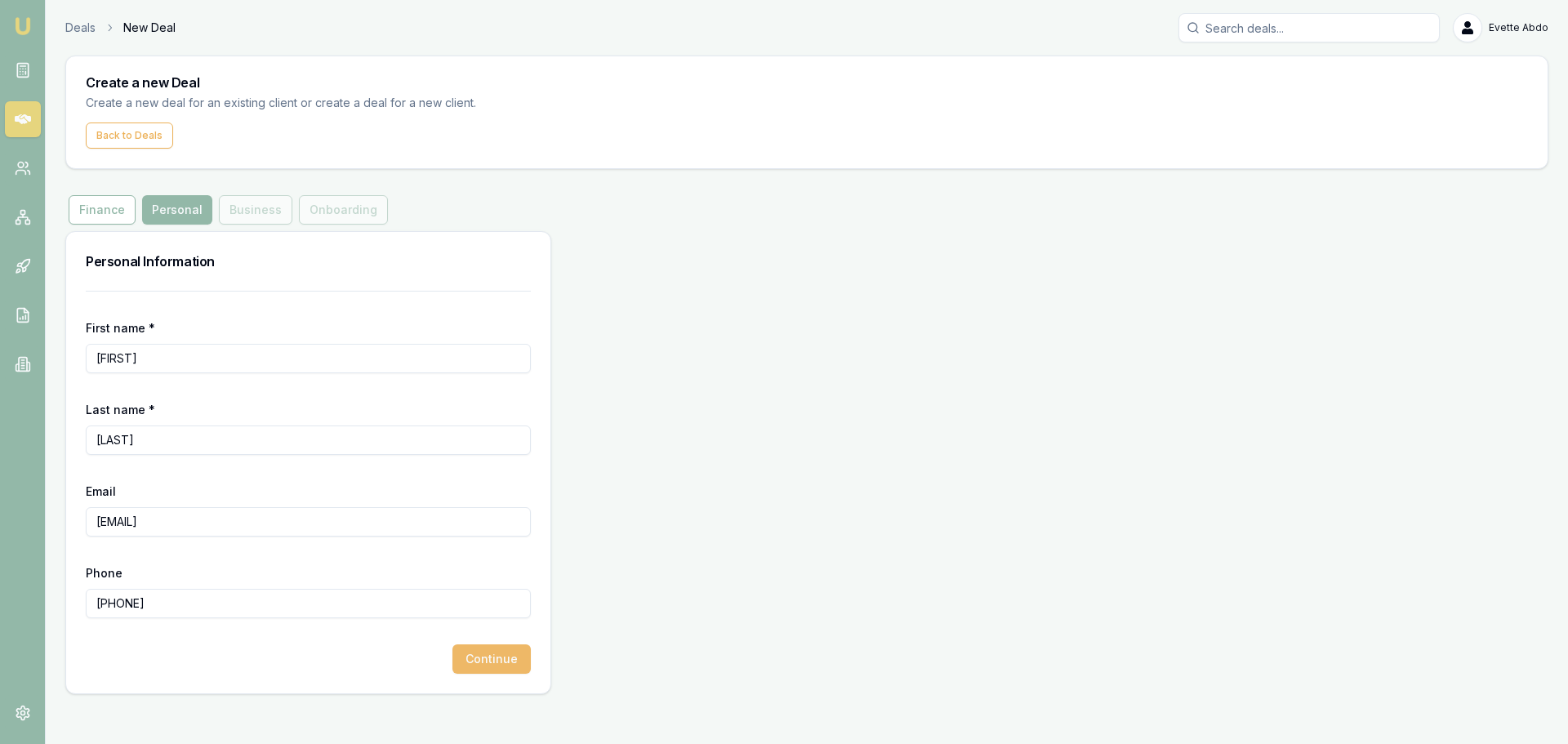 type on "[PHONE]" 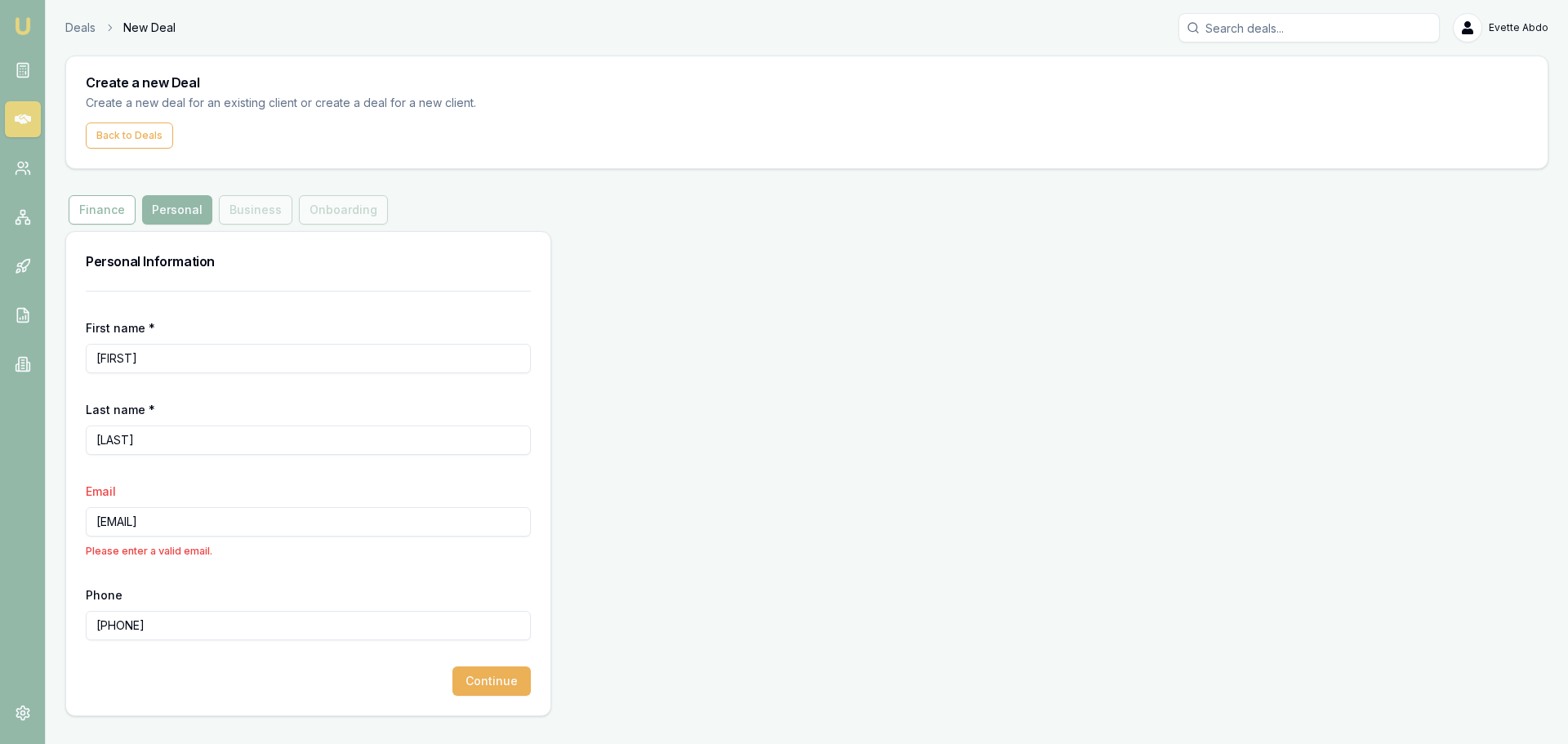 click on "[EMAIL]" at bounding box center [308, 522] 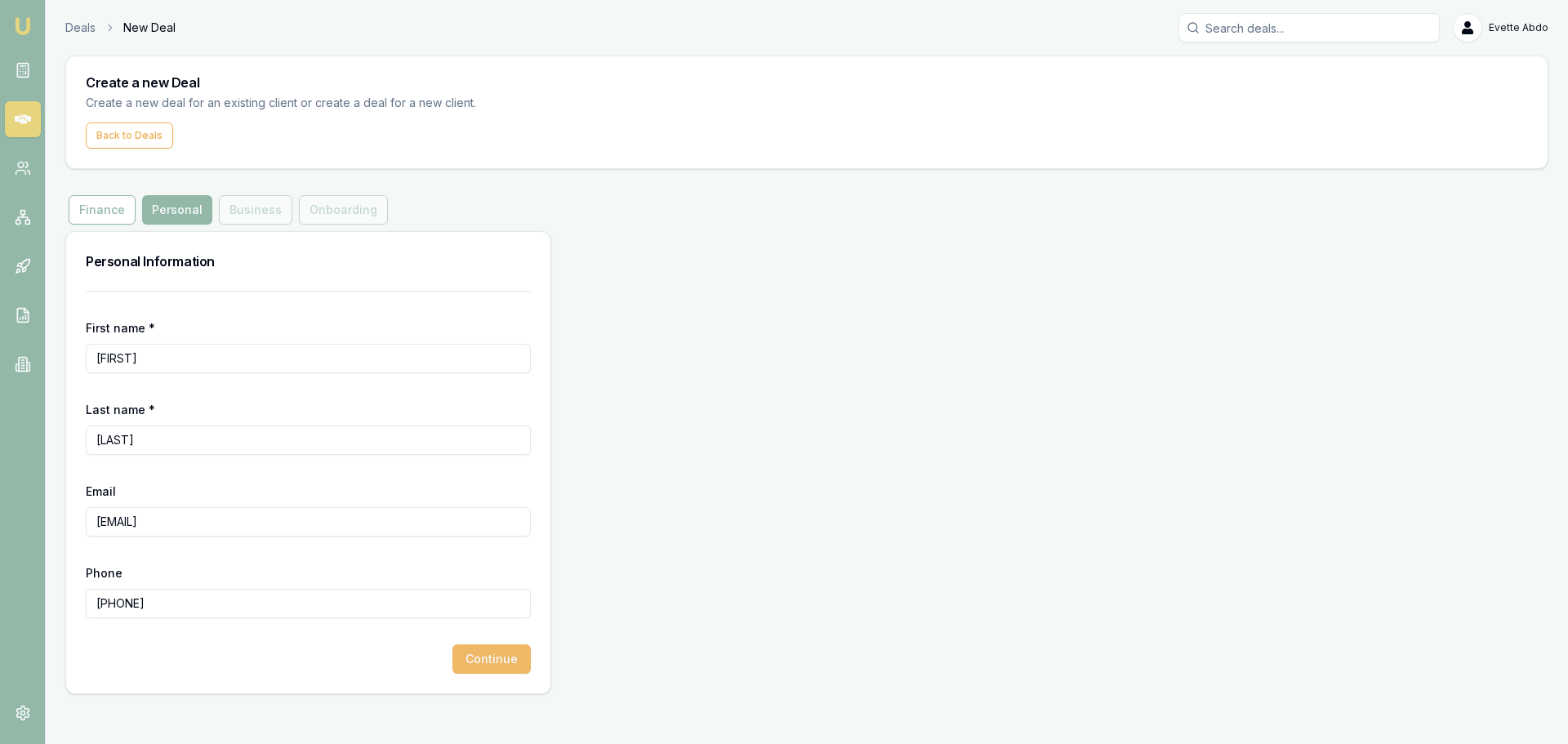 type on "[EMAIL]" 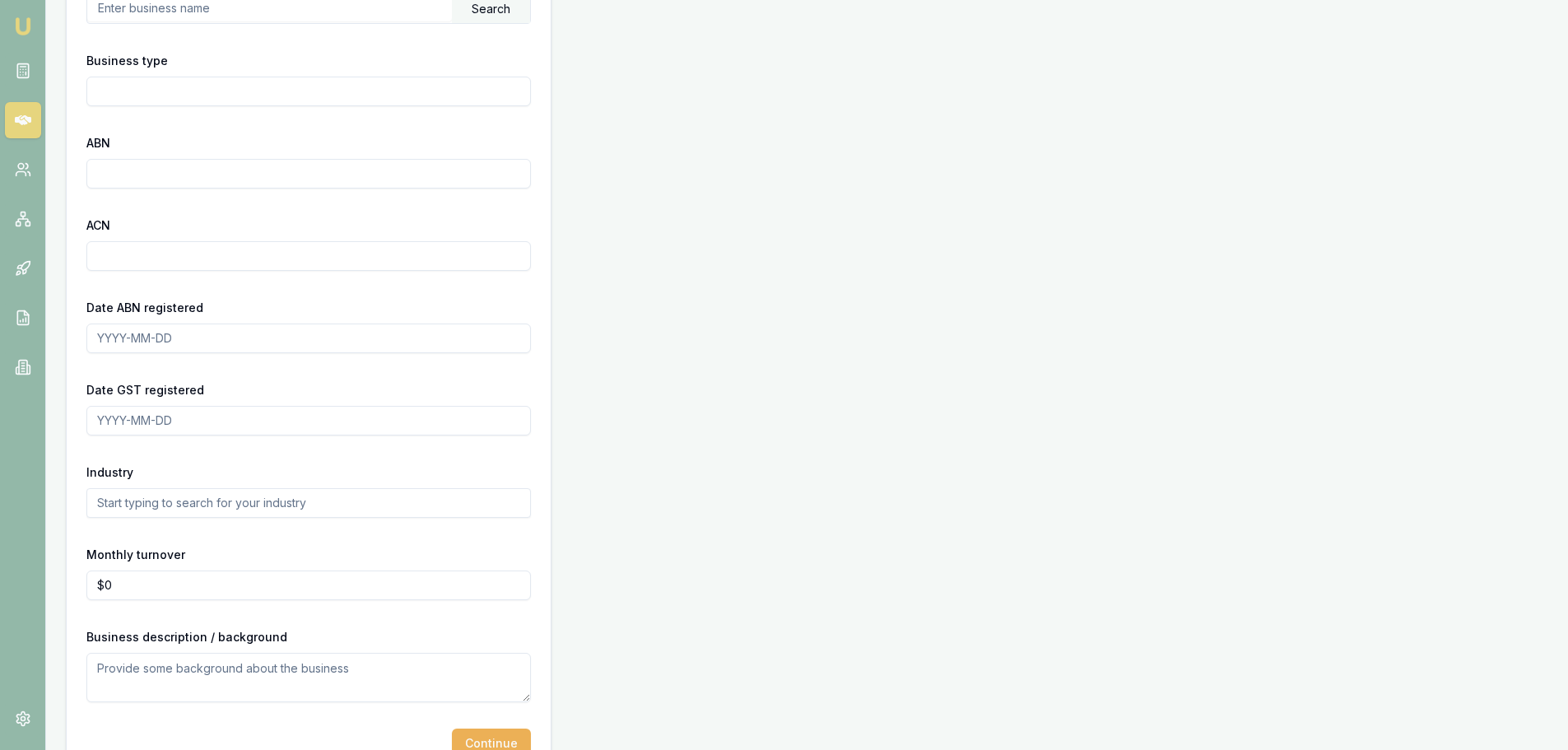 scroll, scrollTop: 394, scrollLeft: 0, axis: vertical 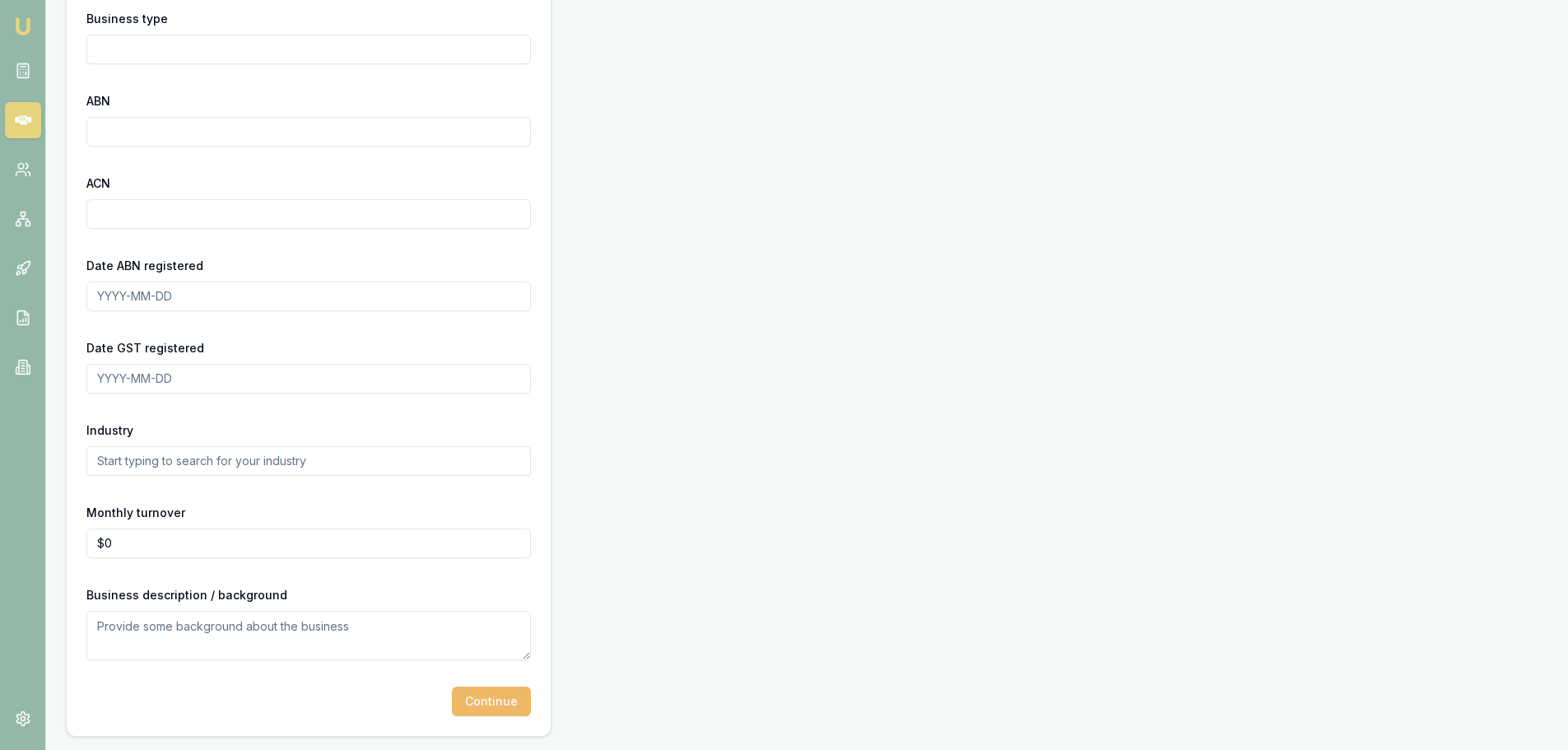 click on "Continue" at bounding box center (491, 701) 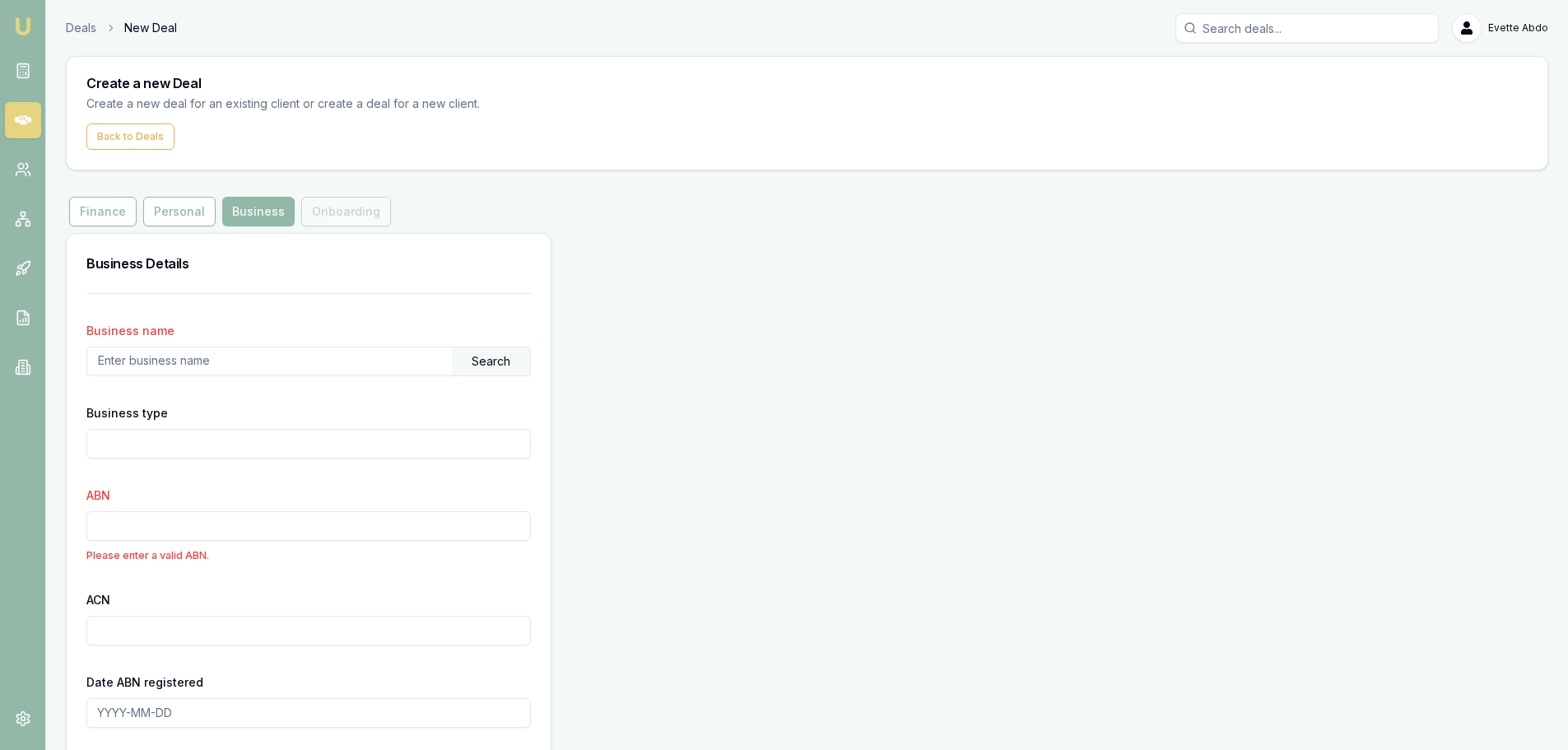 click at bounding box center (269, 361) 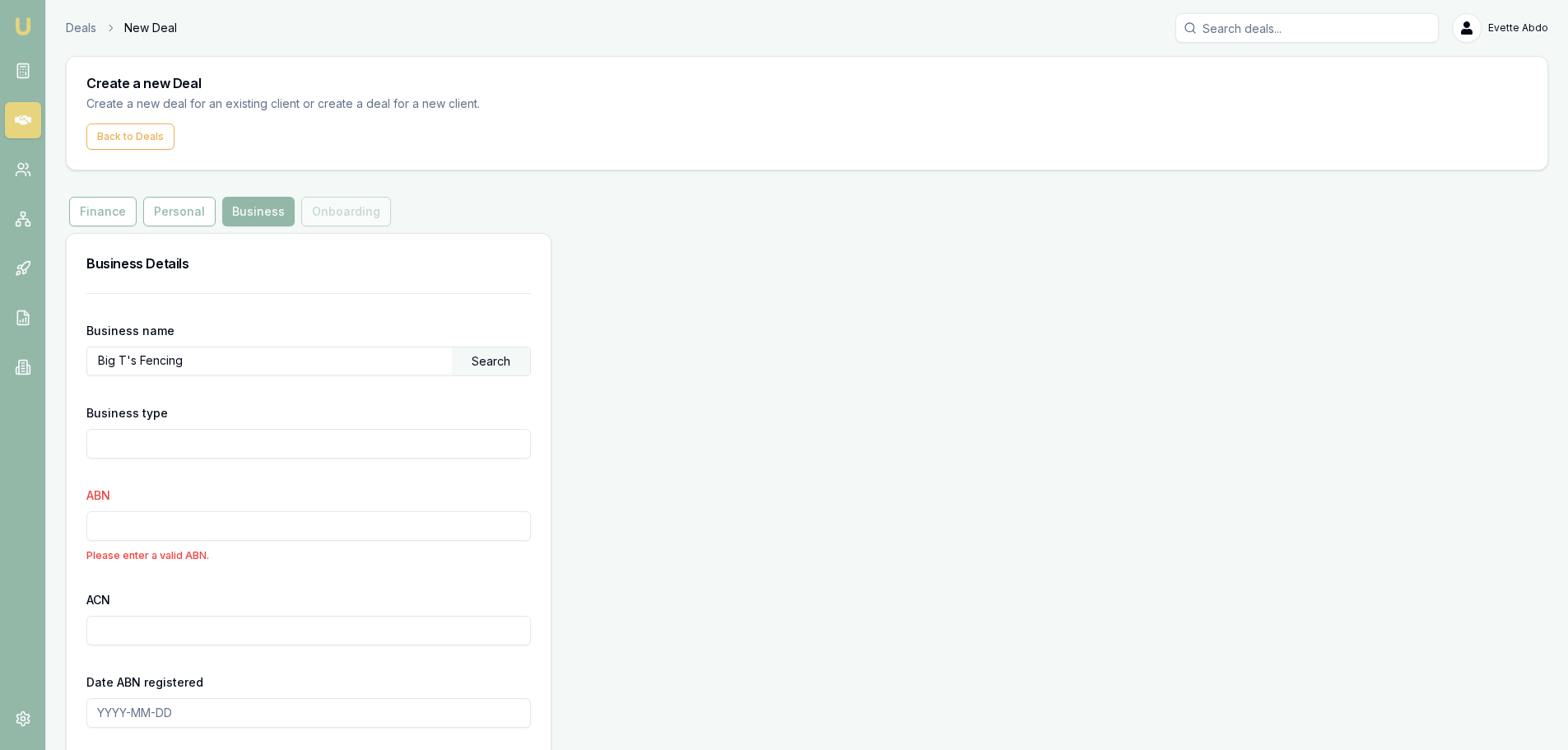 click on "Search" at bounding box center [491, 361] 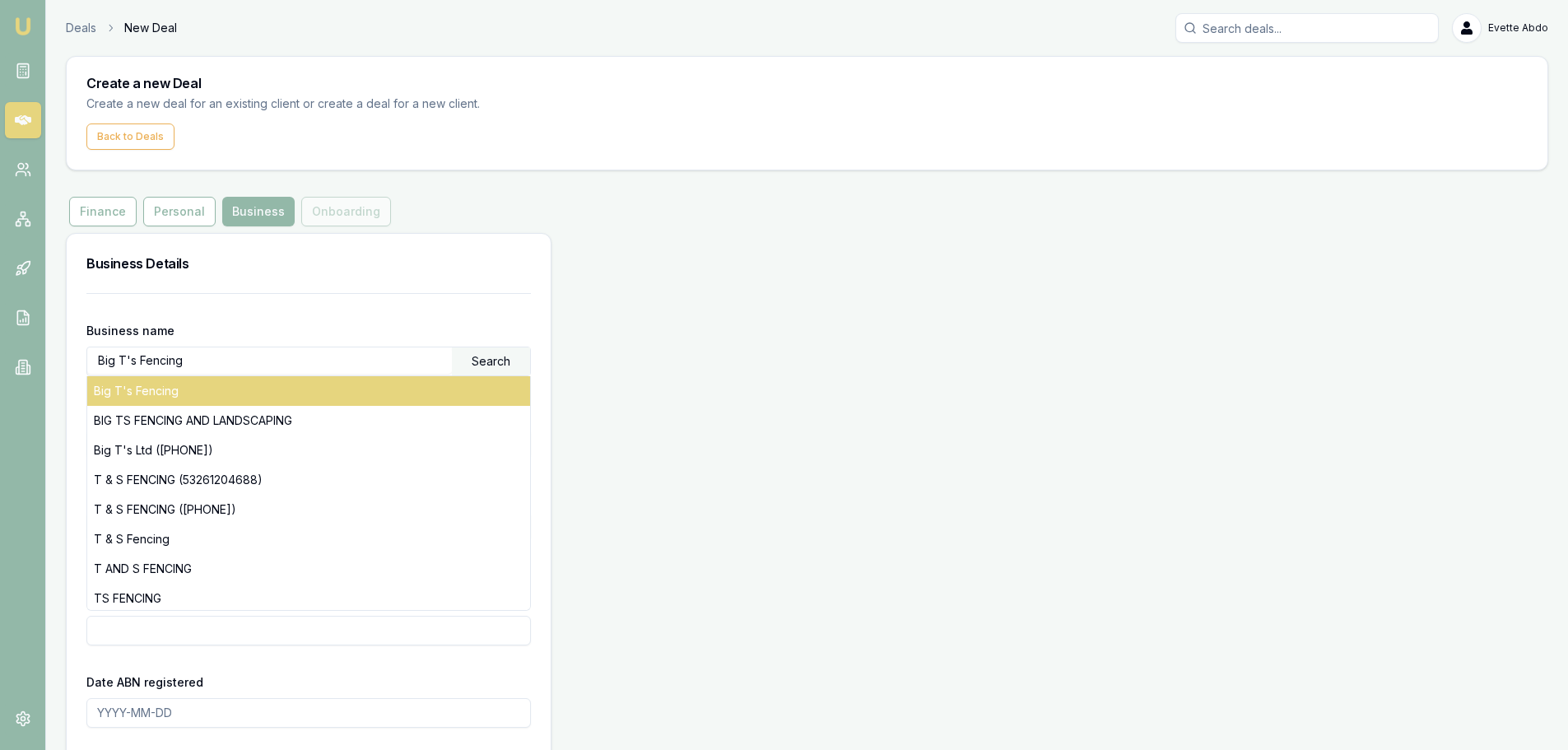click on "Big T's Fencing" at bounding box center [309, 391] 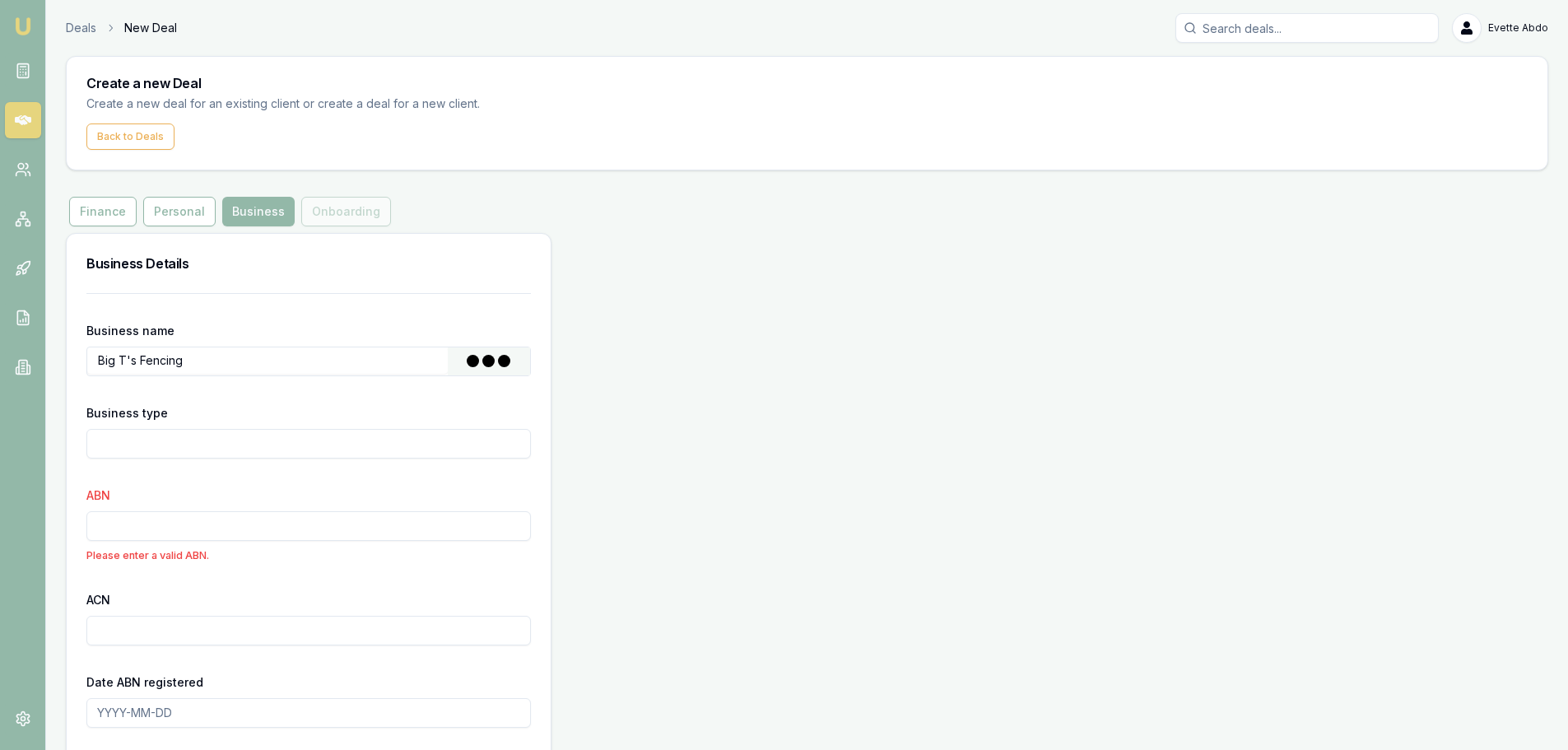 type on "[LAST], [FIRST]" 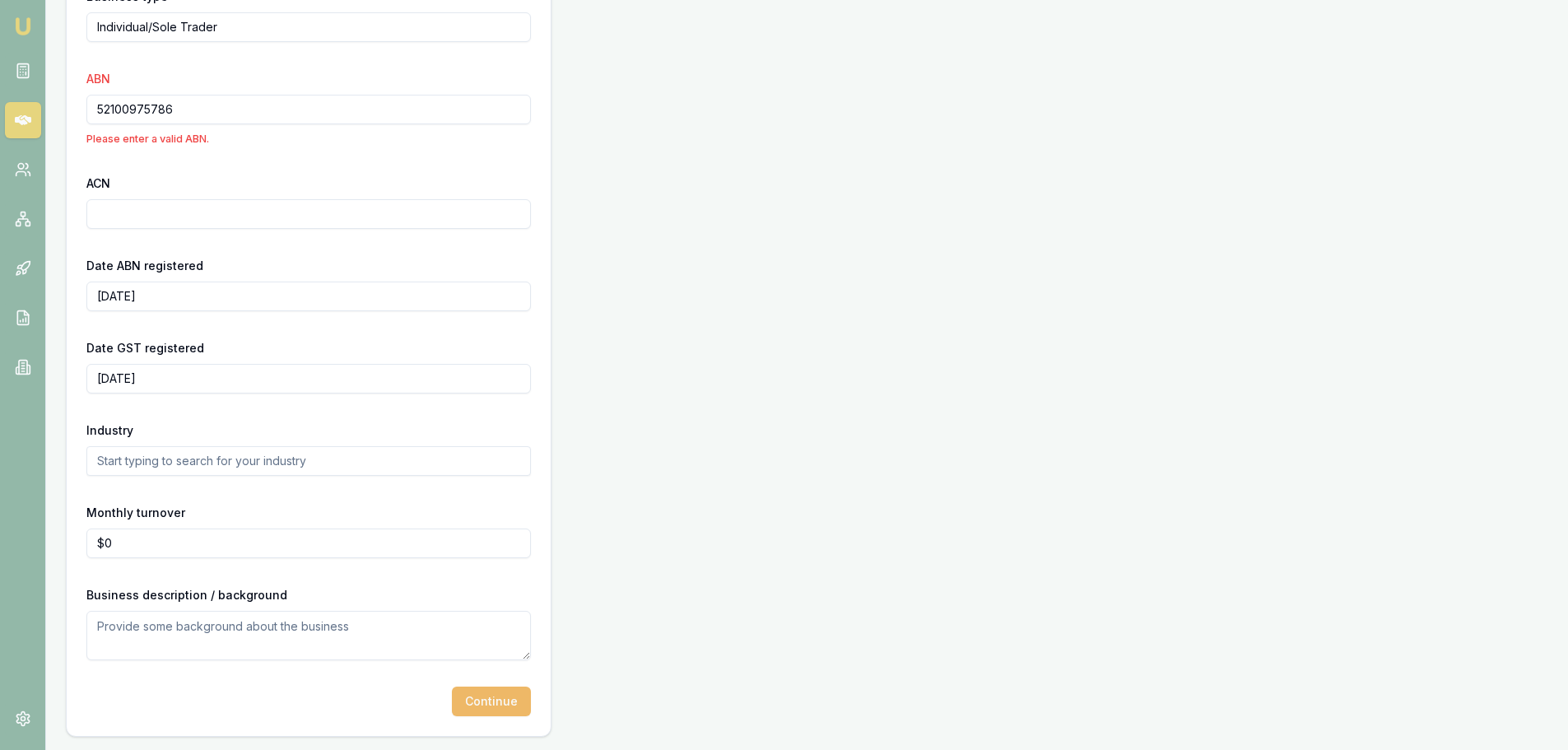 click on "Continue" at bounding box center (491, 701) 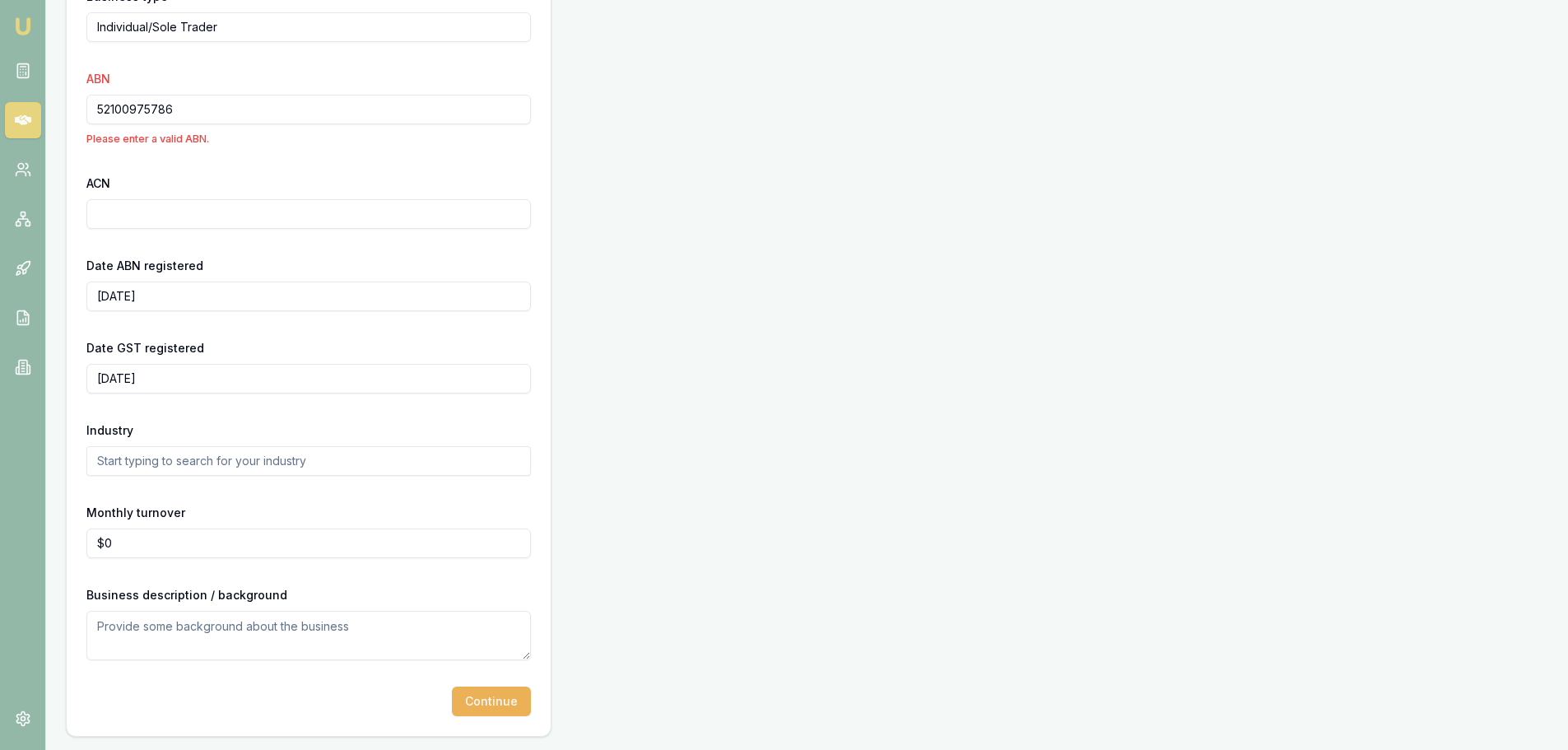 scroll, scrollTop: 394, scrollLeft: 0, axis: vertical 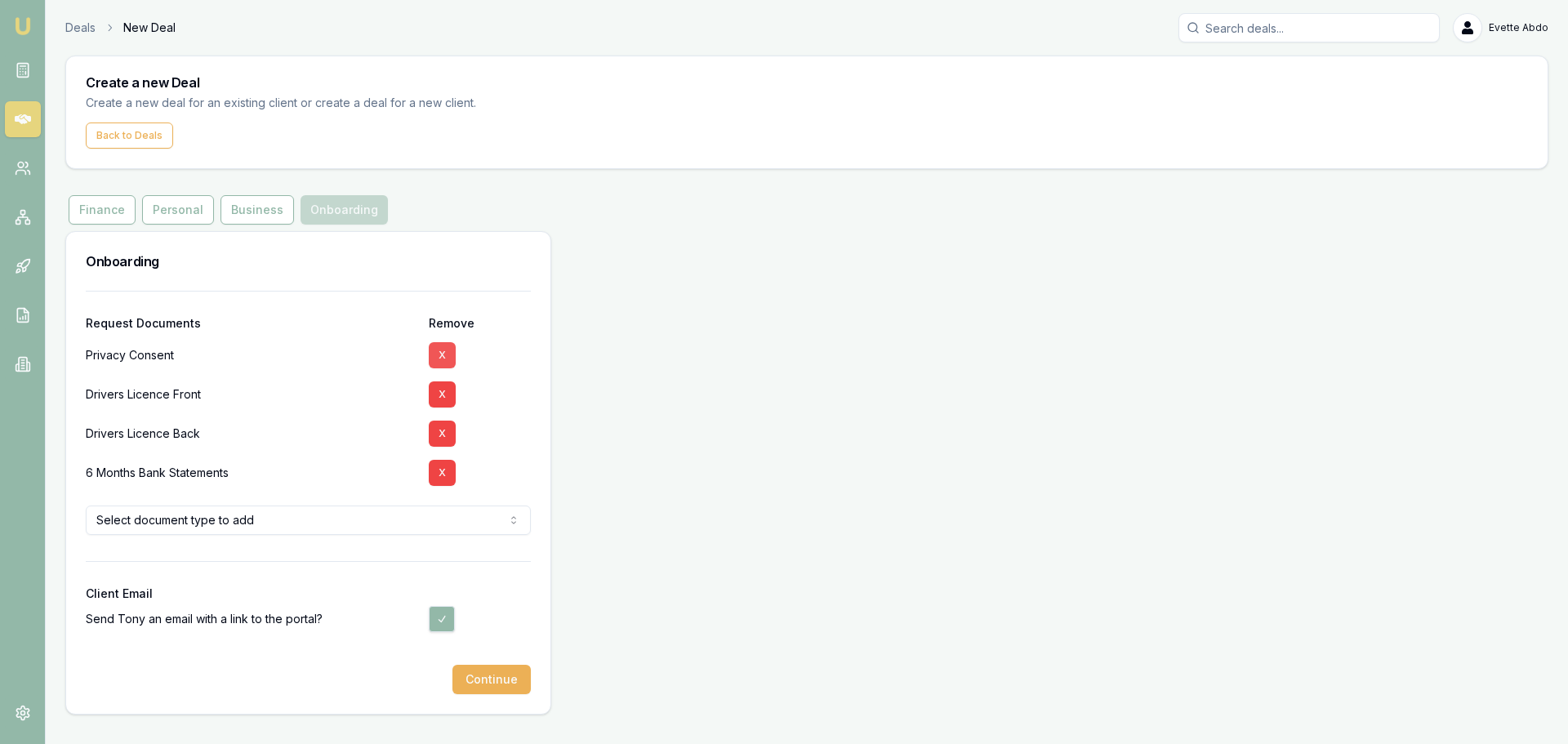 click on "X" at bounding box center [442, 355] 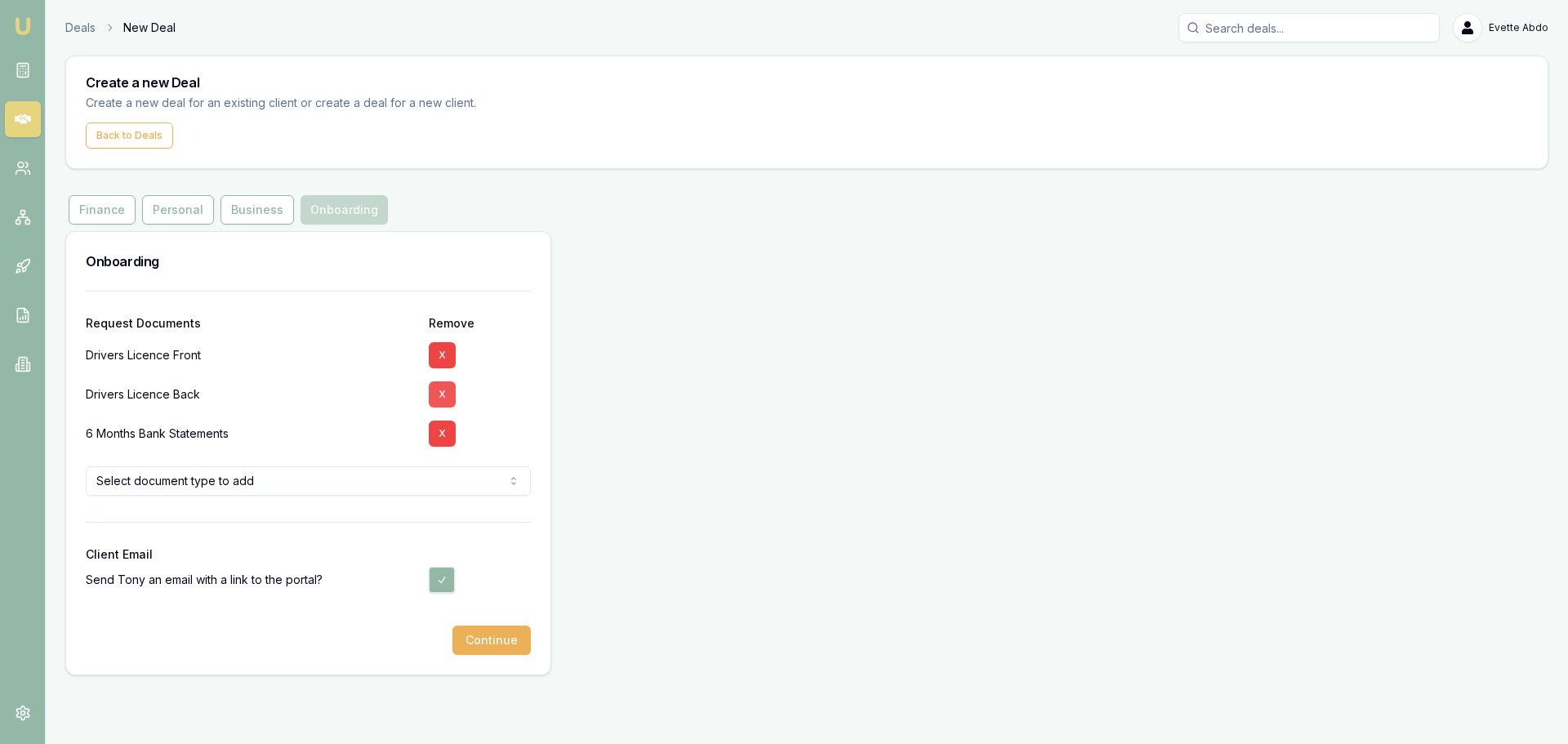 click on "X" at bounding box center (442, 394) 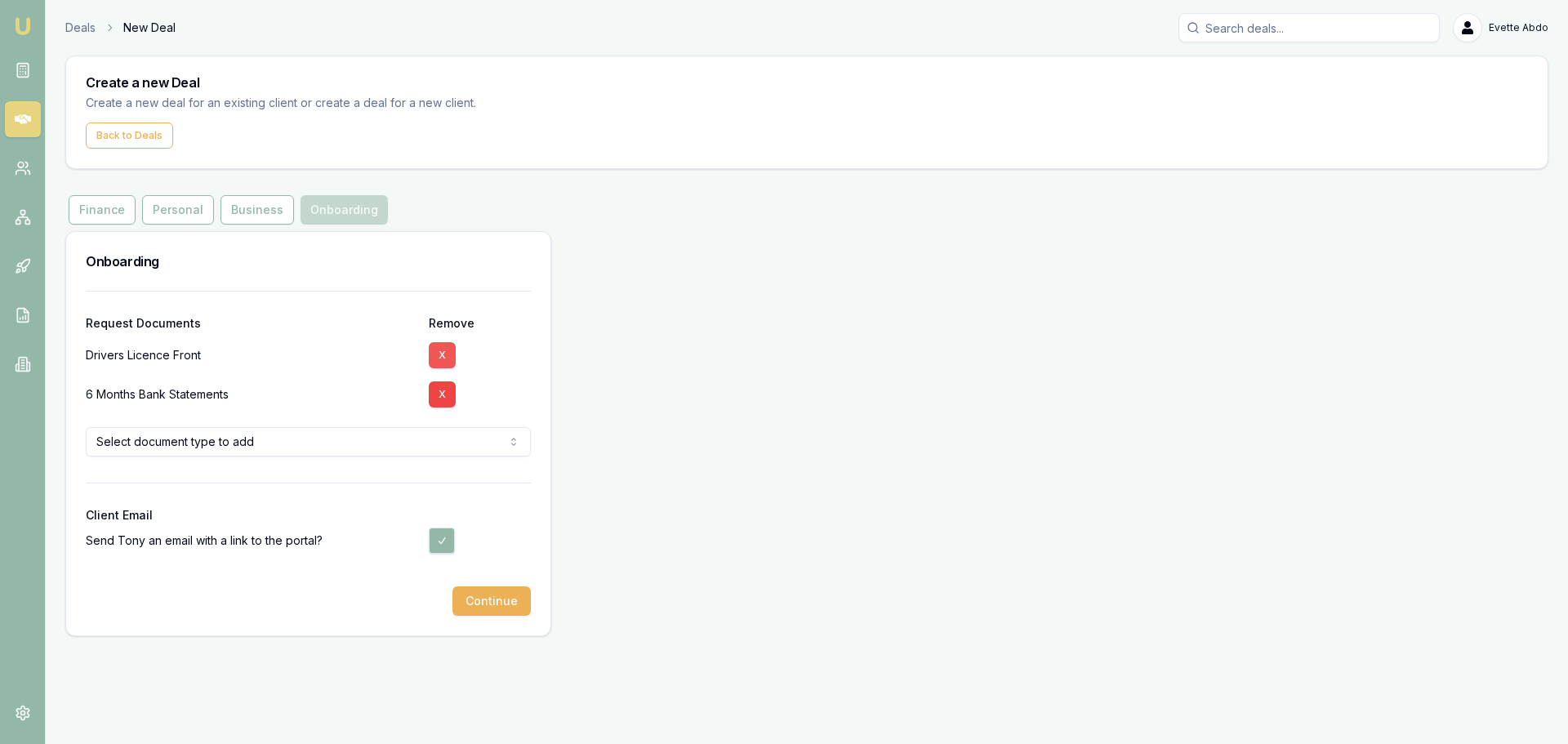 click on "X" at bounding box center [442, 355] 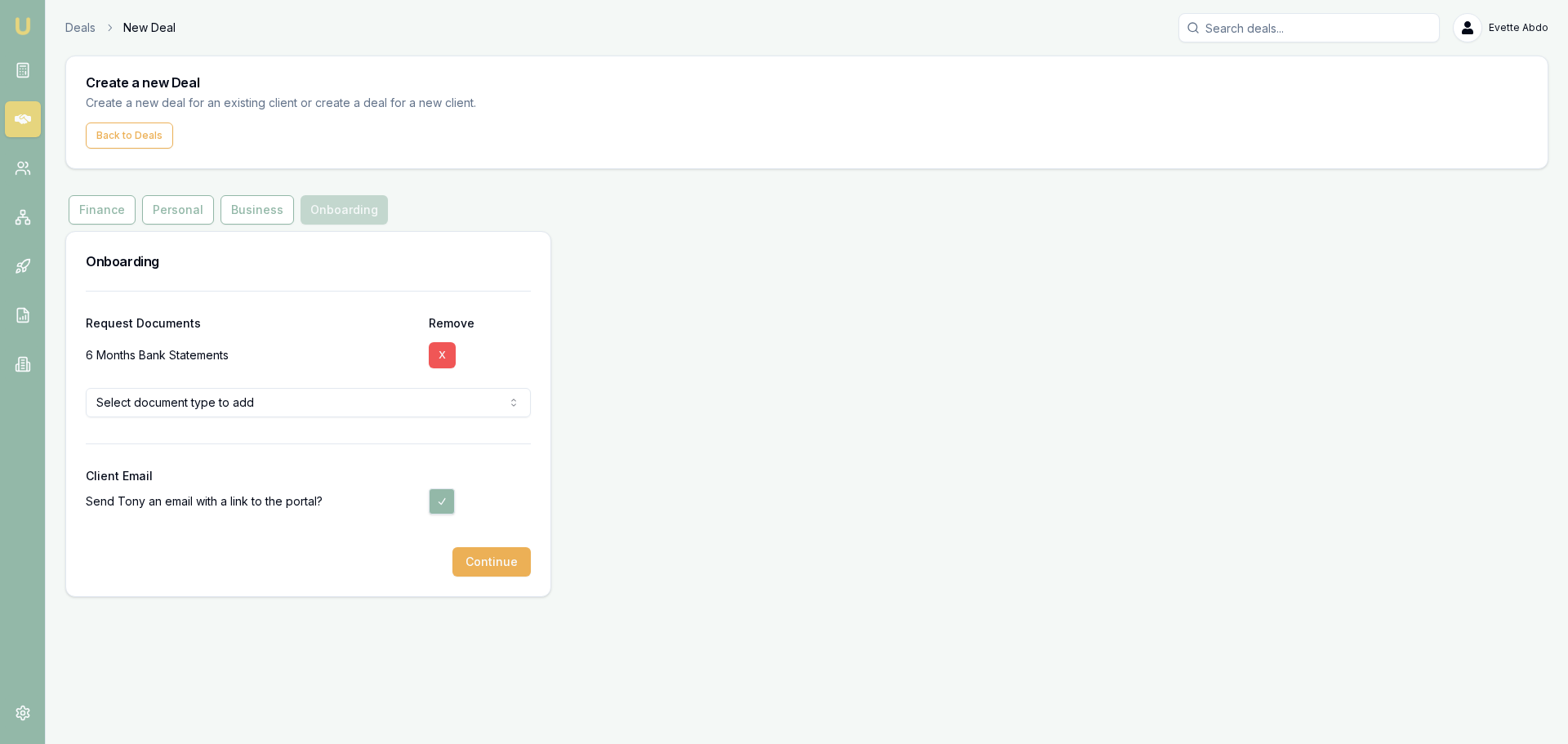 click on "X" at bounding box center [442, 355] 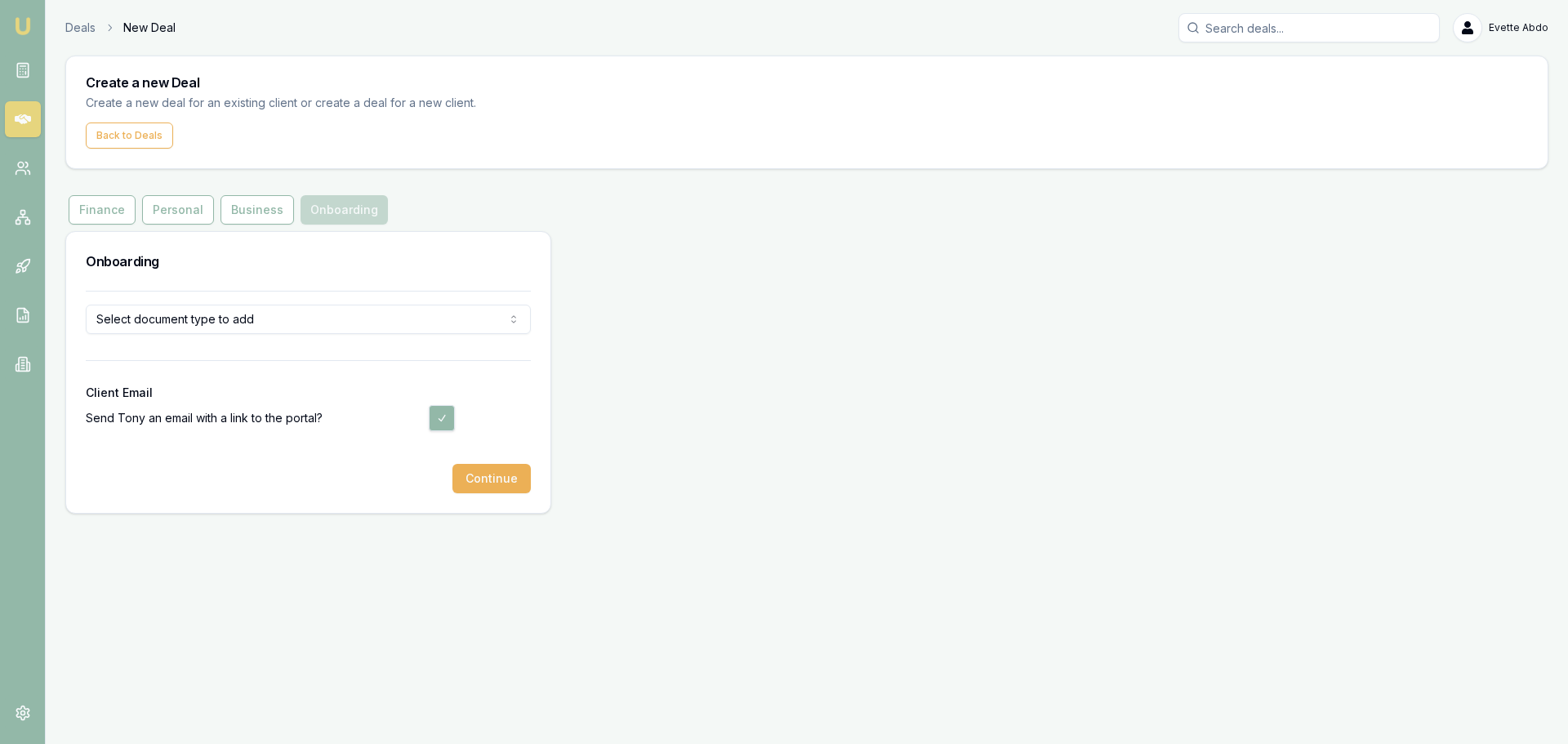 click at bounding box center (442, 418) 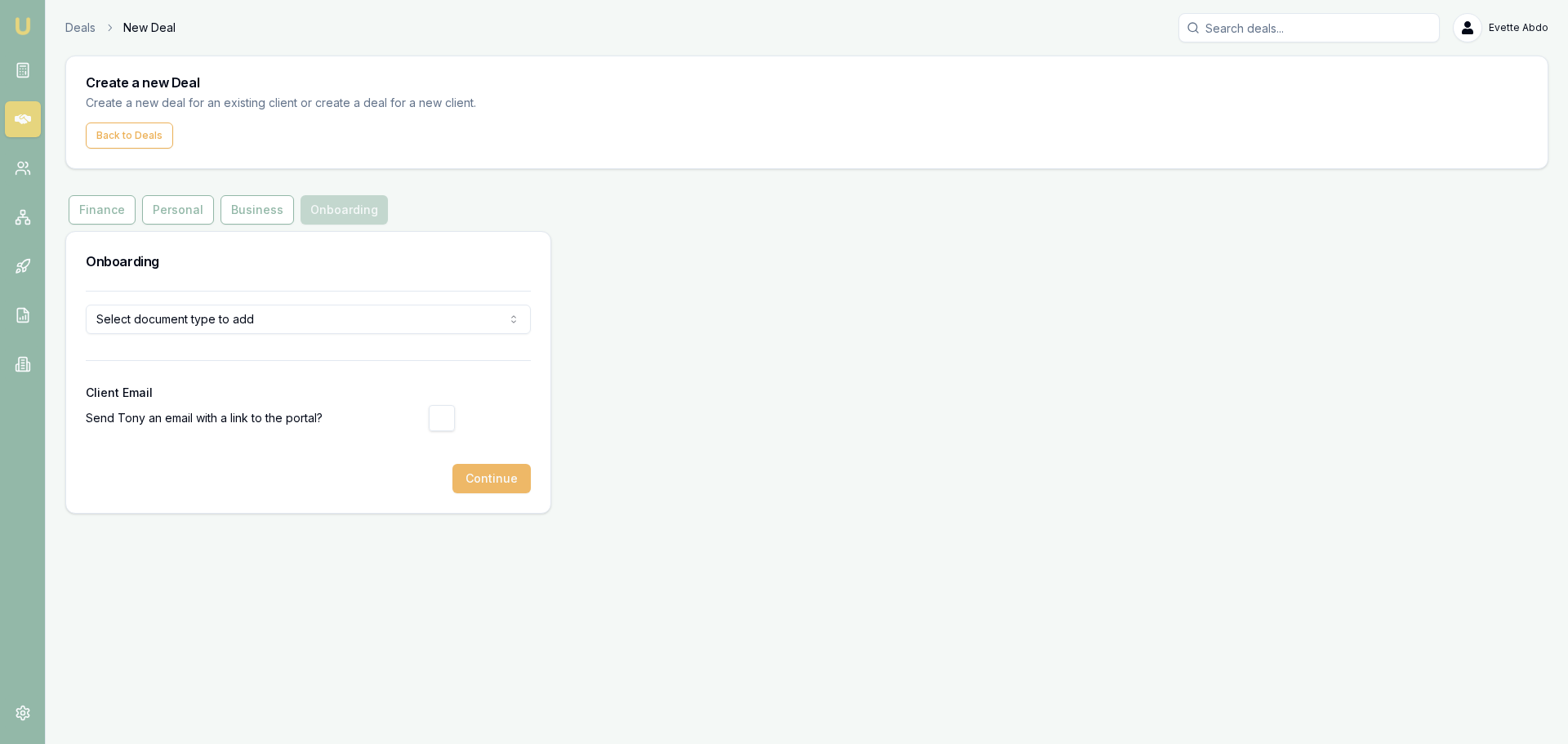 click on "Continue" at bounding box center (492, 479) 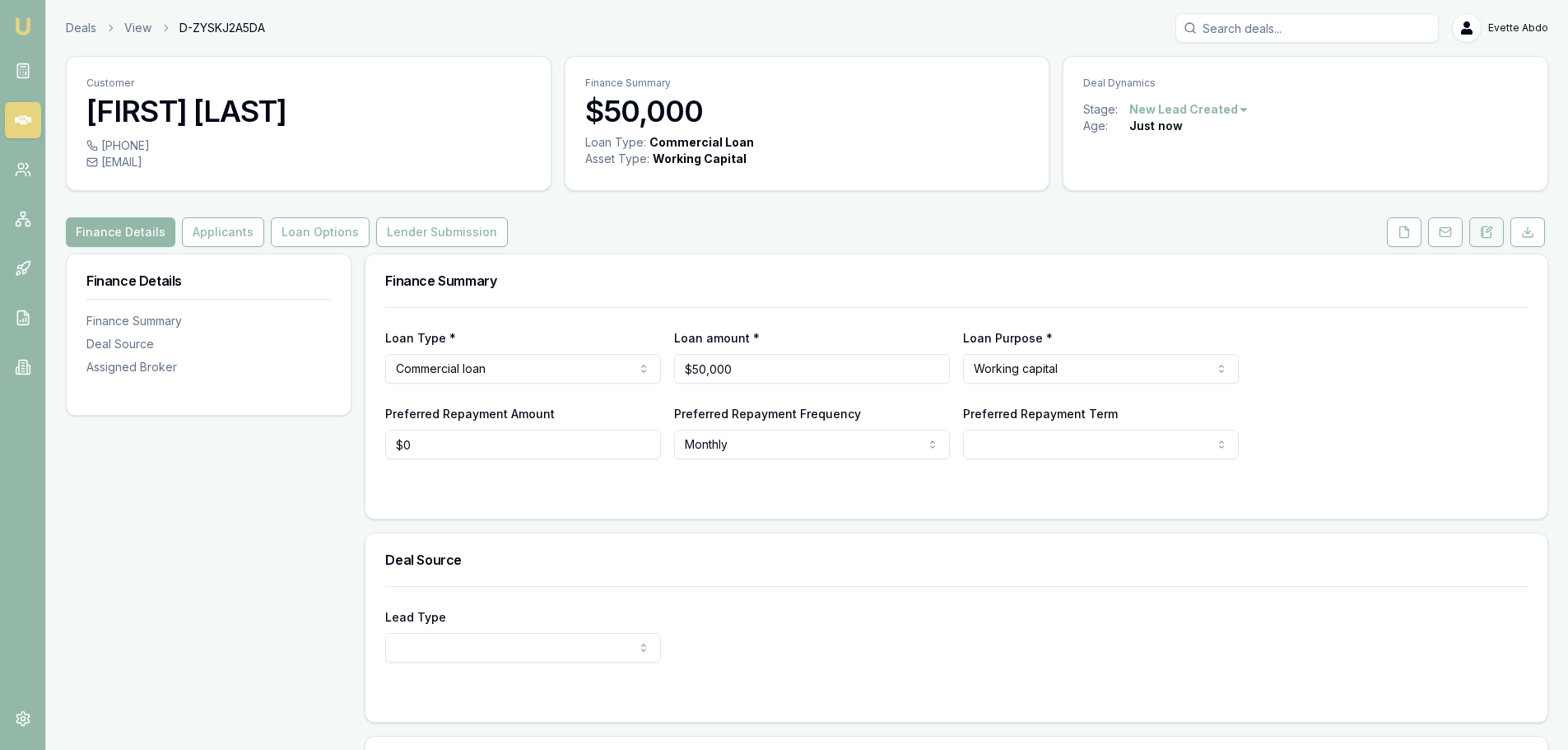 click 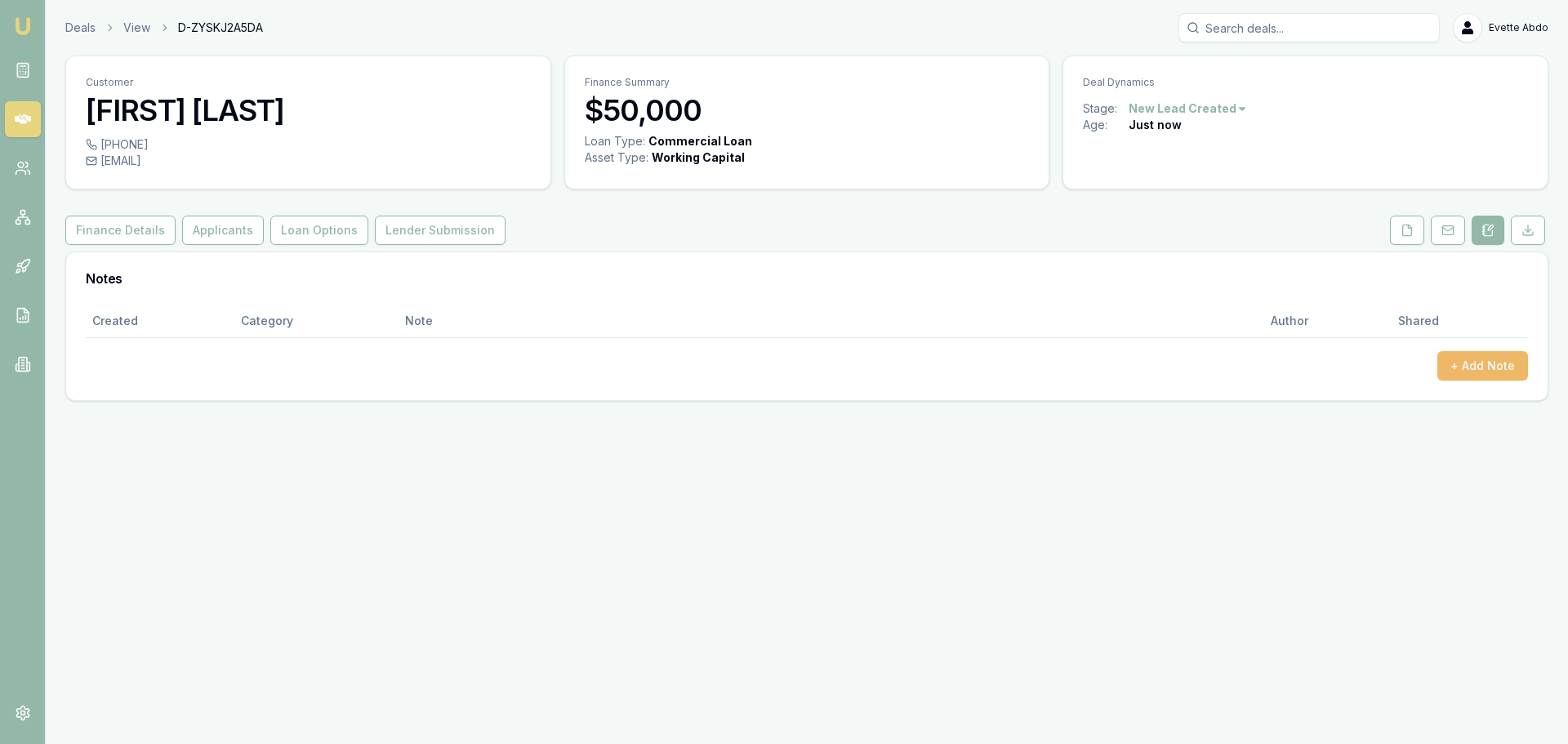 click on "+ Add Note" at bounding box center [1482, 366] 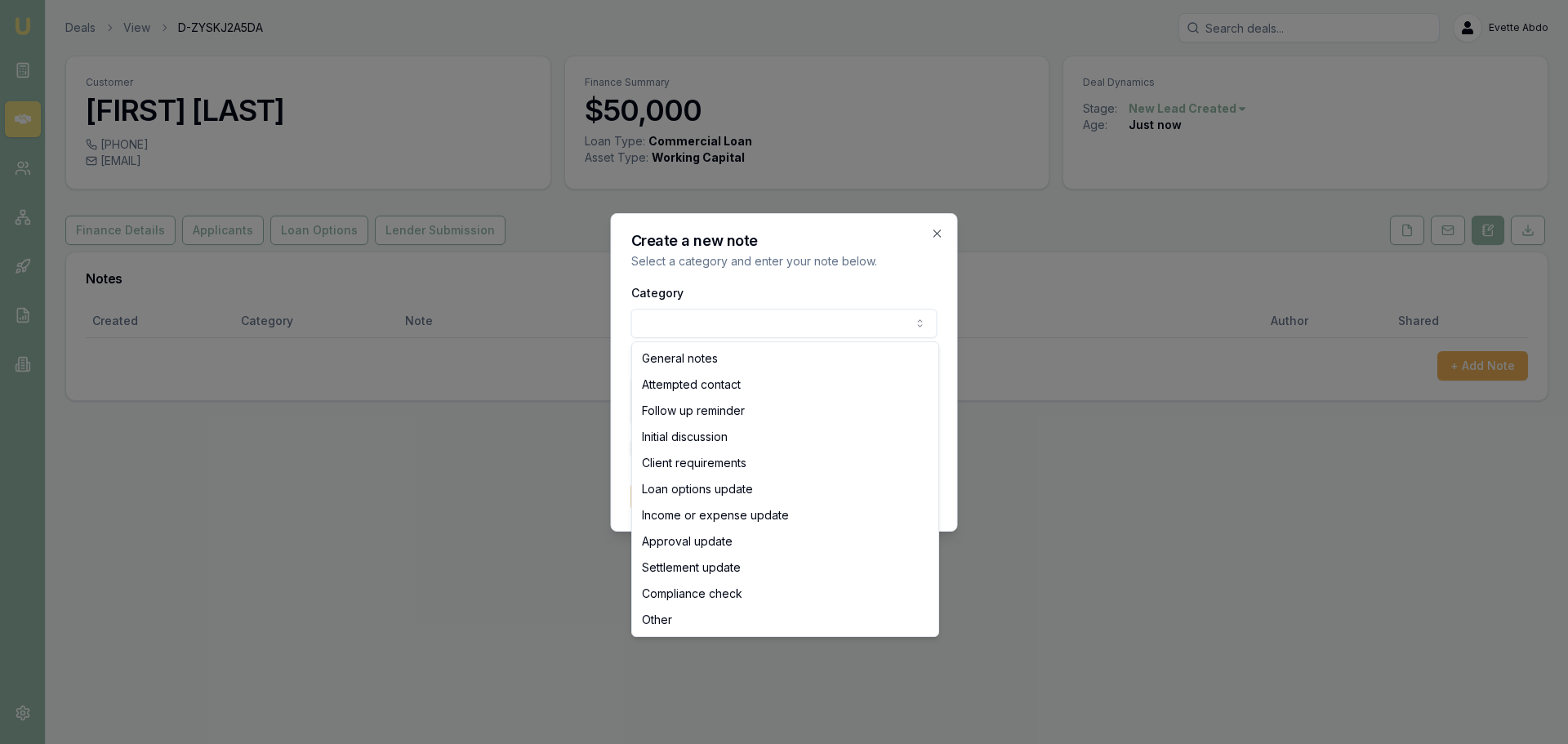 click on "Emu Broker Deals View D-ZYSKJ2A5DA Evette Abdo Toggle Menu Customer Tony Beck [PHONE] [EMAIL] Finance Summary $50,000 Loan Type: Commercial Loan Asset Type : Working Capital Deal Dynamics Stage: New Lead Created Age: Just now Finance Details Applicants Loan Options Lender Submission Notes Created Category Note Author Shared + Add Note
Create a new note Select a category and enter your note below. Category  General notes Attempted contact Follow up reminder Initial discussion Client requirements Loan options update Income or expense update Approval update Settlement update Compliance check Other Details  Share note with partner? Create note Close General notes Attempted contact Follow up reminder Initial discussion Client requirements Loan options update Income or expense update Approval update Settlement update Compliance check Other" at bounding box center (784, 372) 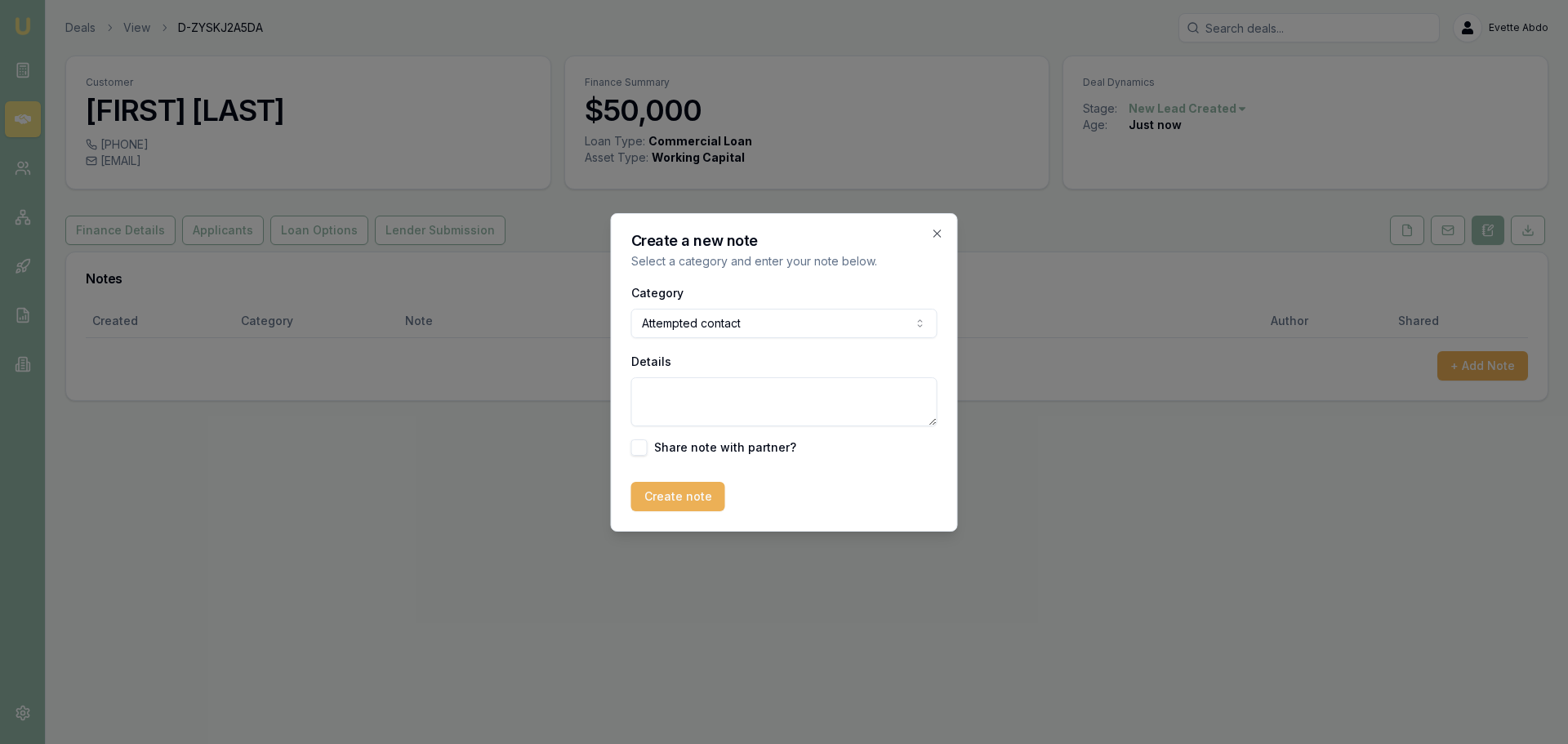 click on "Details" at bounding box center (784, 402) 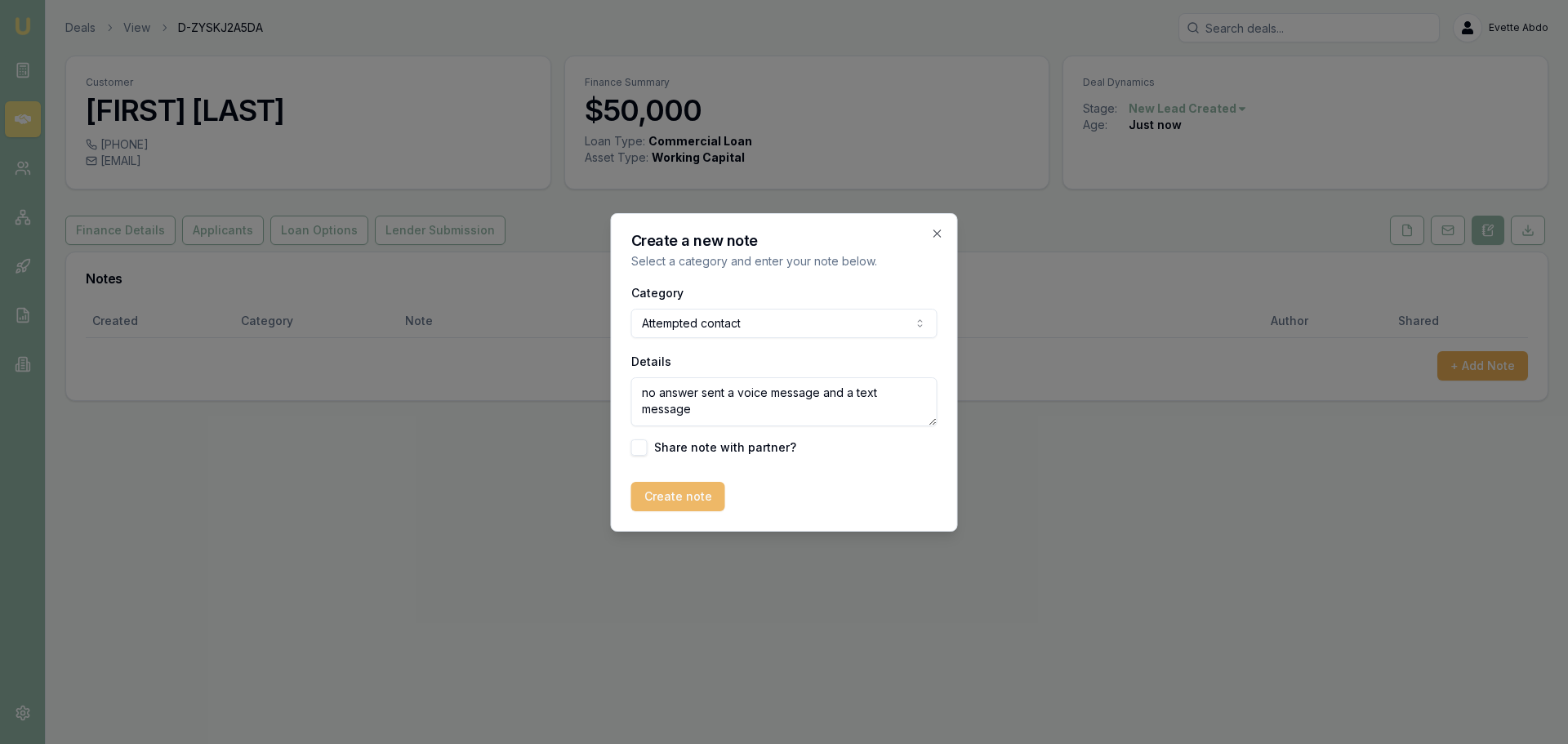 type on "no answer sent a voice message and a text message" 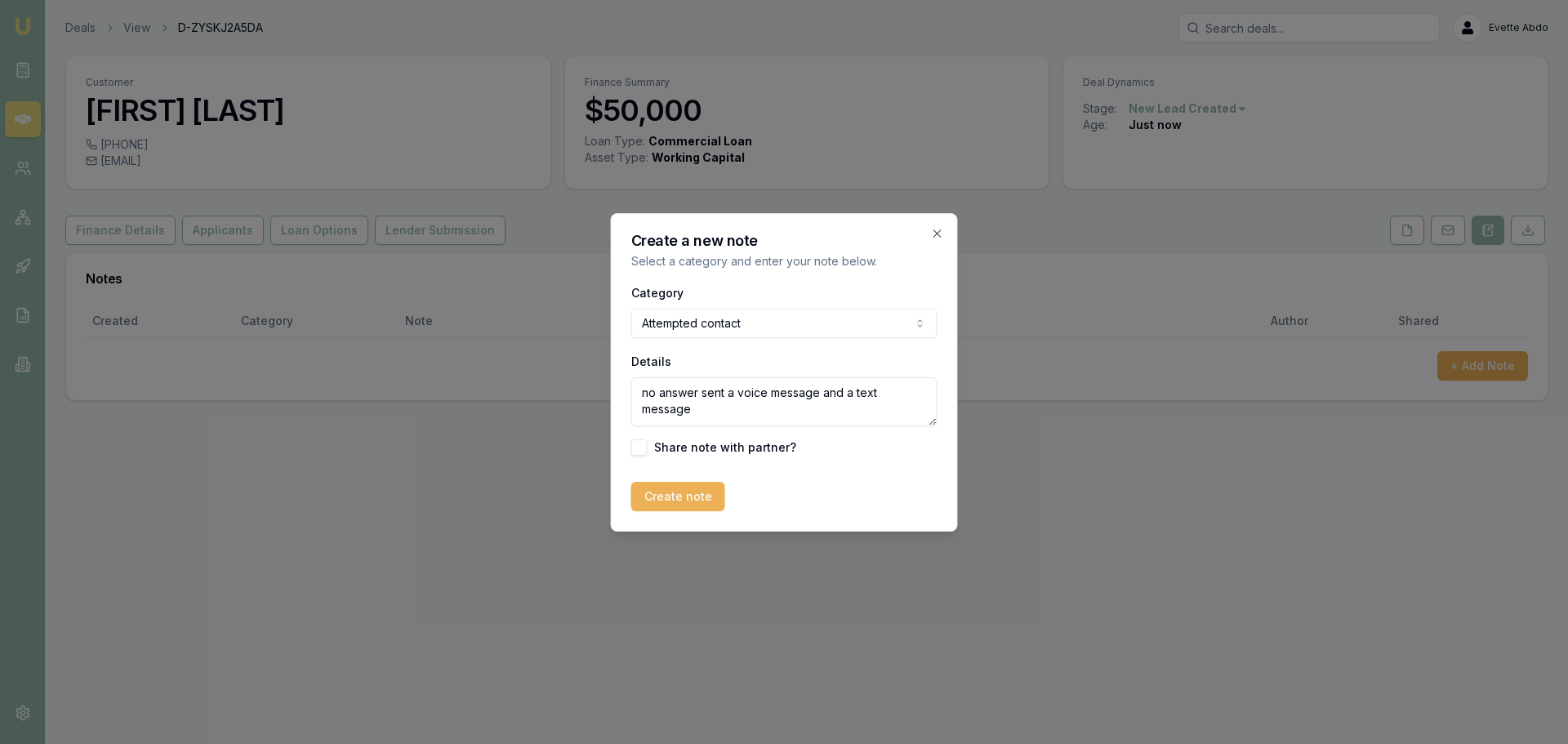 click on "Create note" at bounding box center (678, 497) 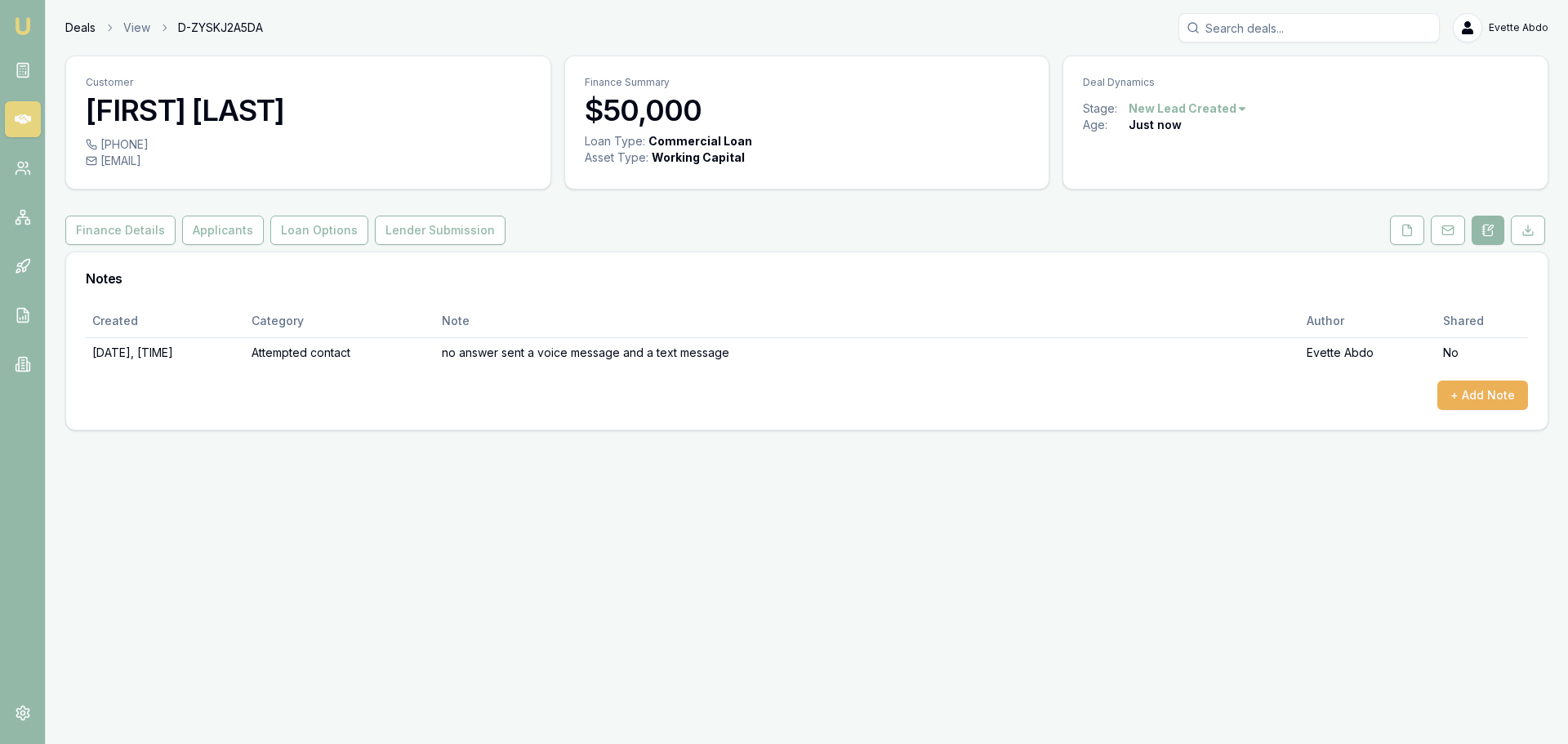 click on "Deals" at bounding box center (80, 28) 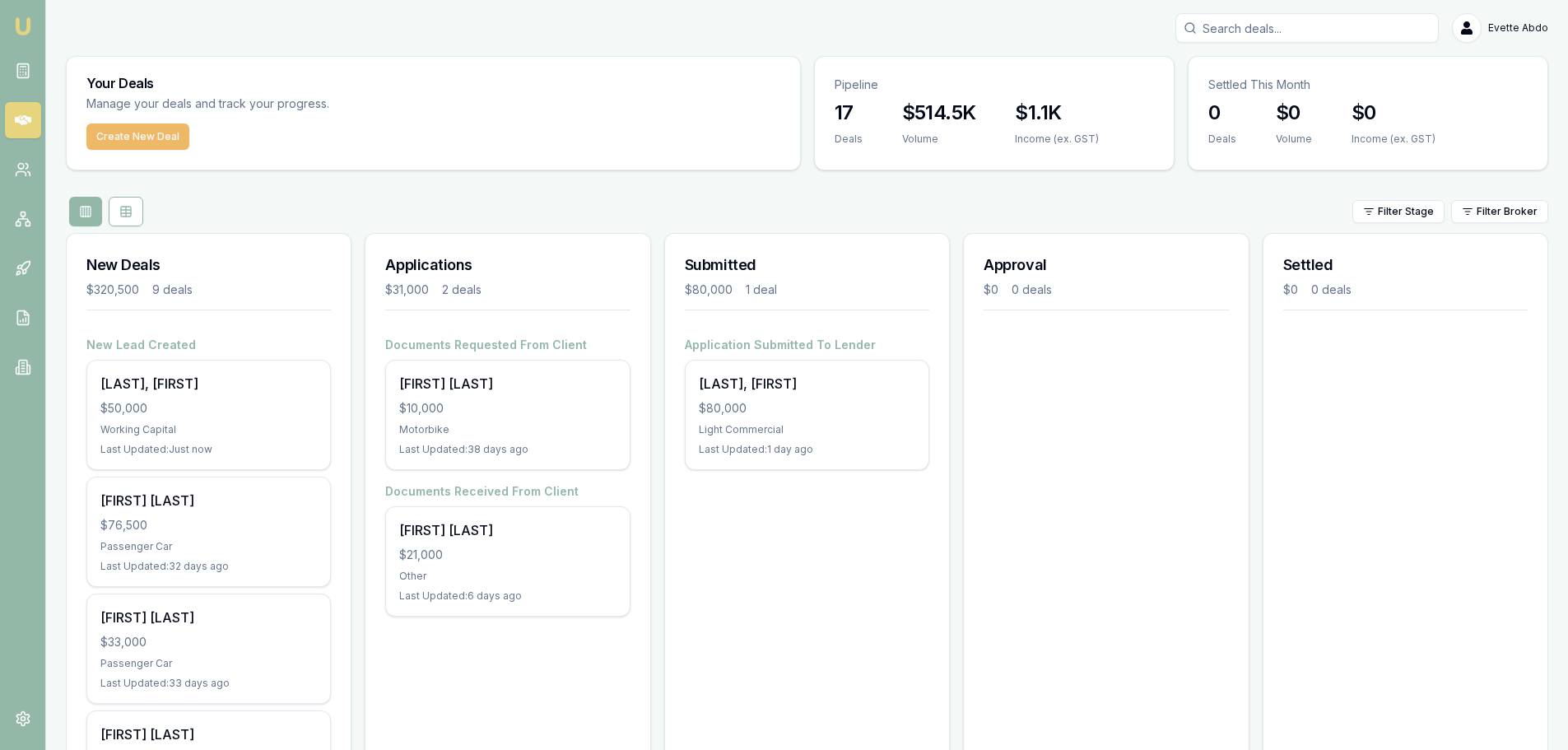 click on "Create New Deal" at bounding box center (137, 137) 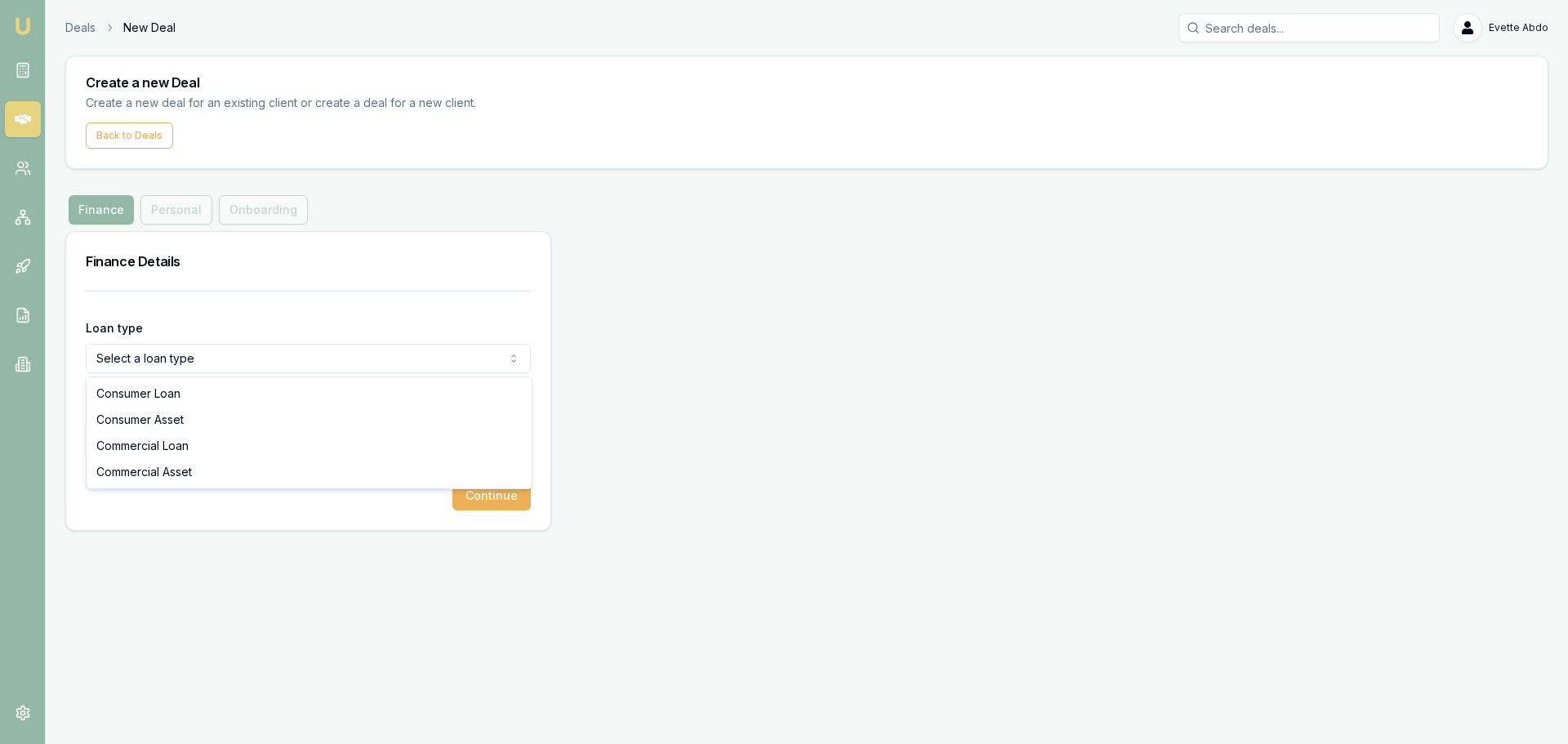click on "Emu Broker Deals New Deal Evette Abdo Toggle Menu Create a new Deal Create a new deal for an existing client or create a deal for a new client. Back to Deals Finance   Finance Personal Onboarding Finance Details Loan type  Select a loan type Consumer Loan Consumer Asset Commercial Loan Commercial Asset Loan amount Continue
Consumer Loan Consumer Asset Commercial Loan Commercial Asset" at bounding box center [784, 372] 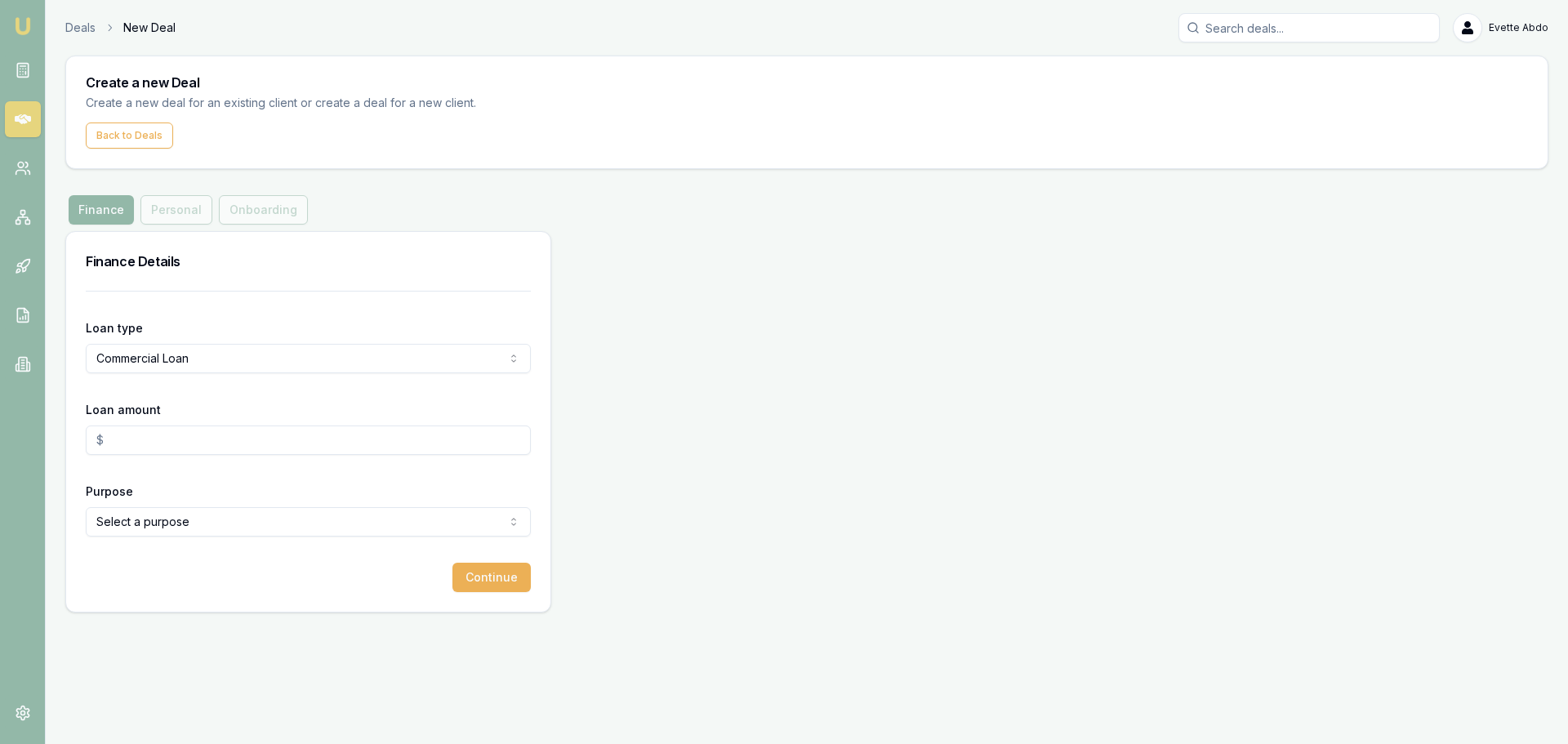click on "Loan amount" at bounding box center (308, 440) 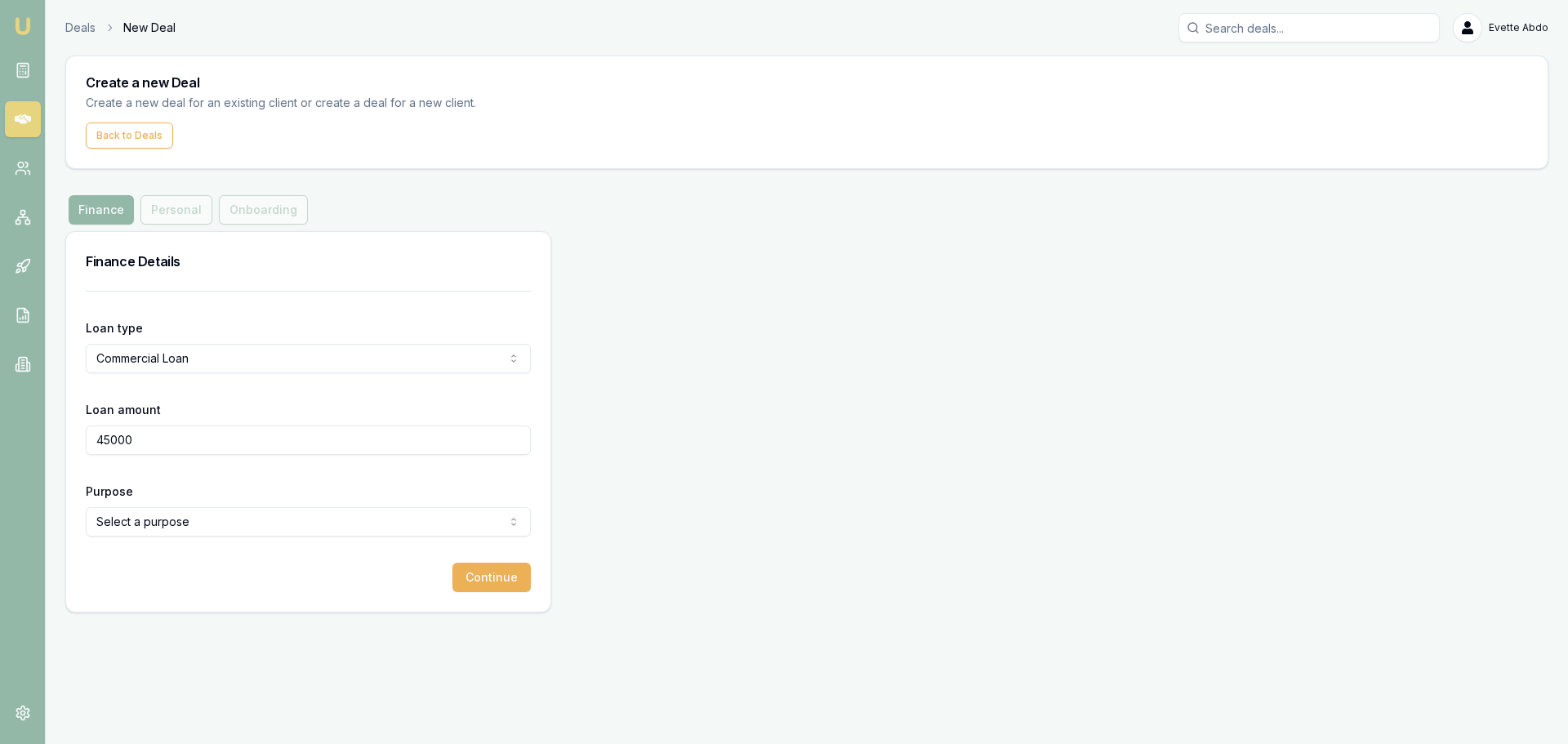 type on "$45,000.00" 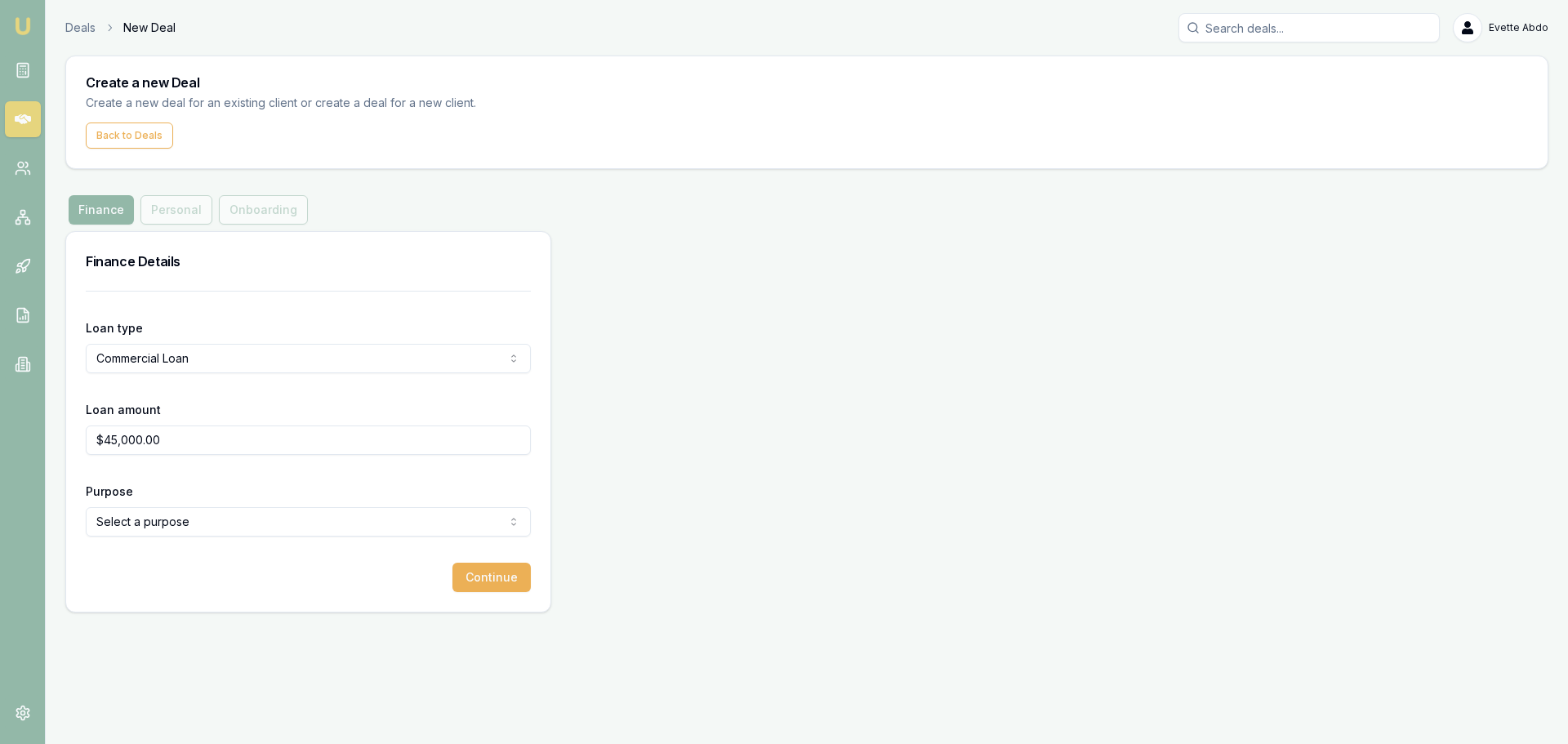 click on "Finance Details Loan type  Commercial Loan Consumer Loan Consumer Asset Commercial Loan Commercial Asset Loan amount $45,000.00 Purpose Select a purpose Investing In Growth Working Capital Buying Or Hiring Equipment Purchasing Inventory Purchasing Real Estate Paying Off Tax Debt Paying Off Non Tax Debt Debt Consolidation Other Continue" at bounding box center [807, 421] 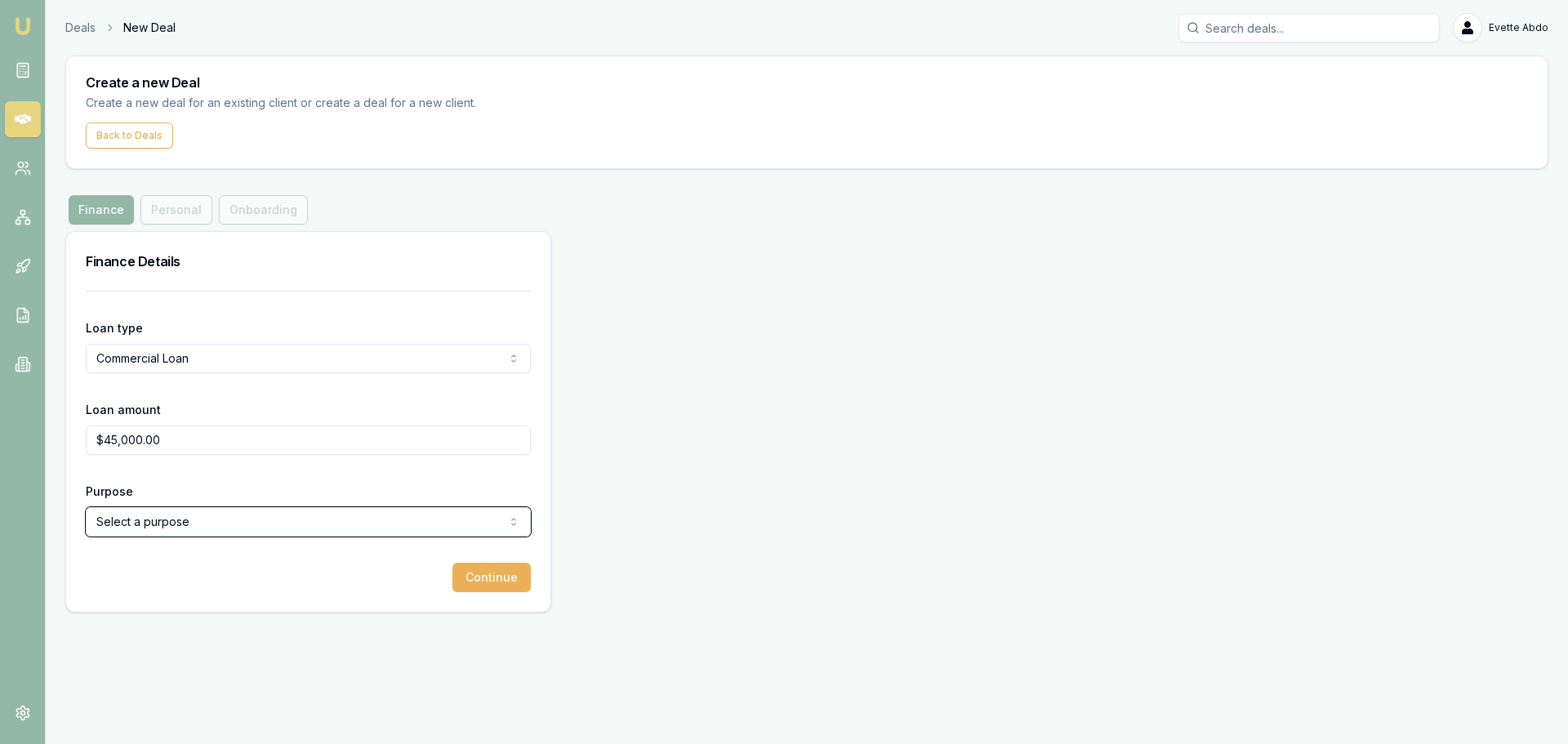 drag, startPoint x: 640, startPoint y: 303, endPoint x: 630, endPoint y: 301, distance: 10.198039 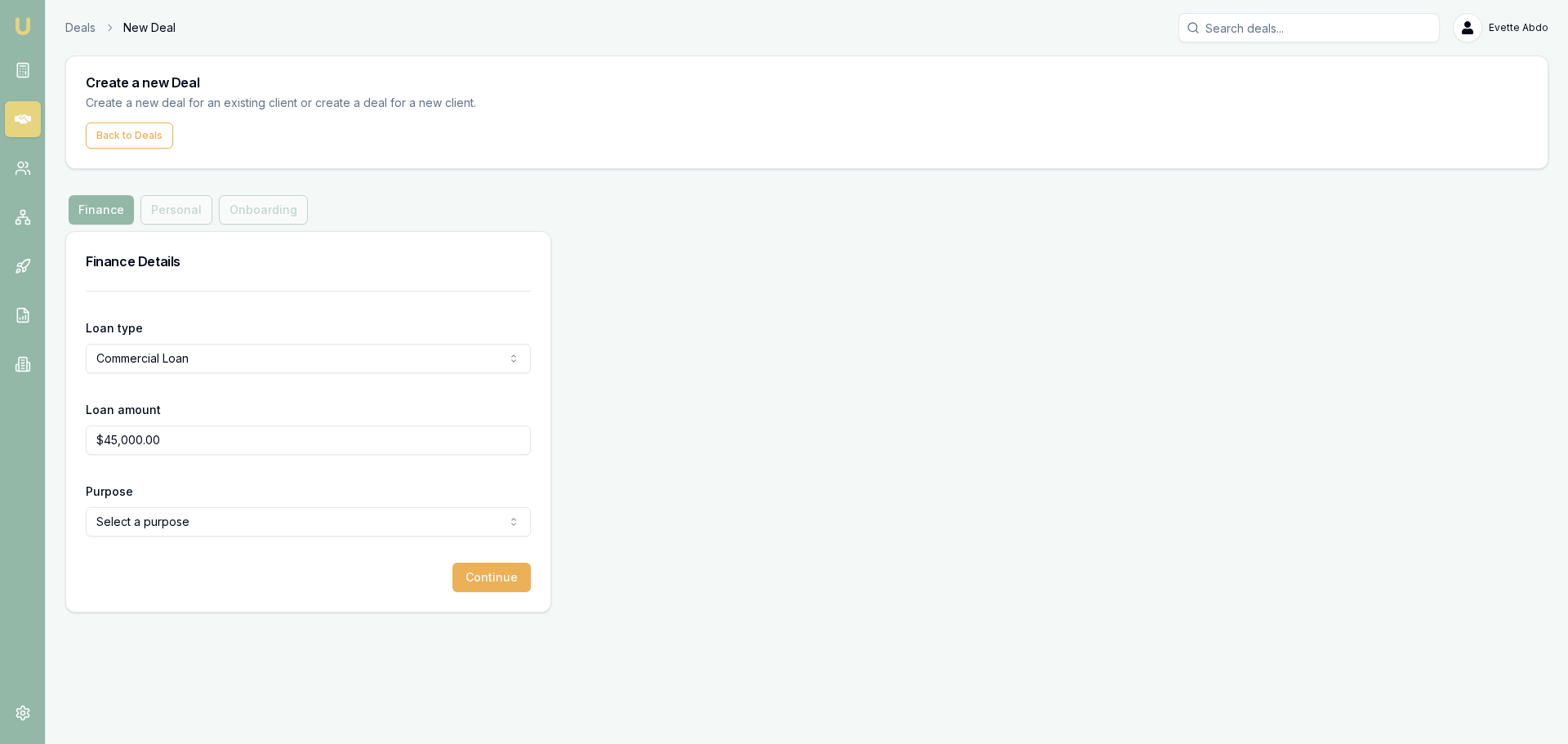 click on "Emu Broker Deals New Deal [FIRST] [LAST] Toggle Menu Create a new Deal Create a new deal for an existing client or create a deal for a new client. Back to Deals Finance   Finance Personal Onboarding Finance Details Loan type  Commercial Loan Consumer Loan Consumer Asset Commercial Loan Commercial Asset Loan amount $45,000.00 Purpose Select a purpose Investing In Growth Working Capital Buying Or Hiring Equipment Purchasing Inventory Purchasing Real Estate Paying Off Tax Debt Paying Off Non Tax Debt Debt Consolidation Other Continue" at bounding box center (784, 372) 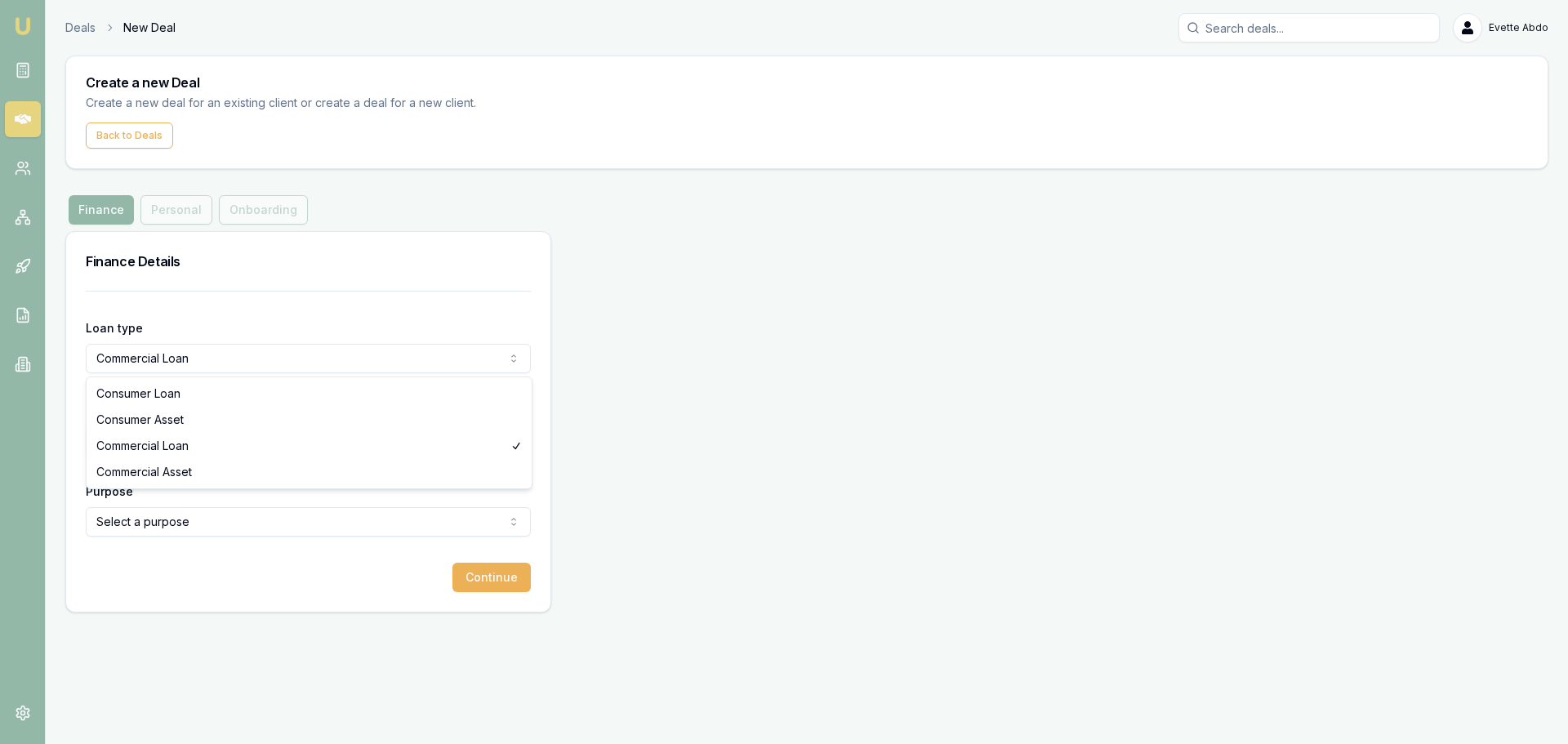 select on "COMMERCIAL_ASSET" 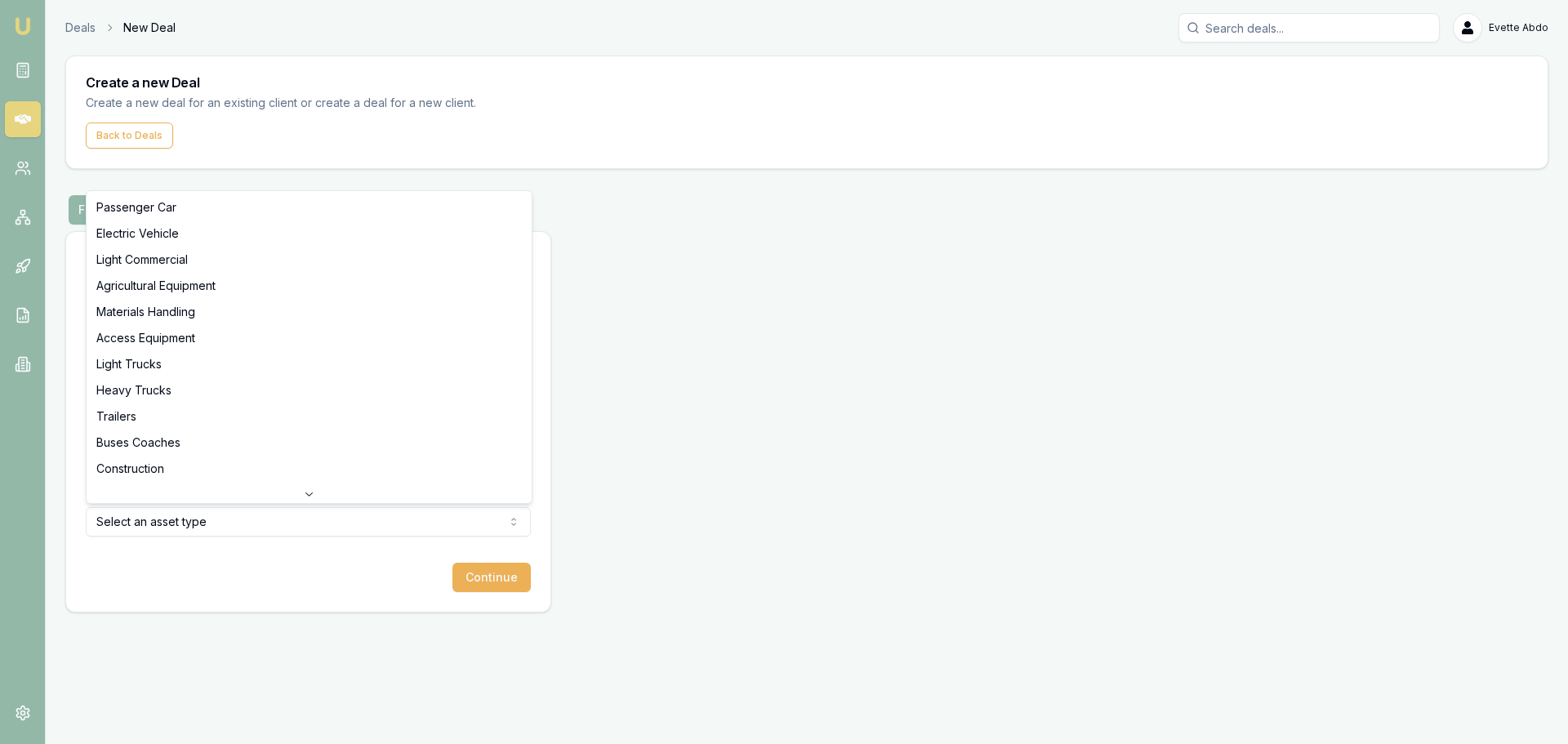 click on "Emu Broker Deals New Deal Evette Abdo Toggle Menu Create a new Deal Create a new deal for an existing client or create a deal for a new client. Back to Deals Finance   Finance Personal Onboarding Finance Details Loan type  Commercial Asset Consumer Loan Consumer Asset Commercial Loan Commercial Asset Loan amount $45,000.00 Asset type Select an asset type Passenger Car Electric Vehicle Light Commercial Agricultural Equipment Materials Handling Access Equipment Light Trucks Heavy Trucks Trailers Buses Coaches Construction Earth Moving Commercial Property Other Primary Medical Equipment Laboratory Equipment Mining Equipment Trade Tools Attachments For Earthmoving Plant Services Printing And Packaging Forestry Machinery Engineering And Toolmaking Woodworking And Metalworking Mechanical Workshop Food Manufacturing Fitness Equipment Cleaning Equipment Pos Systems Av And Video Conferencing All It Assets Renewable Energy Pallet Racking Security System Fit Outs Temporary Fencing Software Air Conditioning Units" at bounding box center [784, 372] 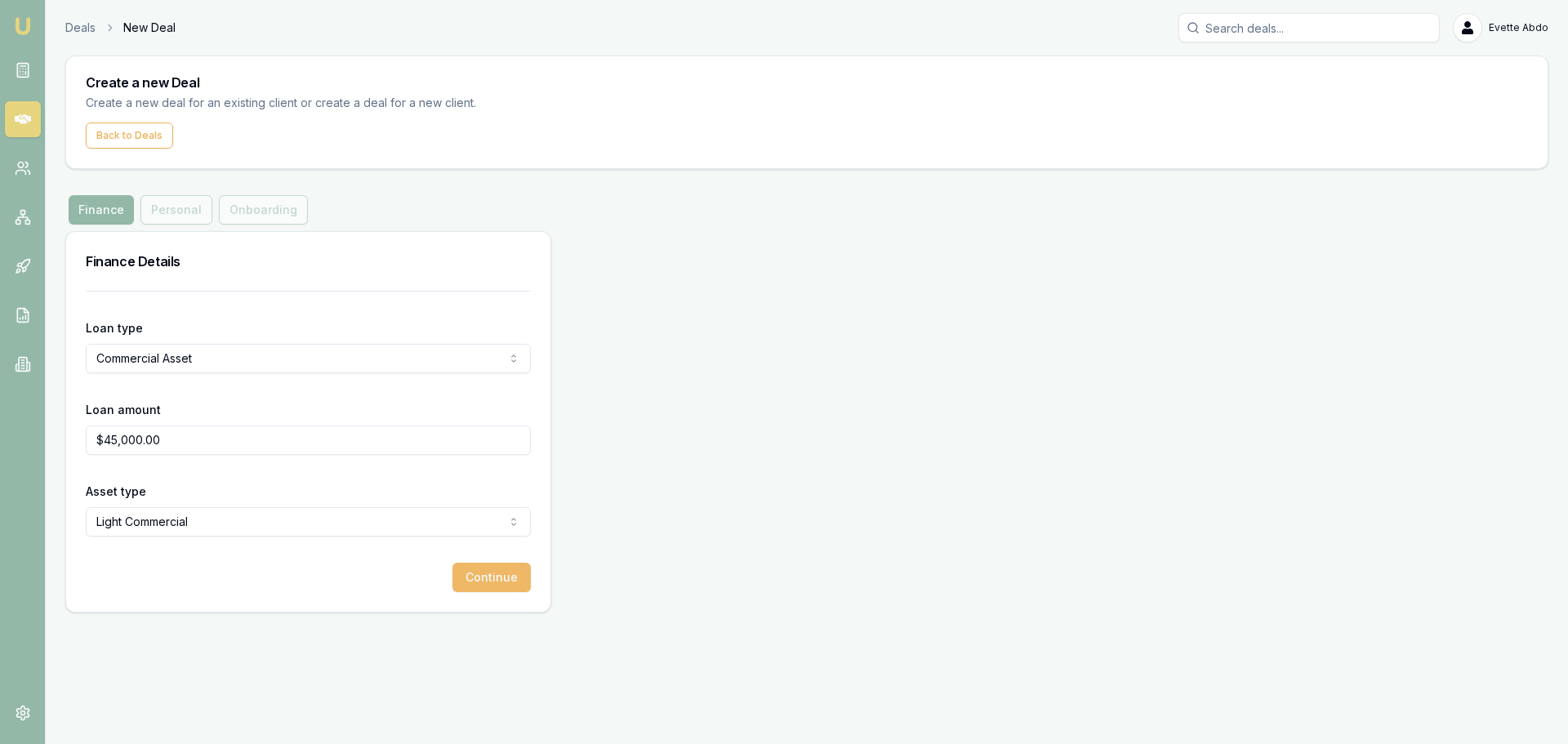 click on "Continue" at bounding box center (492, 577) 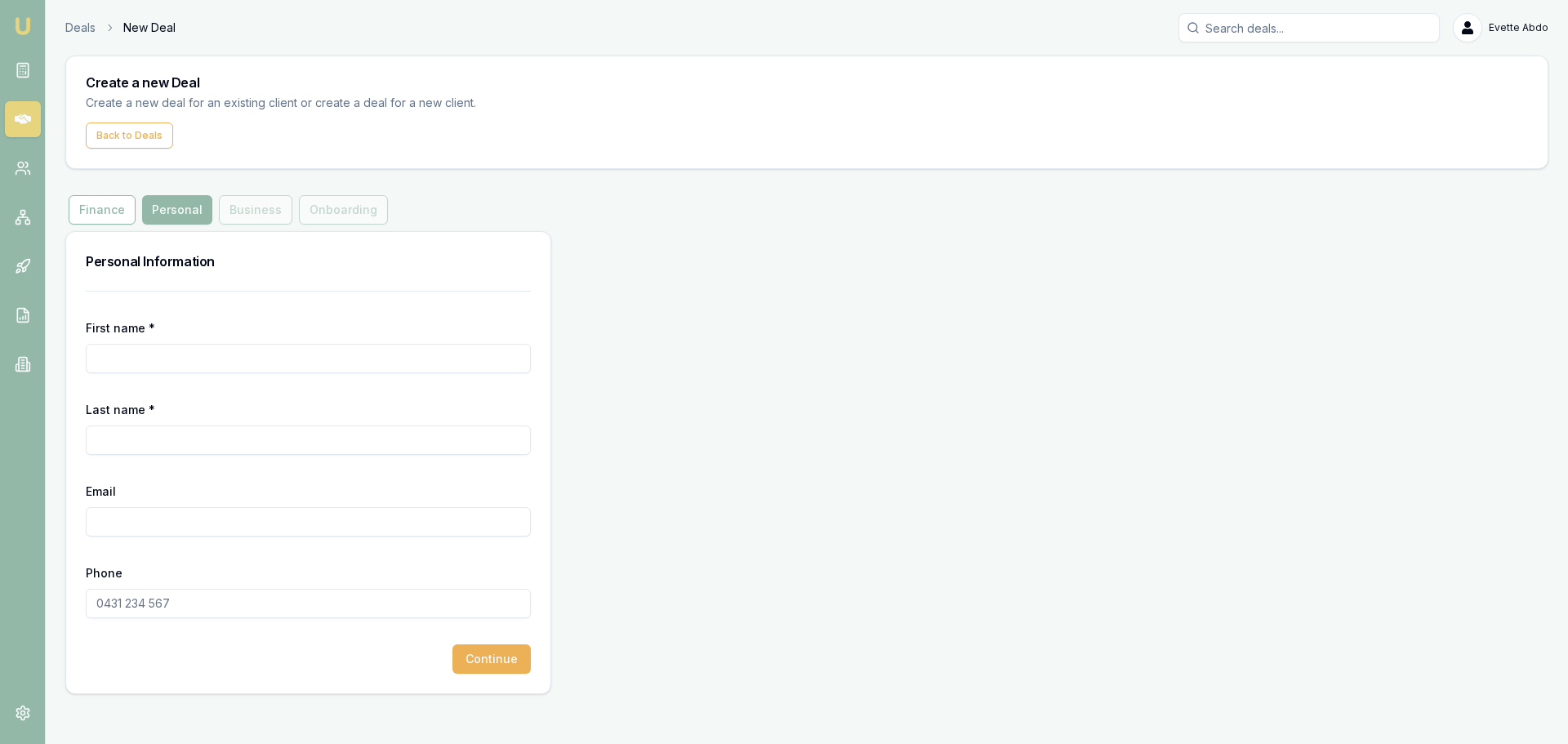 click on "First name *" at bounding box center (308, 359) 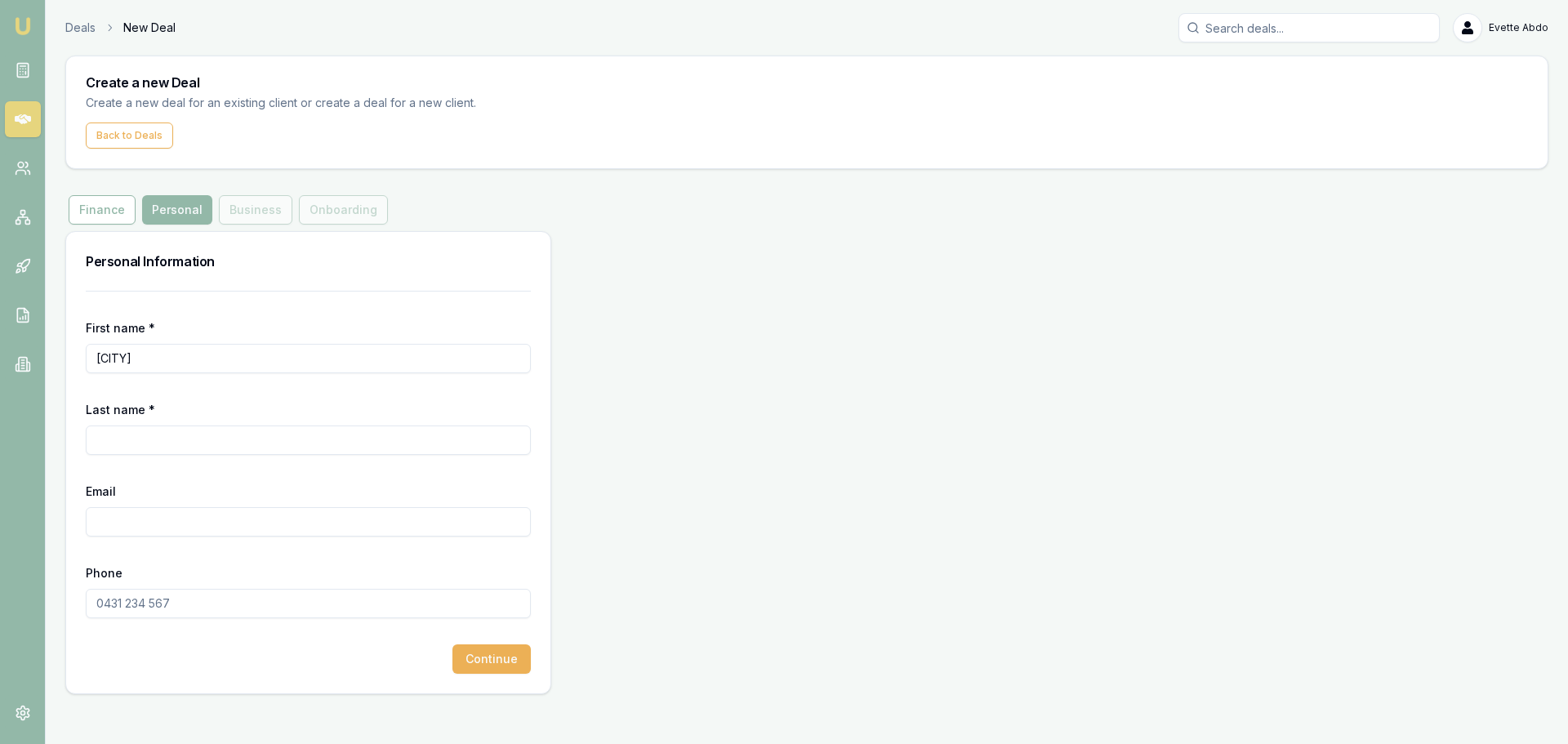 type on "[CITY]" 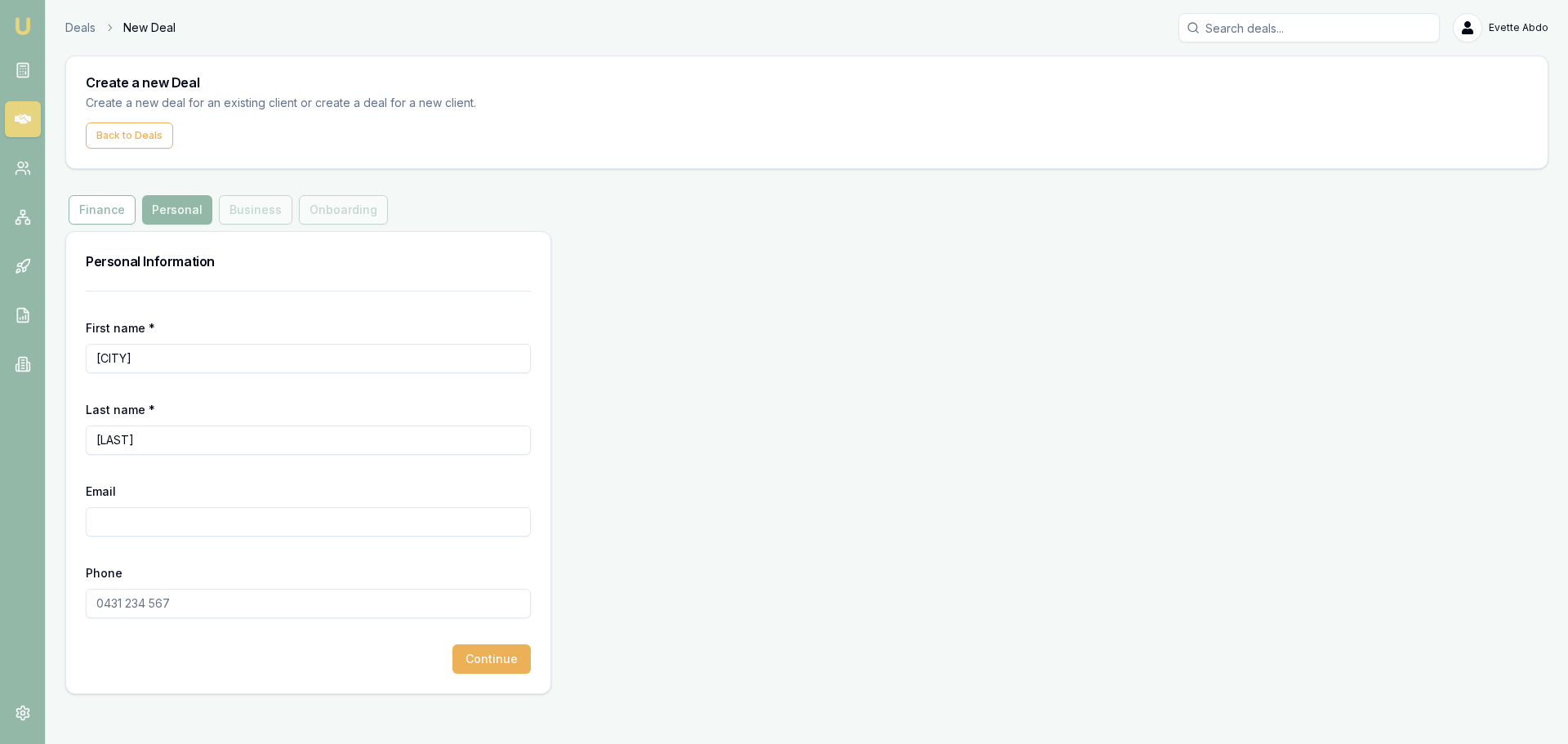 type on "[LAST]" 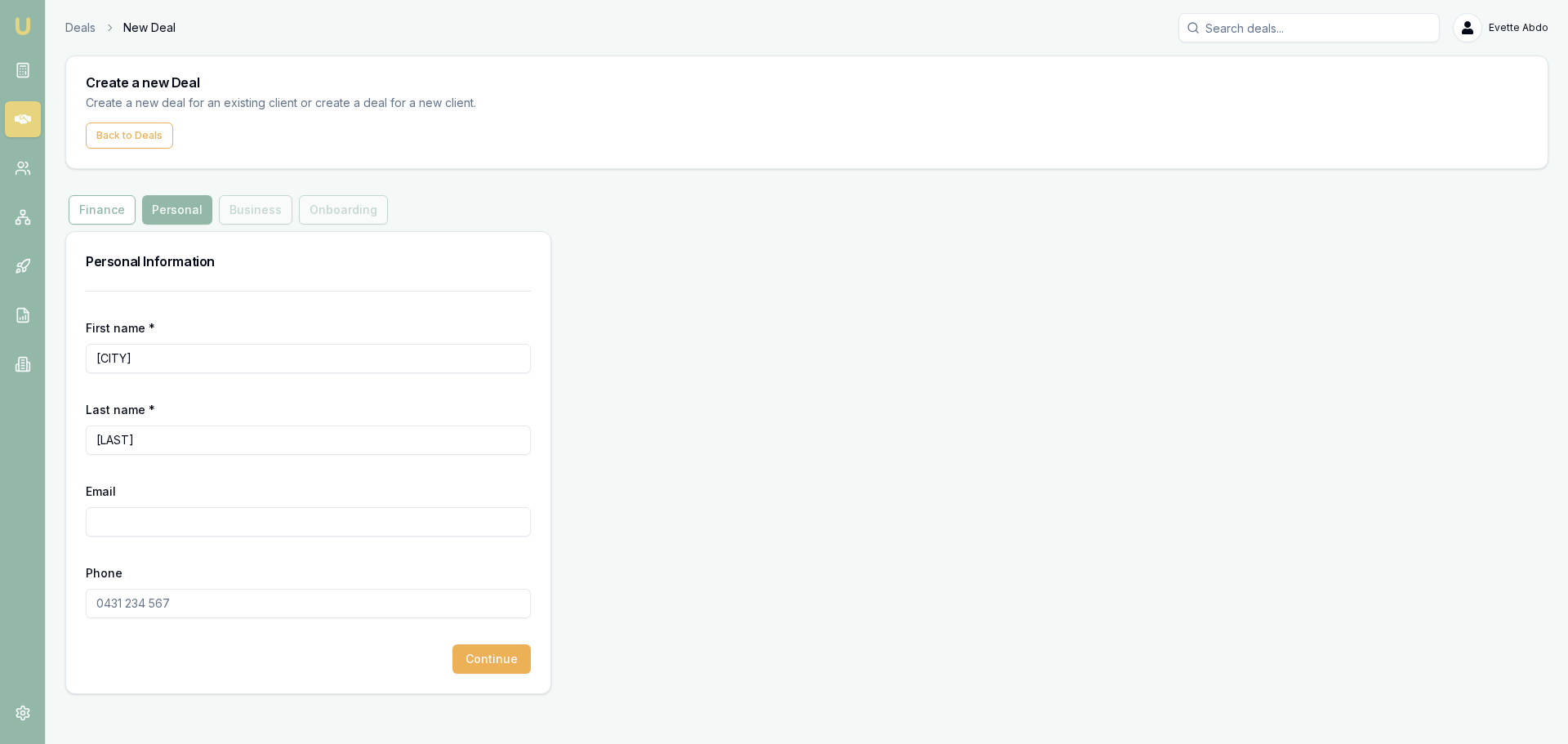 click on "Email" at bounding box center (308, 522) 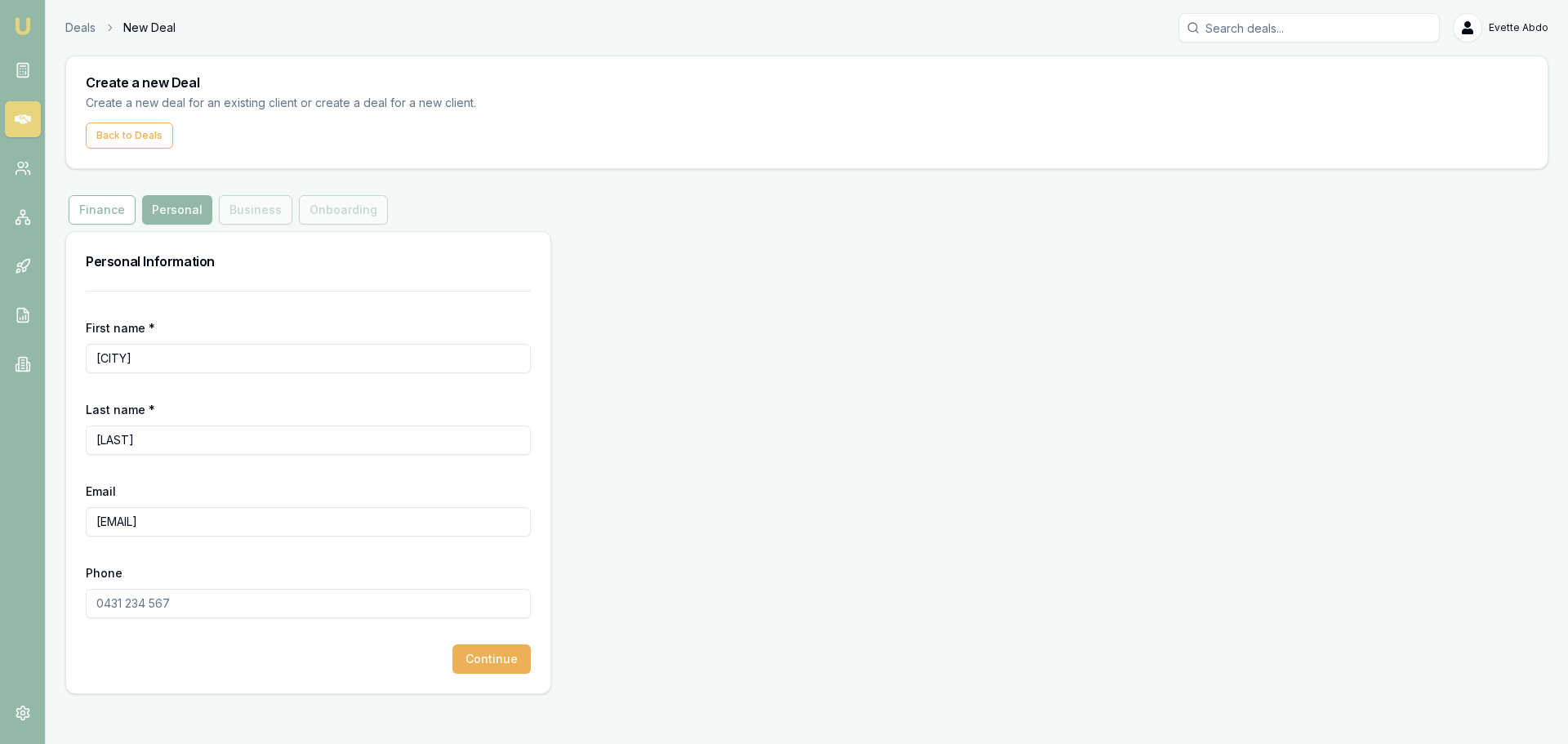 click on "[EMAIL]" at bounding box center [308, 522] 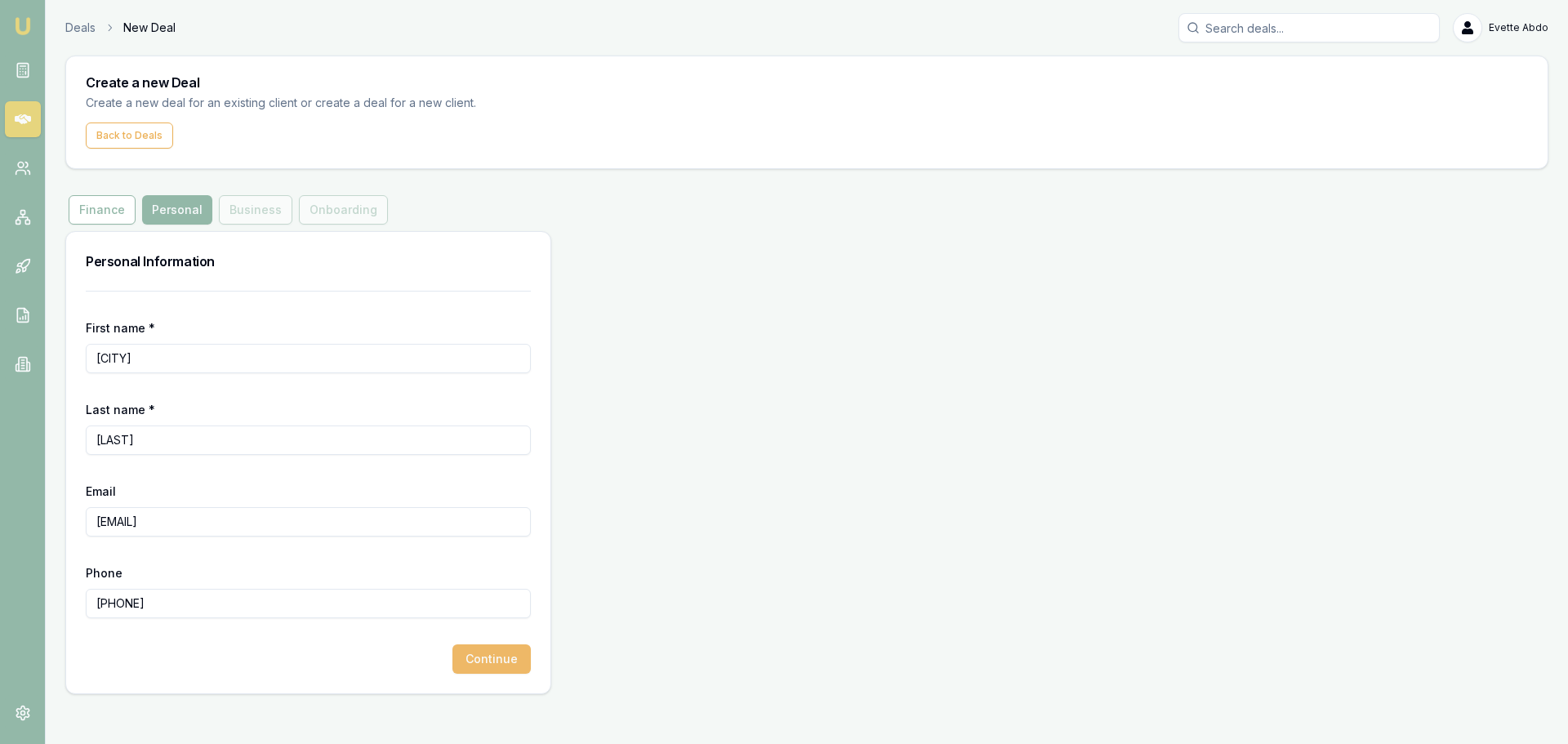 type on "[PHONE]" 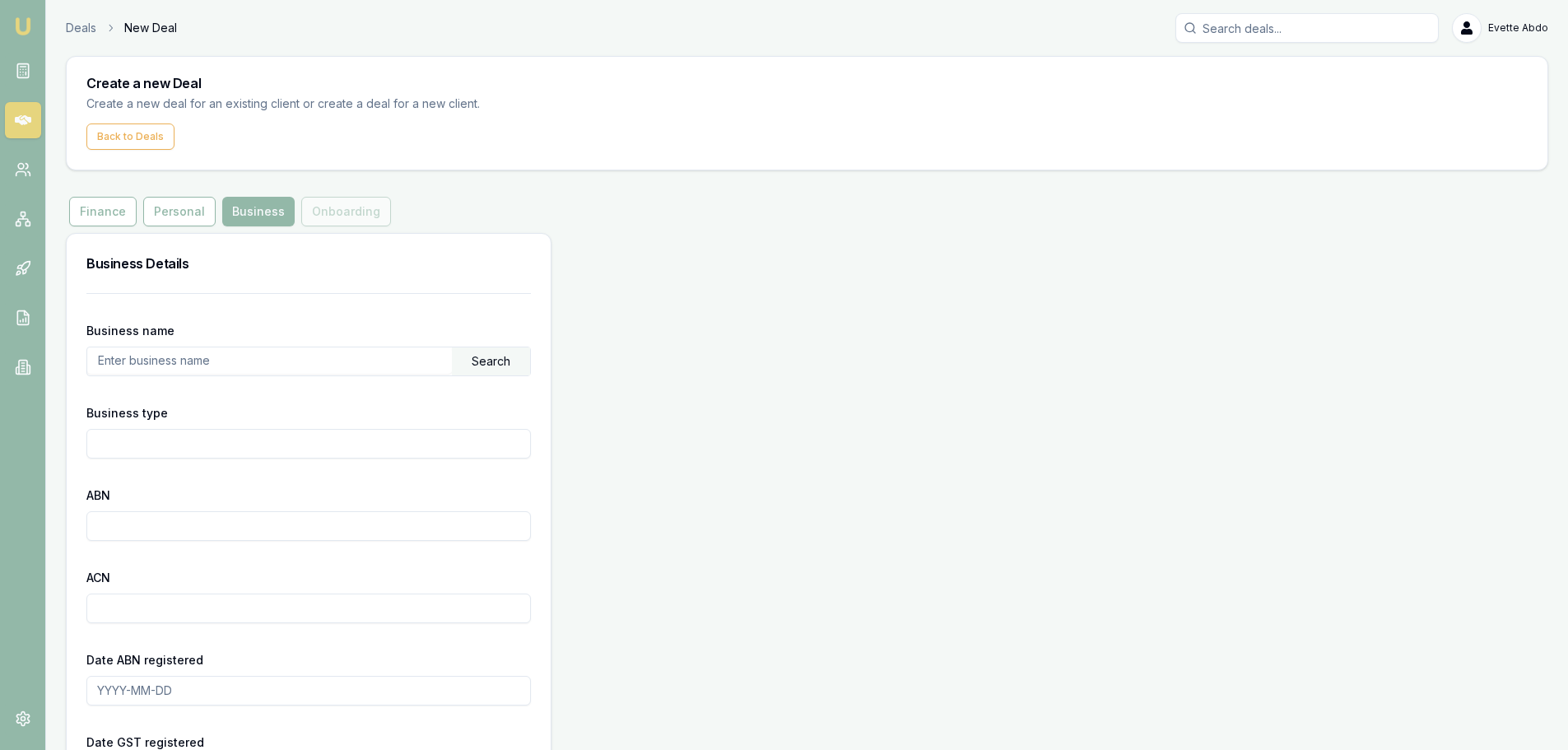 click at bounding box center [269, 361] 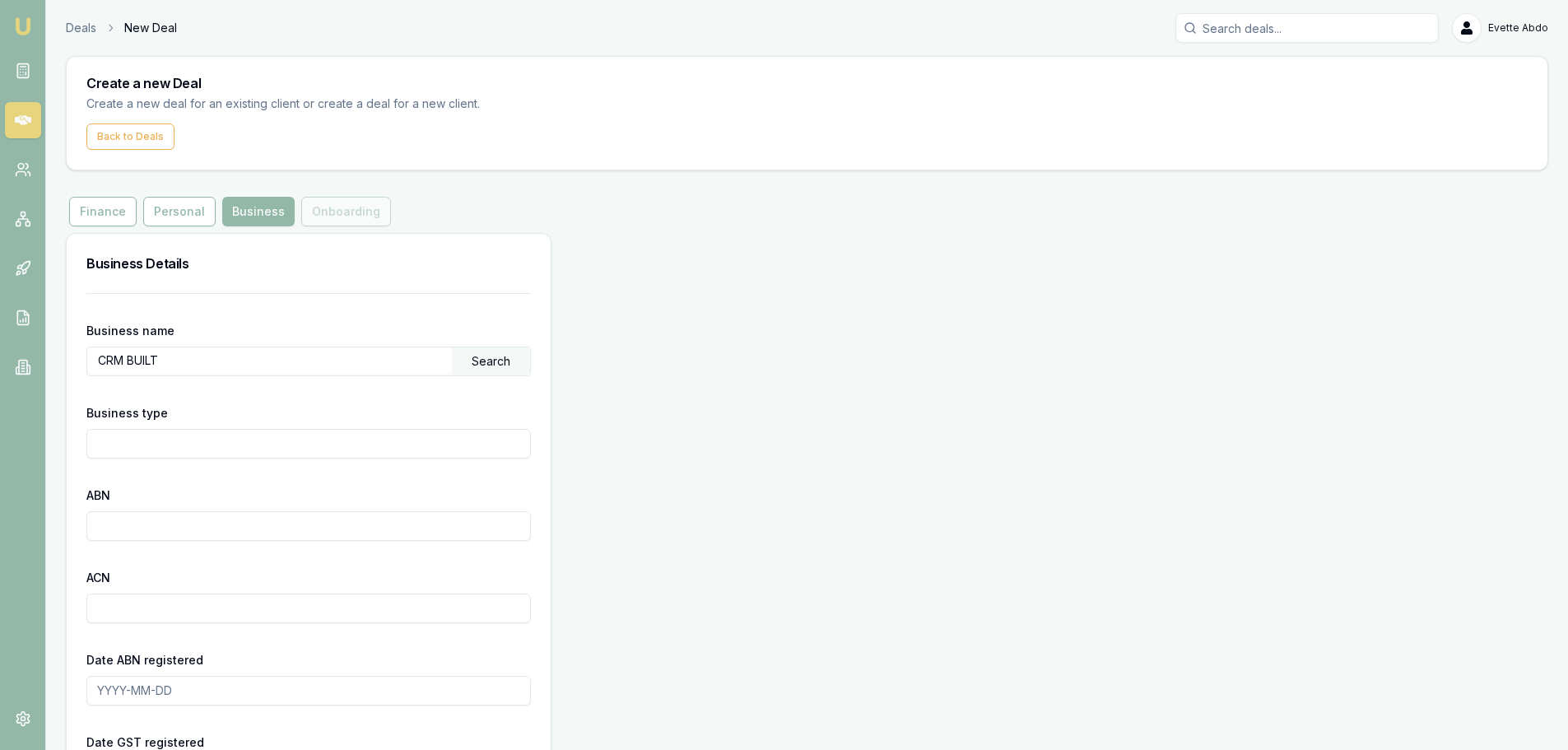 click on "Search" at bounding box center [491, 361] 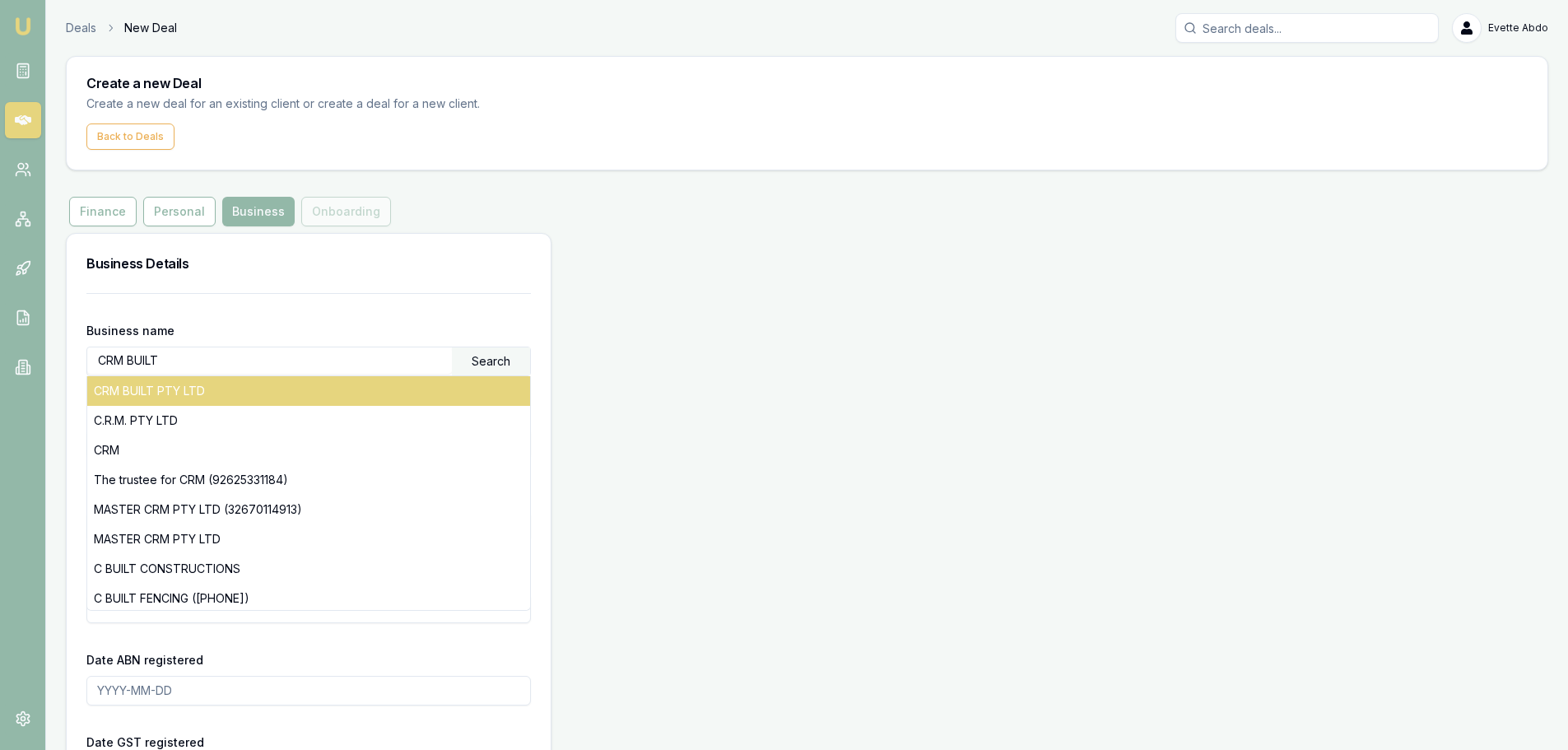 click on "CRM BUILT PTY LTD" at bounding box center [309, 391] 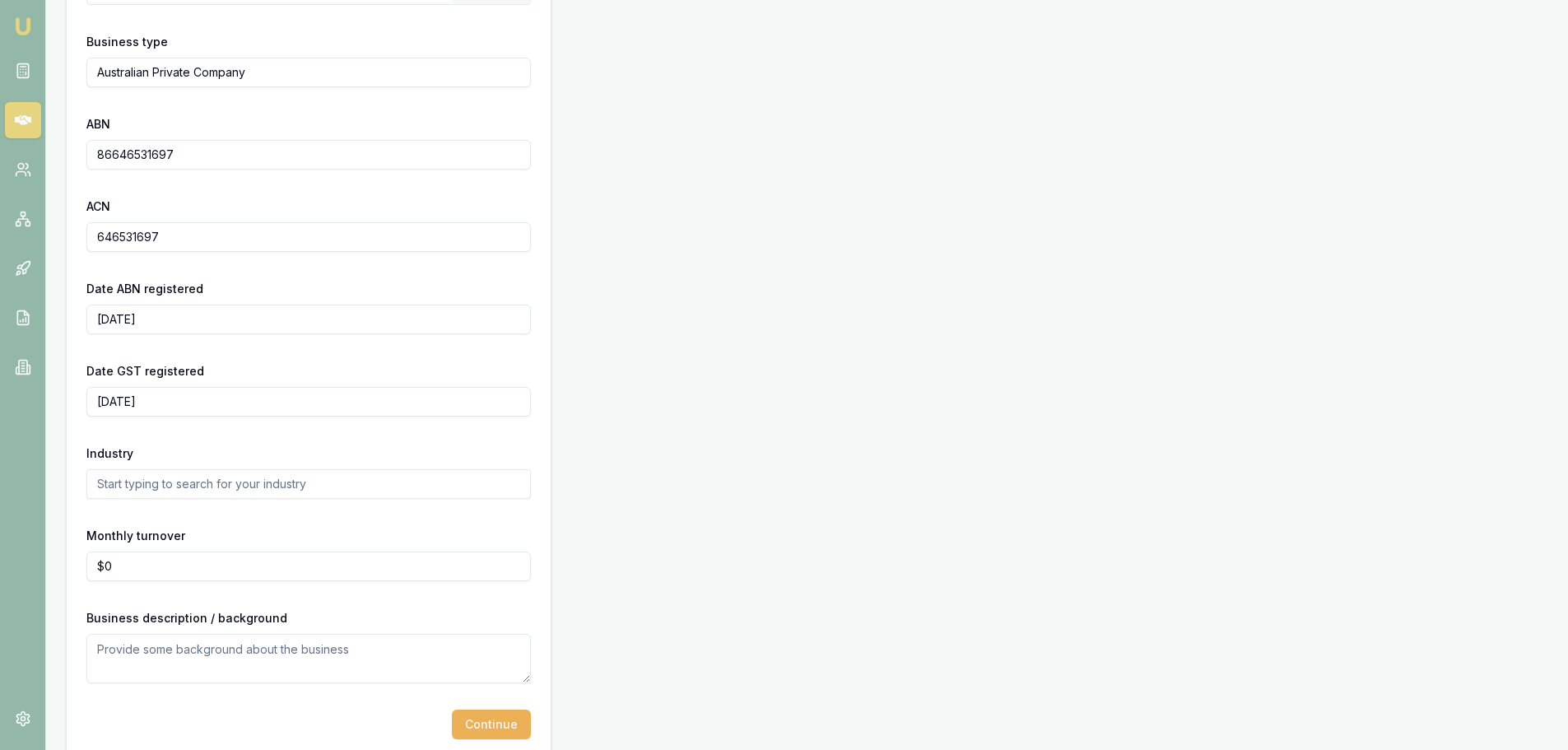 scroll, scrollTop: 394, scrollLeft: 0, axis: vertical 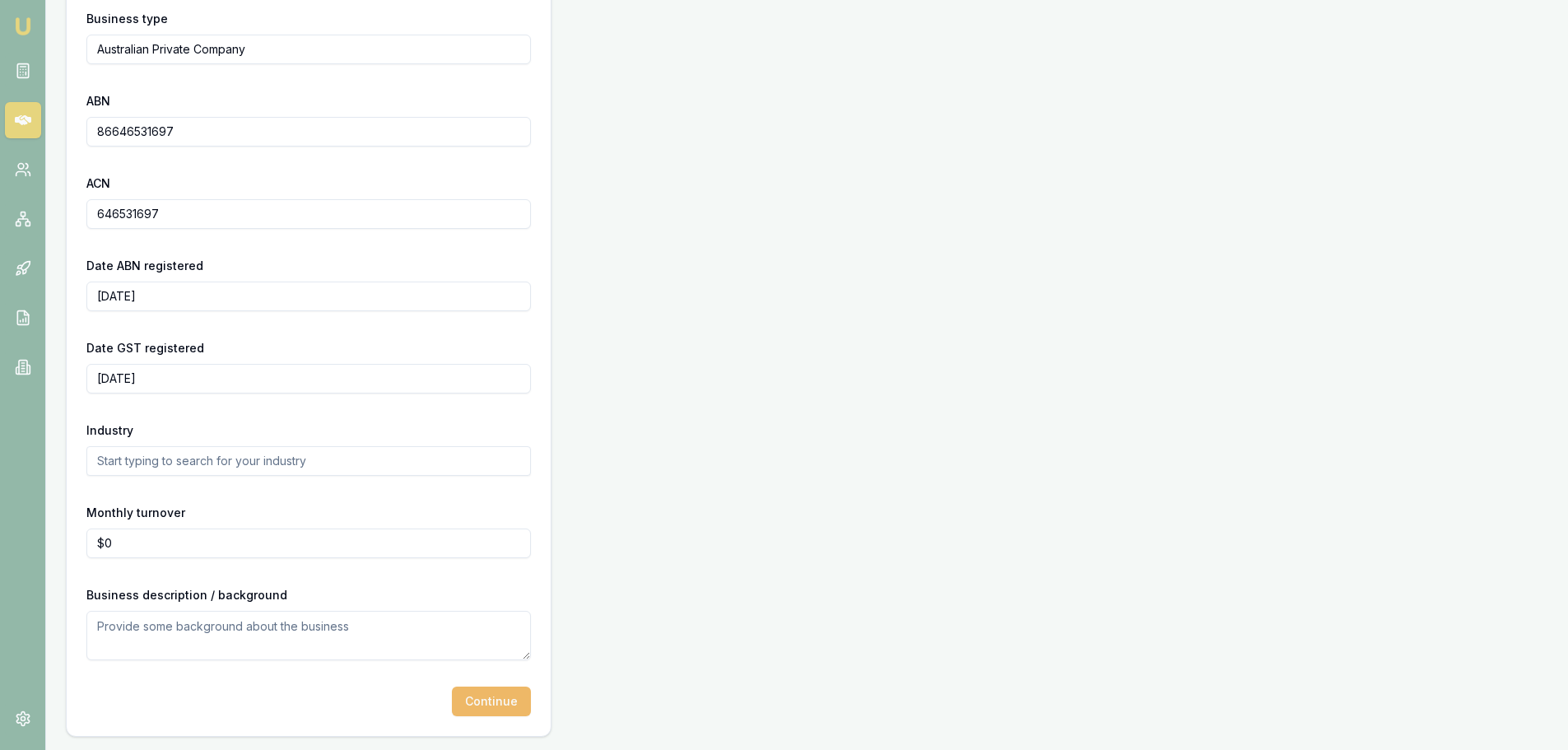 click on "Continue" at bounding box center [491, 701] 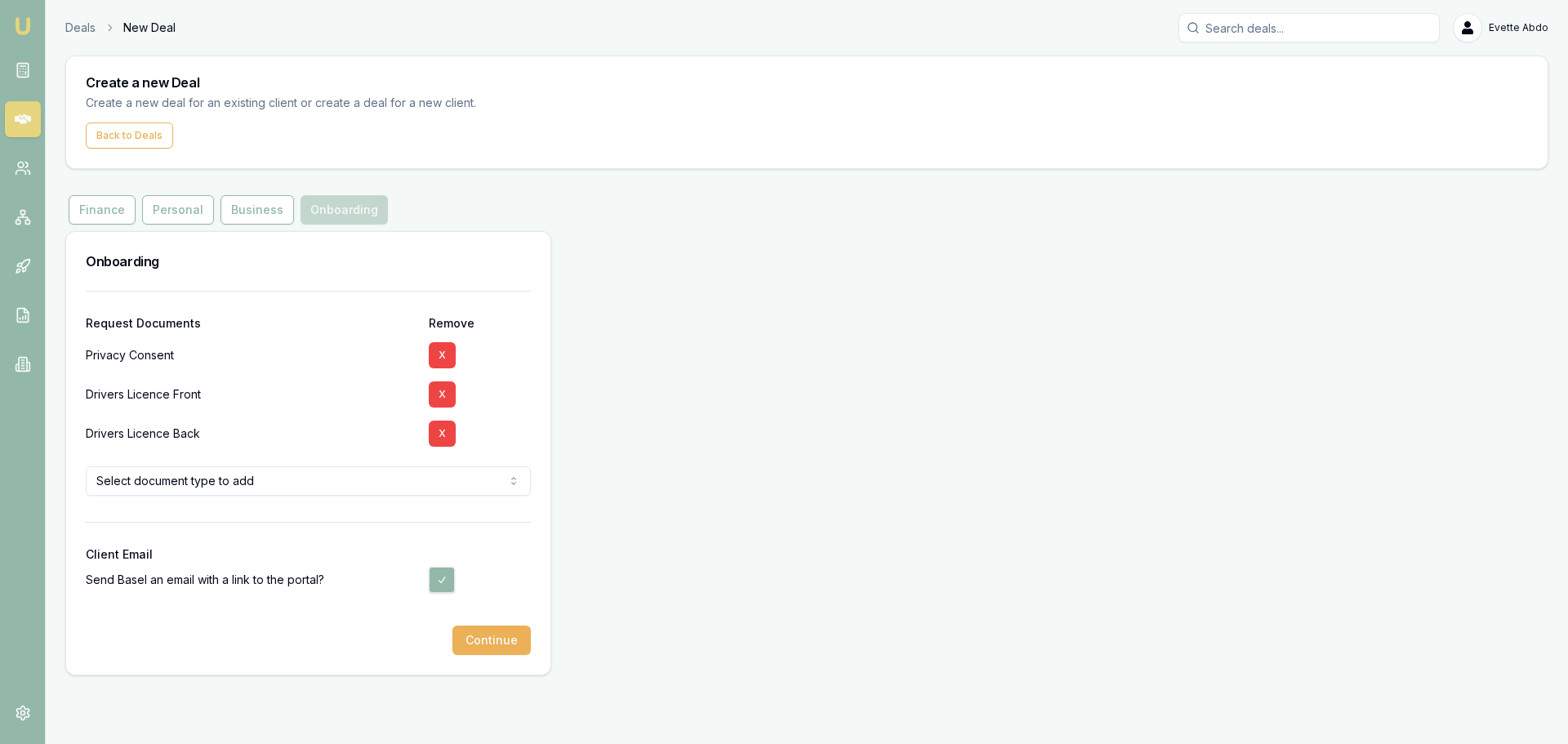 click on "Emu Broker Deals New Deal Evette Abdo Toggle Menu Create a new Deal Create a new deal for an existing client or create a deal for a new client. Back to Deals Onboarding   Finance Personal Business Onboarding Onboarding Request Documents Remove Privacy Consent X Drivers Licence Front X Drivers Licence Back X Select document type to add Credit Guide 12 Months Bank Statements 3 Months Bank Statements 6 Months Bank Statements Birth Certificate Medicare Card Passport Payslip Previous Payslip Recent Client Email Send Basel an email with a link to the portal? Continue" at bounding box center (784, 372) 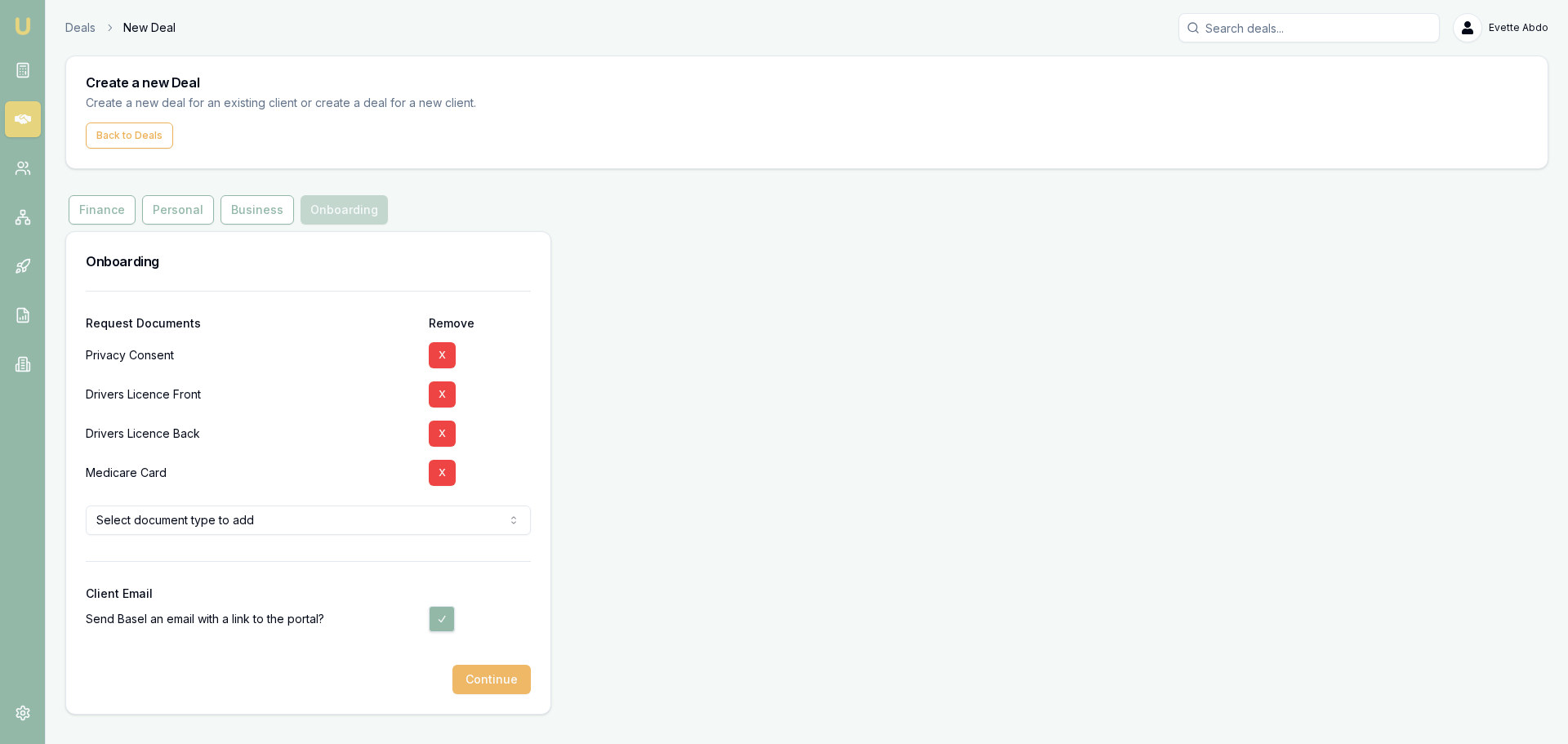 click on "Continue" at bounding box center (492, 679) 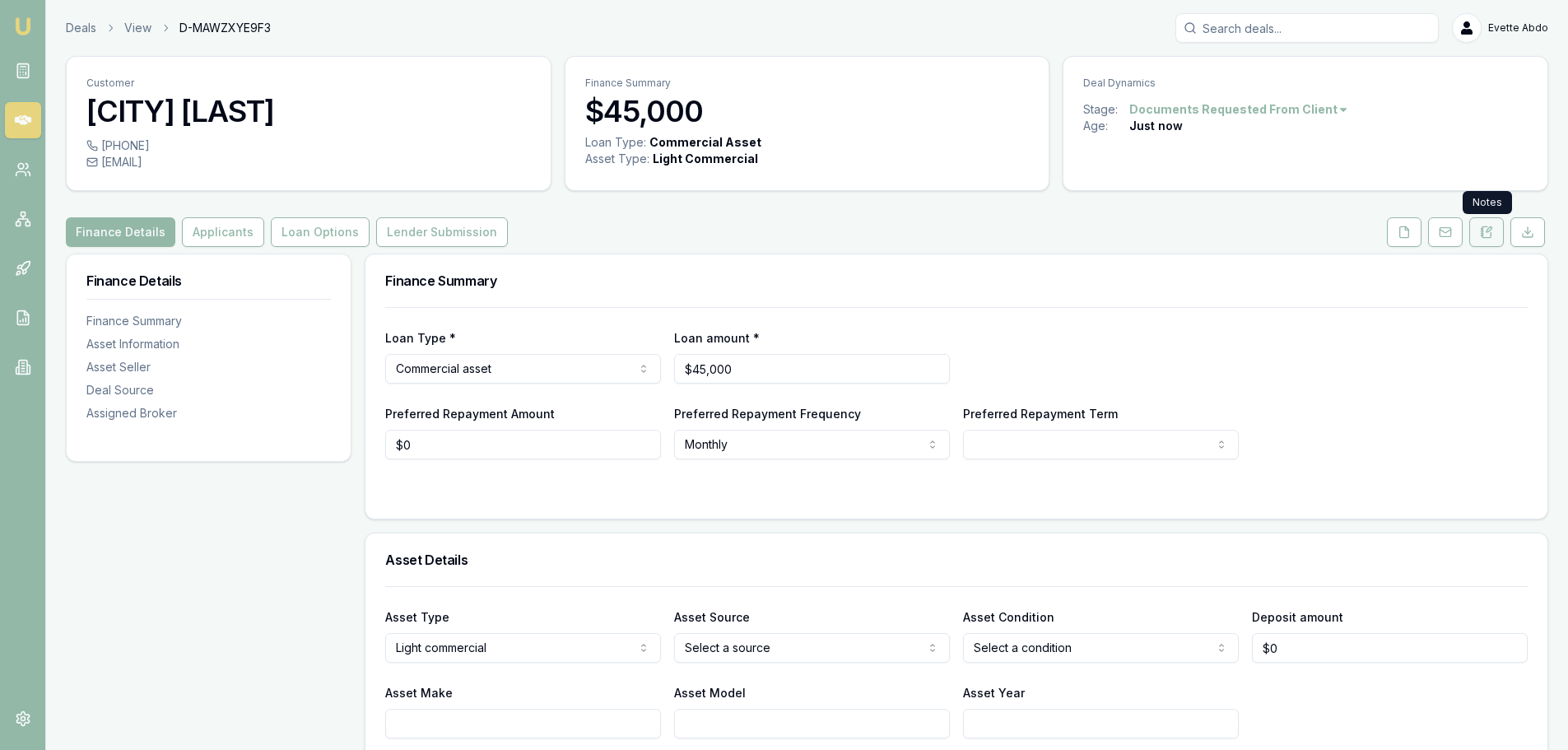 click 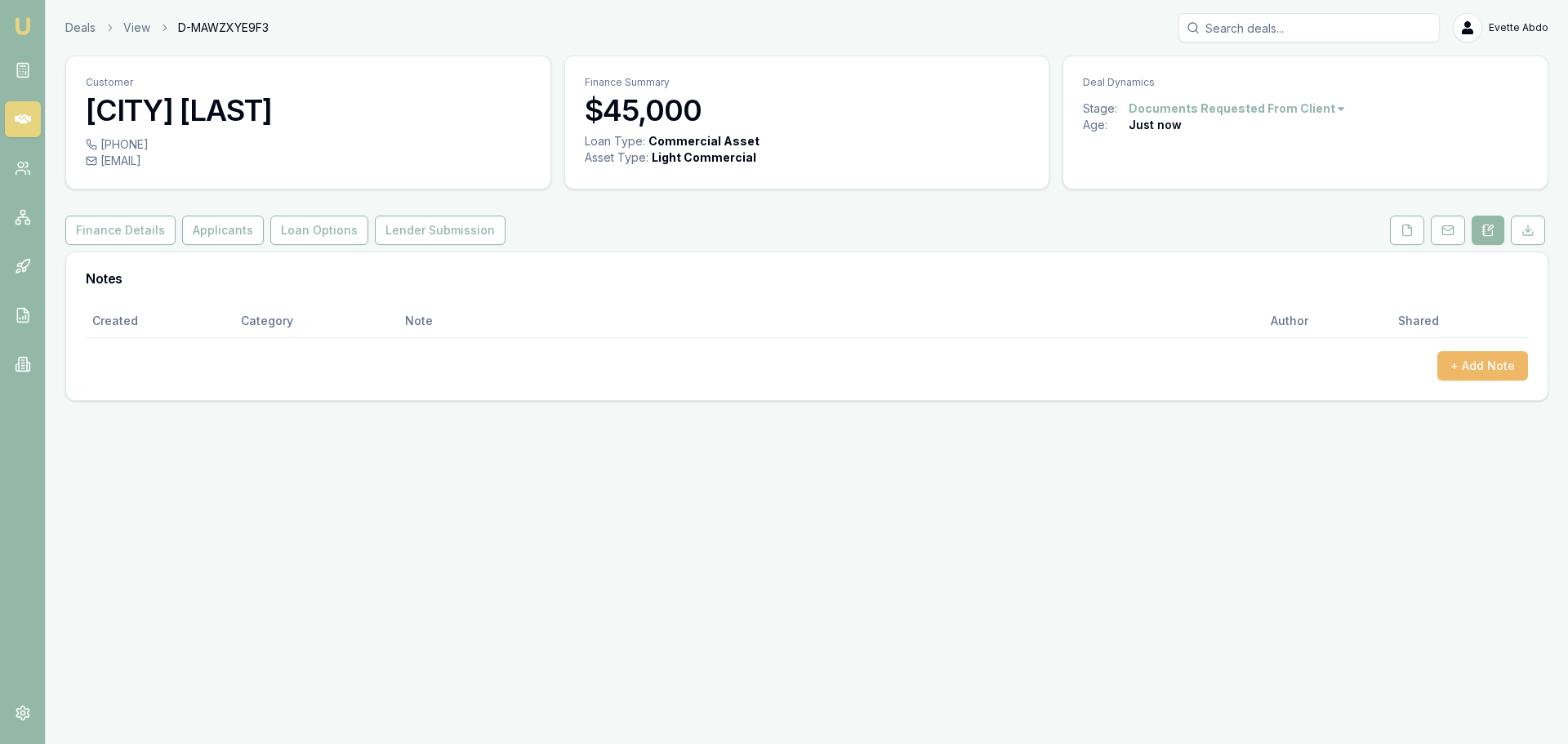 click on "+ Add Note" at bounding box center [1482, 366] 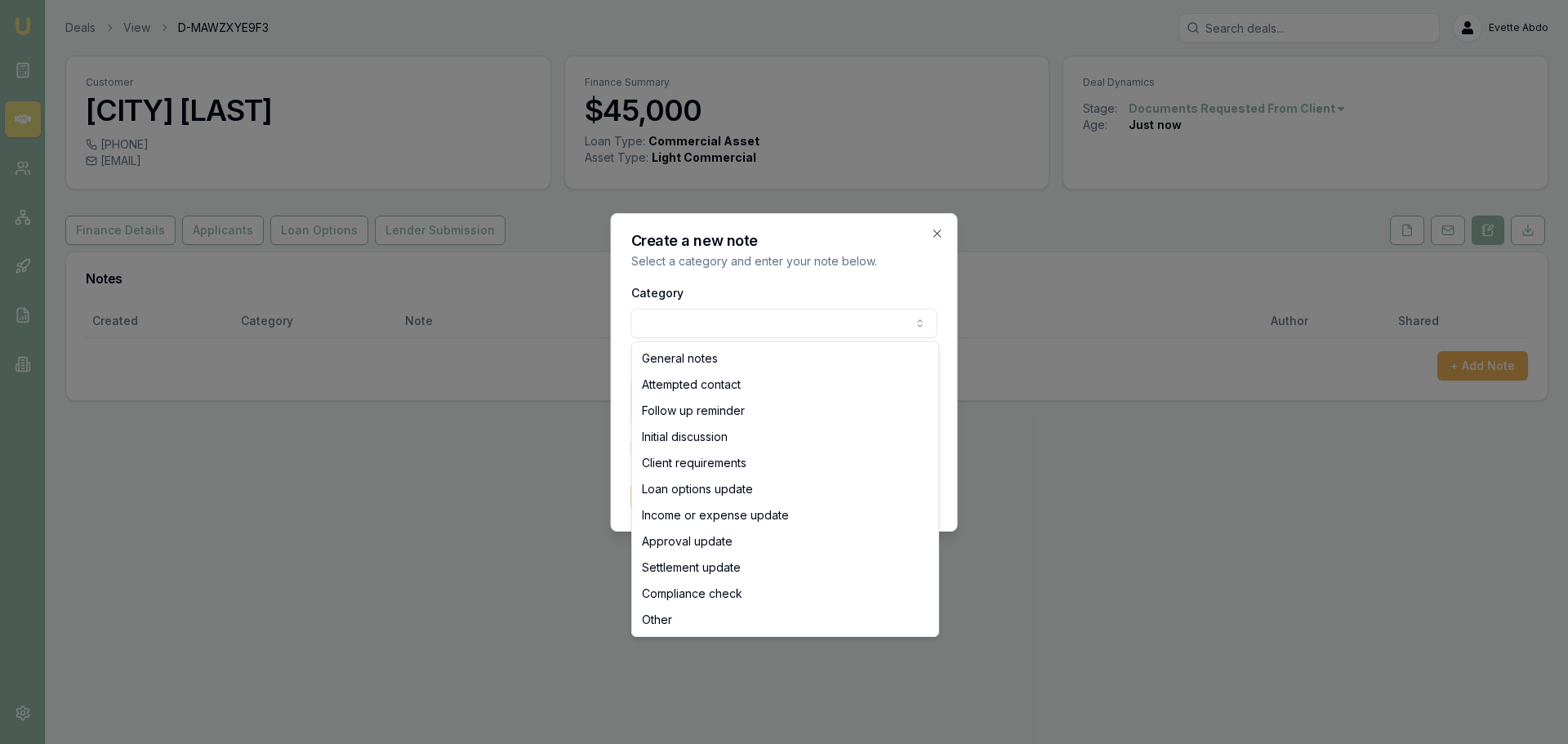 click on "Emu Broker Deals View D-MAWZXYE9F3 Evette Abdo Toggle Menu Customer Basel 	Kaser [PHONE] [EMAIL] Finance Summary $45,000 Loan Type: Commercial Asset Asset Type : Light Commercial Deal Dynamics Stage: Documents Requested From Client Age: Just now Finance Details Applicants Loan Options Lender Submission Notes Created Category Note Author Shared + Add Note
Create a new note Select a category and enter your note below. Category  General notes Attempted contact Follow up reminder Initial discussion Client requirements Loan options update Income or expense update Approval update Settlement update Compliance check Other Details  Share note with partner? Create note Close General notes Attempted contact Follow up reminder Initial discussion Client requirements Loan options update Income or expense update Approval update Settlement update Compliance check Other" at bounding box center (784, 372) 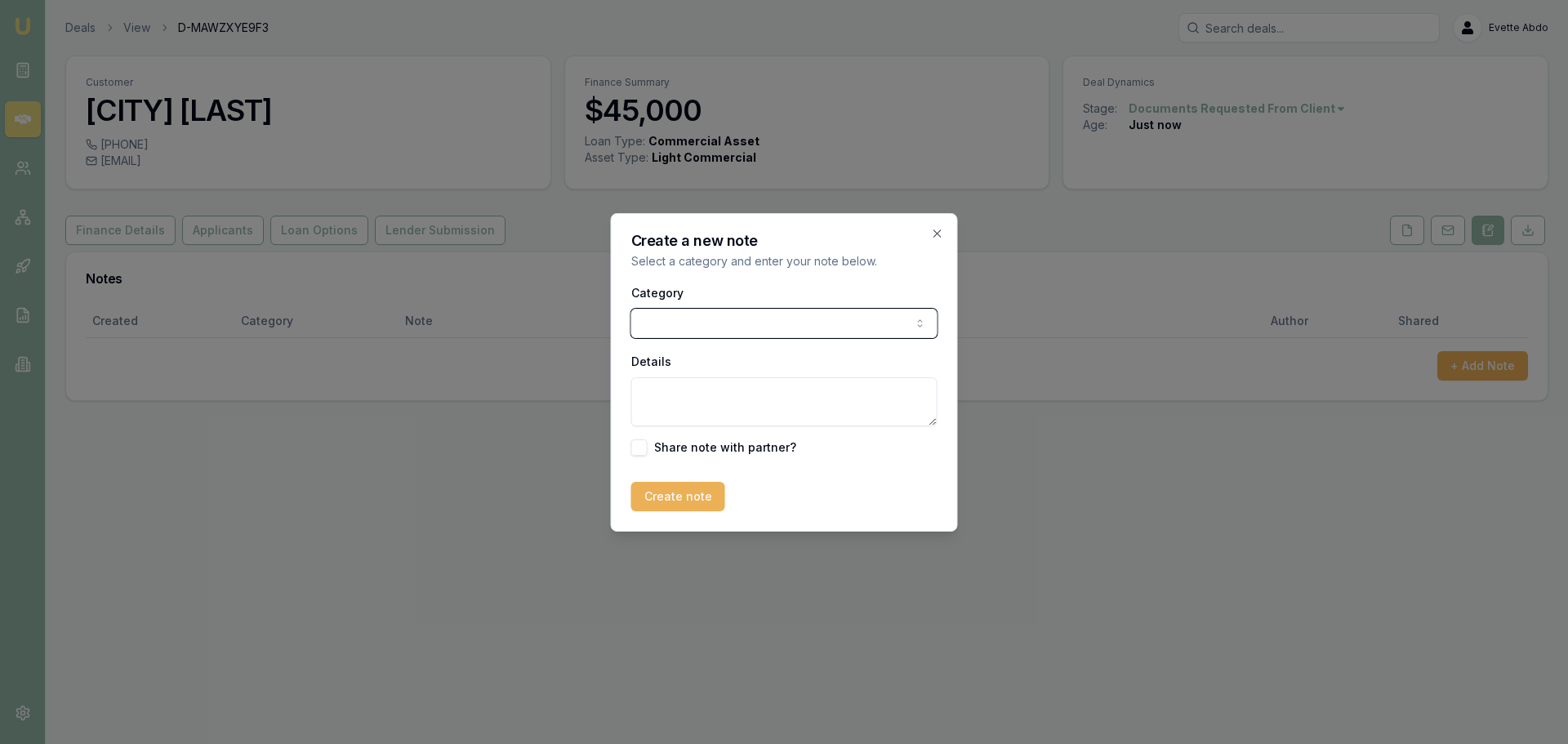 click at bounding box center [784, 372] 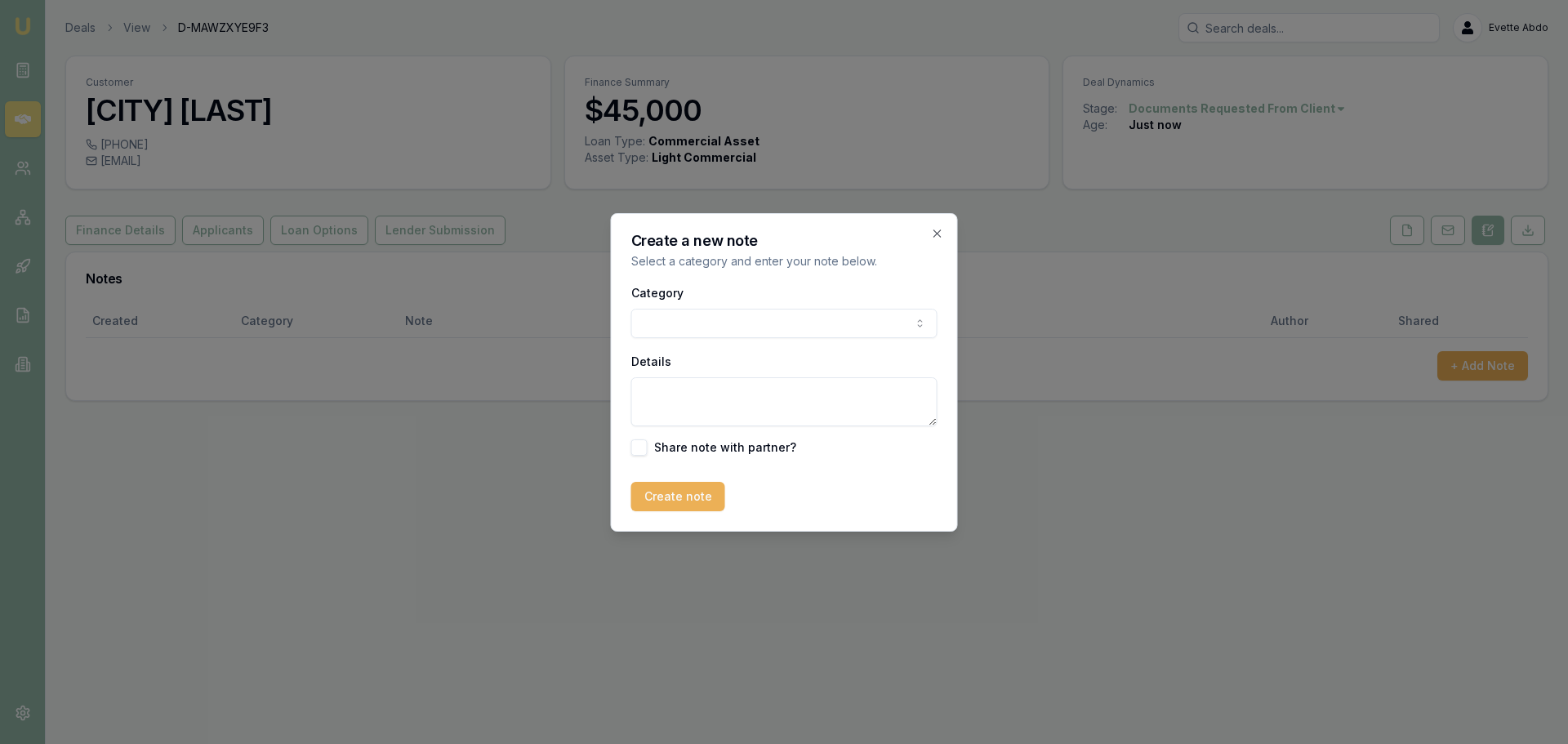 click on "Details" at bounding box center [784, 402] 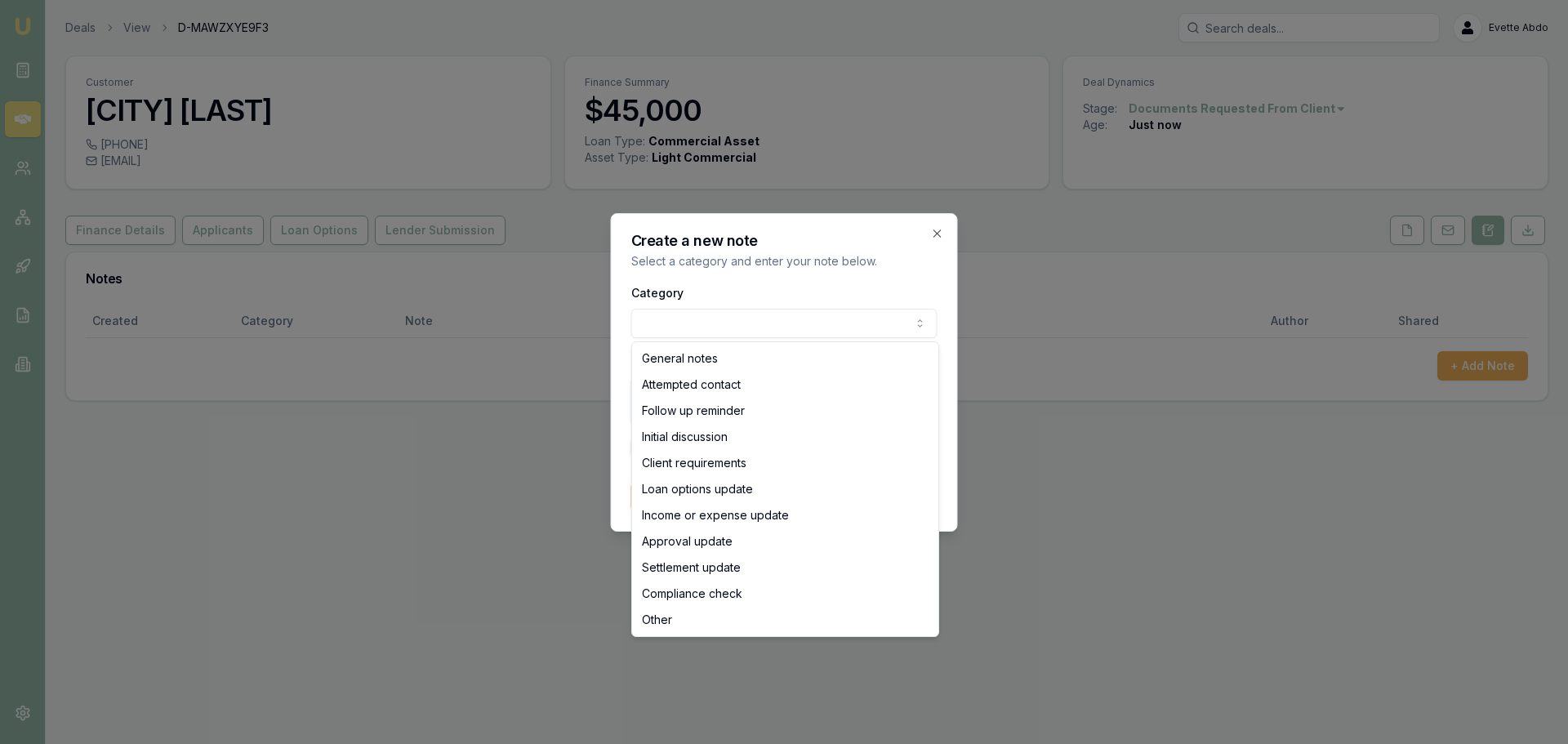 click on "Emu Broker Deals View D-MAWZXYE9F3 Evette Abdo Toggle Menu Customer Basel 	Kaser [PHONE] [EMAIL] Finance Summary $45,000 Loan Type: Commercial Asset Asset Type : Light Commercial Deal Dynamics Stage: Documents Requested From Client Age: Just now Finance Details Applicants Loan Options Lender Submission Notes Created Category Note Author Shared + Add Note
Create a new note Select a category and enter your note below. Category  General notes Attempted contact Follow up reminder Initial discussion Client requirements Loan options update Income or expense update Approval update Settlement update Compliance check Other Details  Share note with partner? Create note Close General notes Attempted contact Follow up reminder Initial discussion Client requirements Loan options update Income or expense update Approval update Settlement update Compliance check Other" at bounding box center [784, 372] 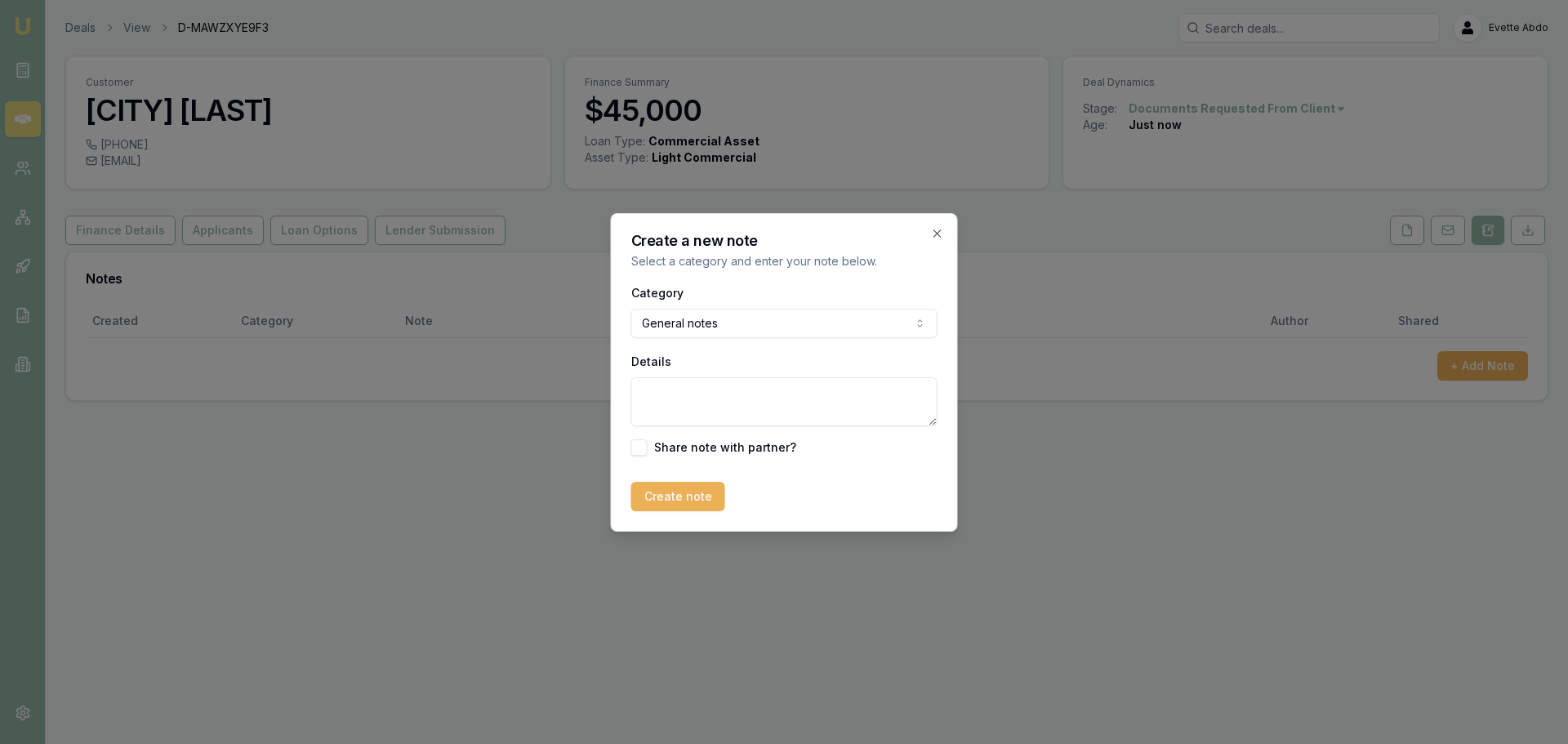 click on "Details" at bounding box center (784, 402) 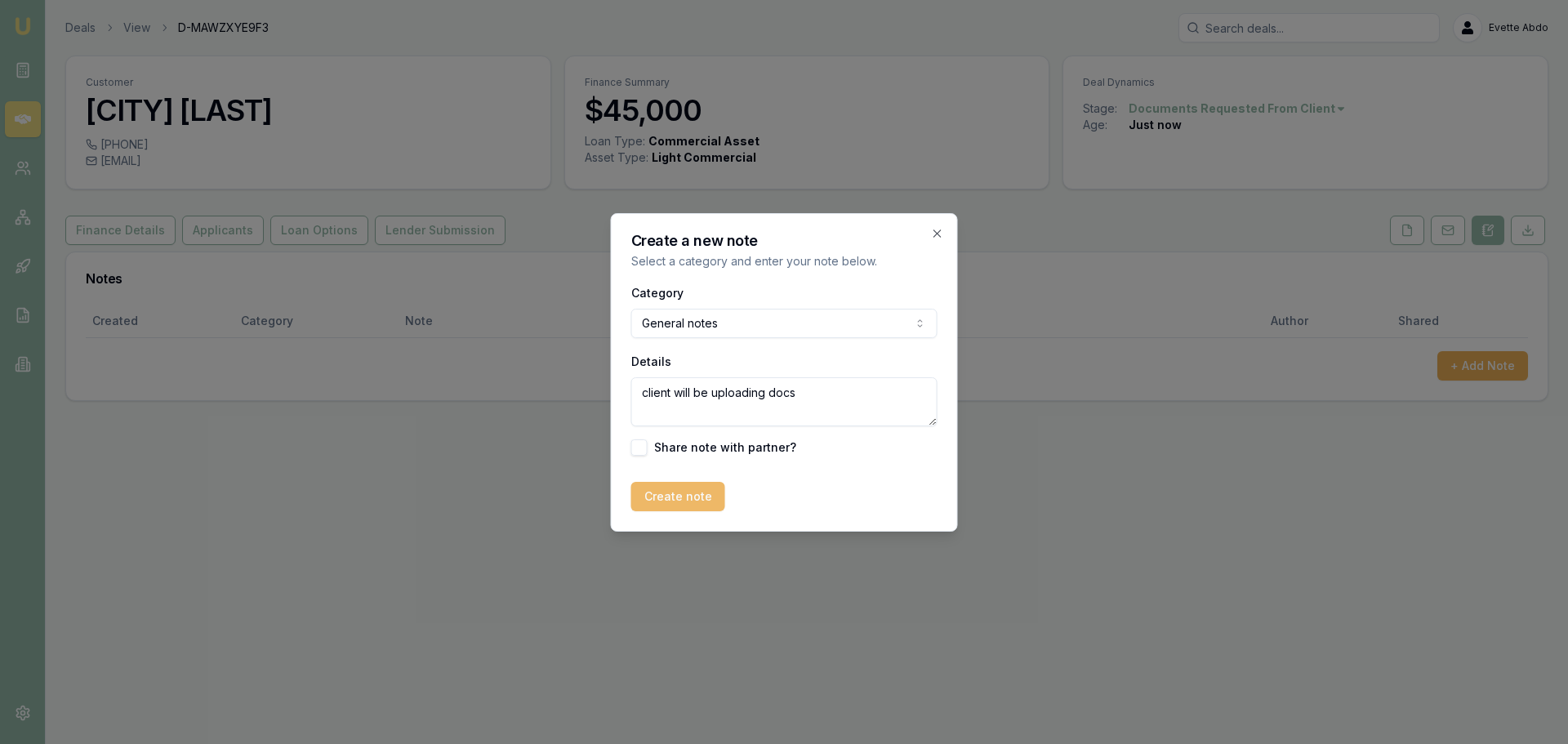 type on "client will be uploading docs" 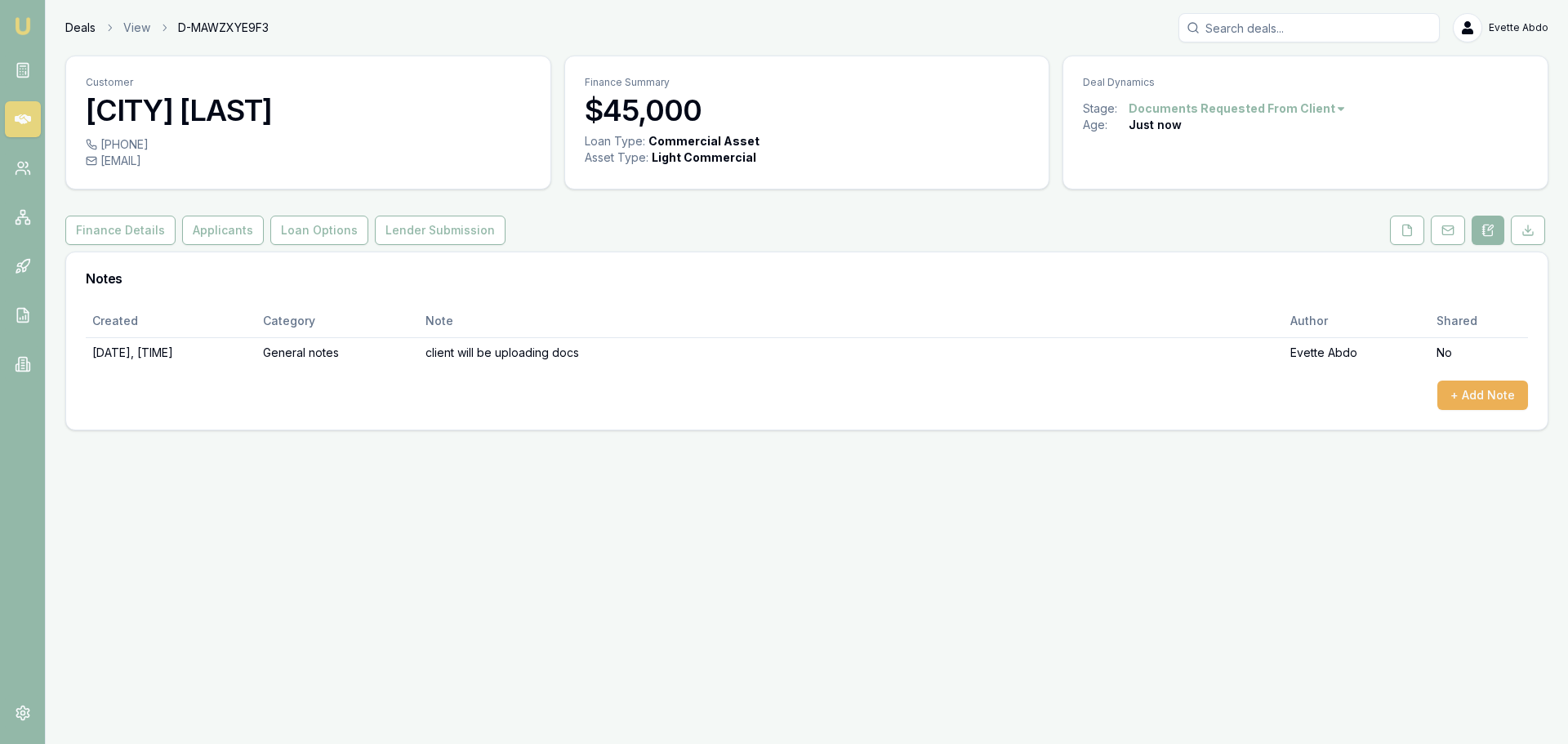 click on "Deals" at bounding box center [80, 28] 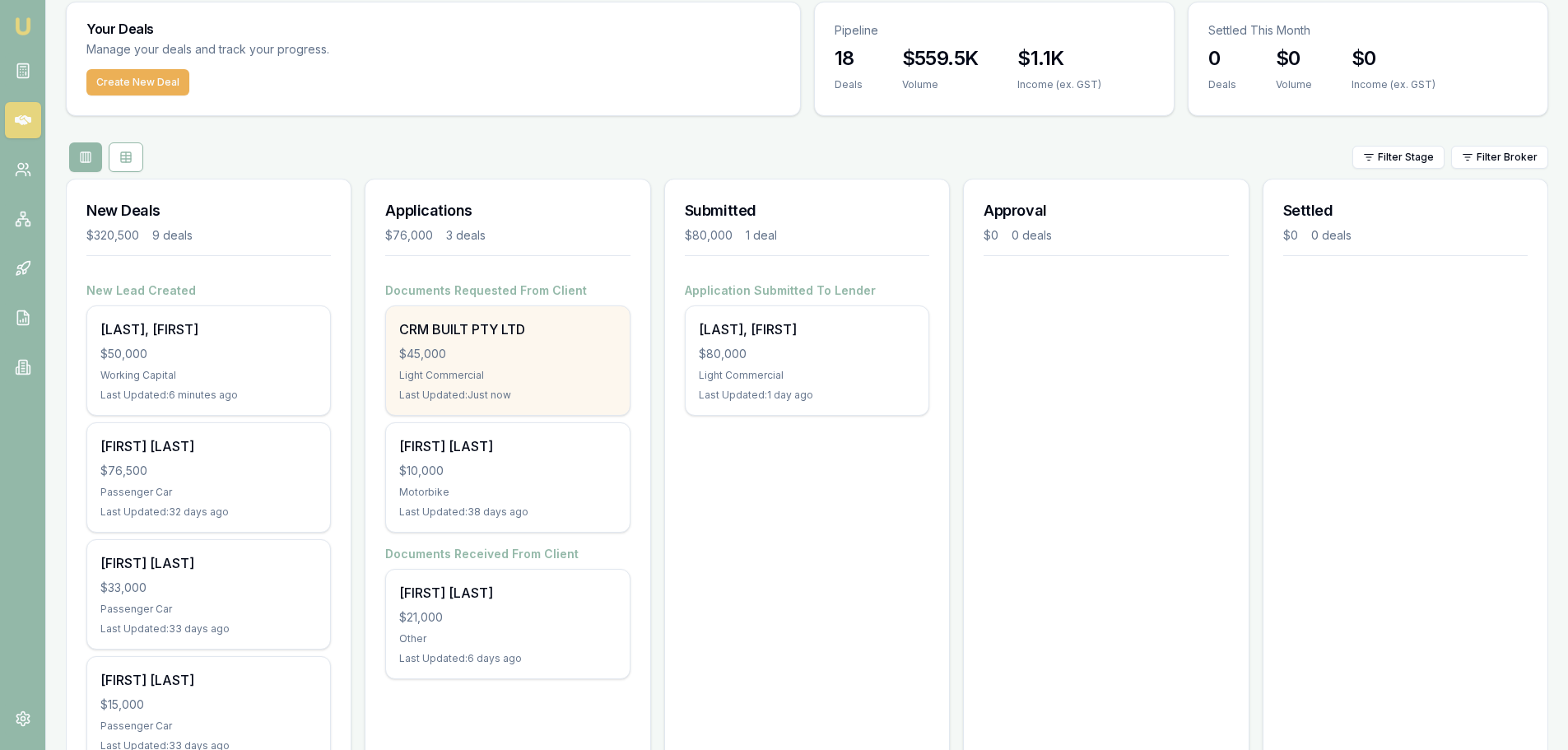scroll, scrollTop: 82, scrollLeft: 0, axis: vertical 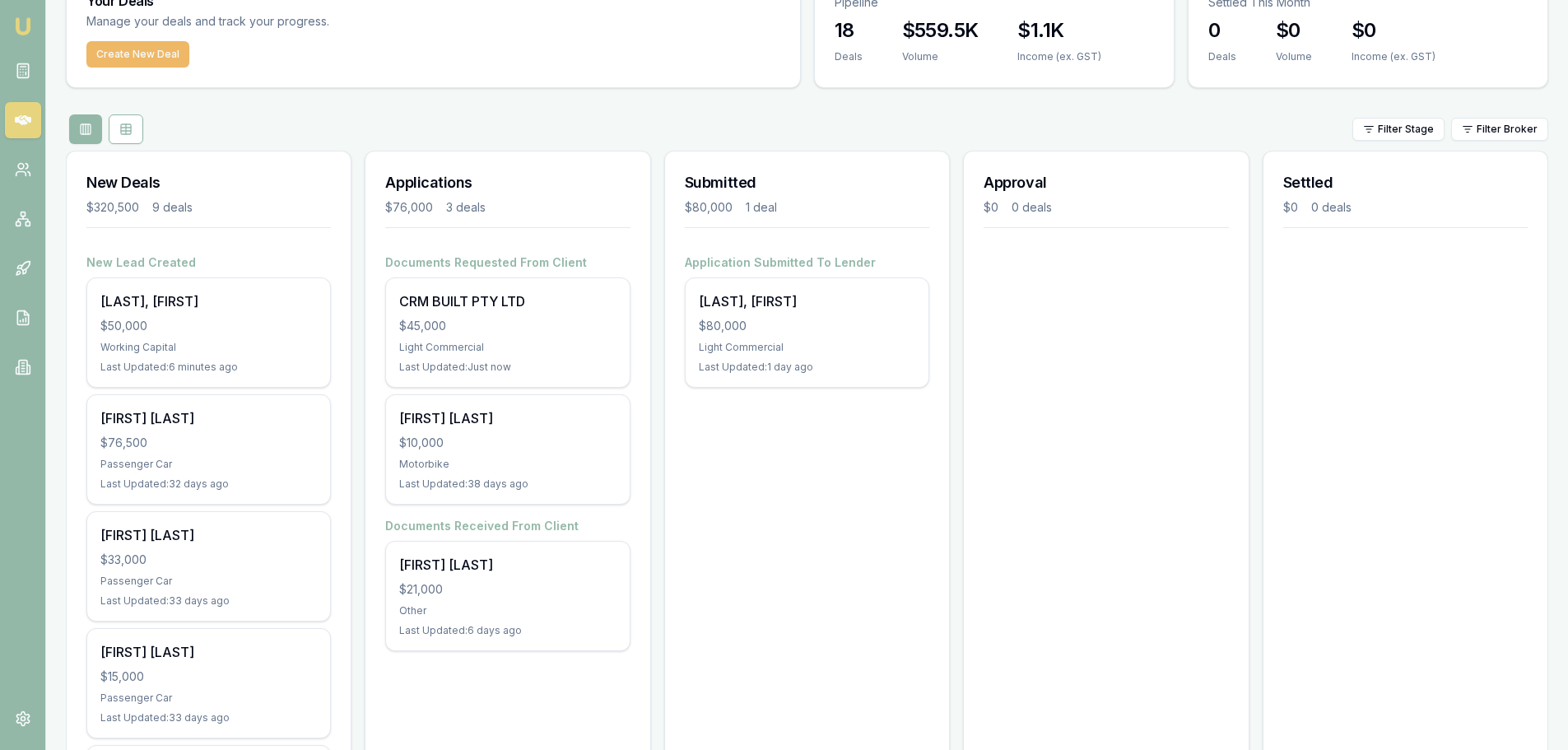 click on "Create New Deal" at bounding box center [137, 54] 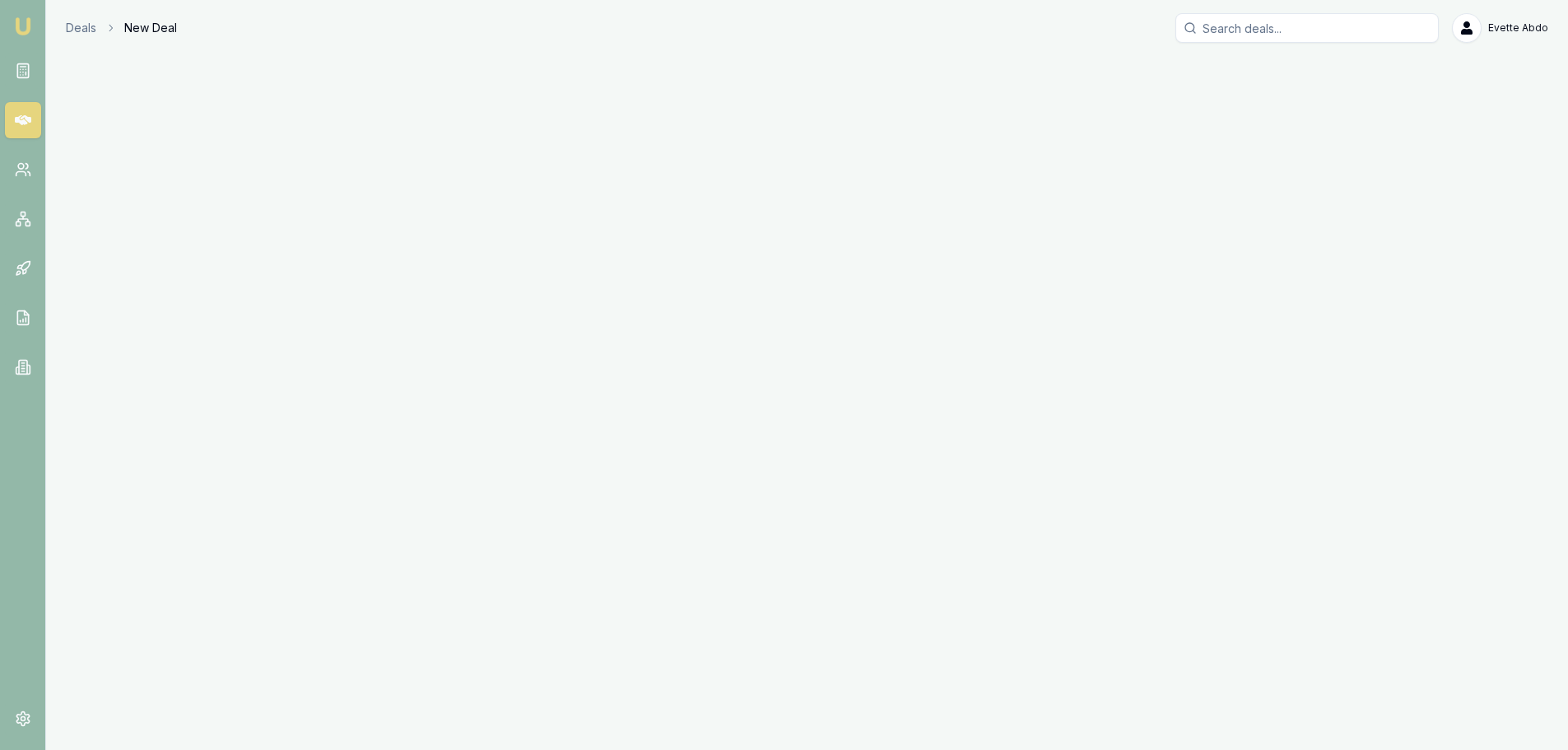 scroll, scrollTop: 0, scrollLeft: 0, axis: both 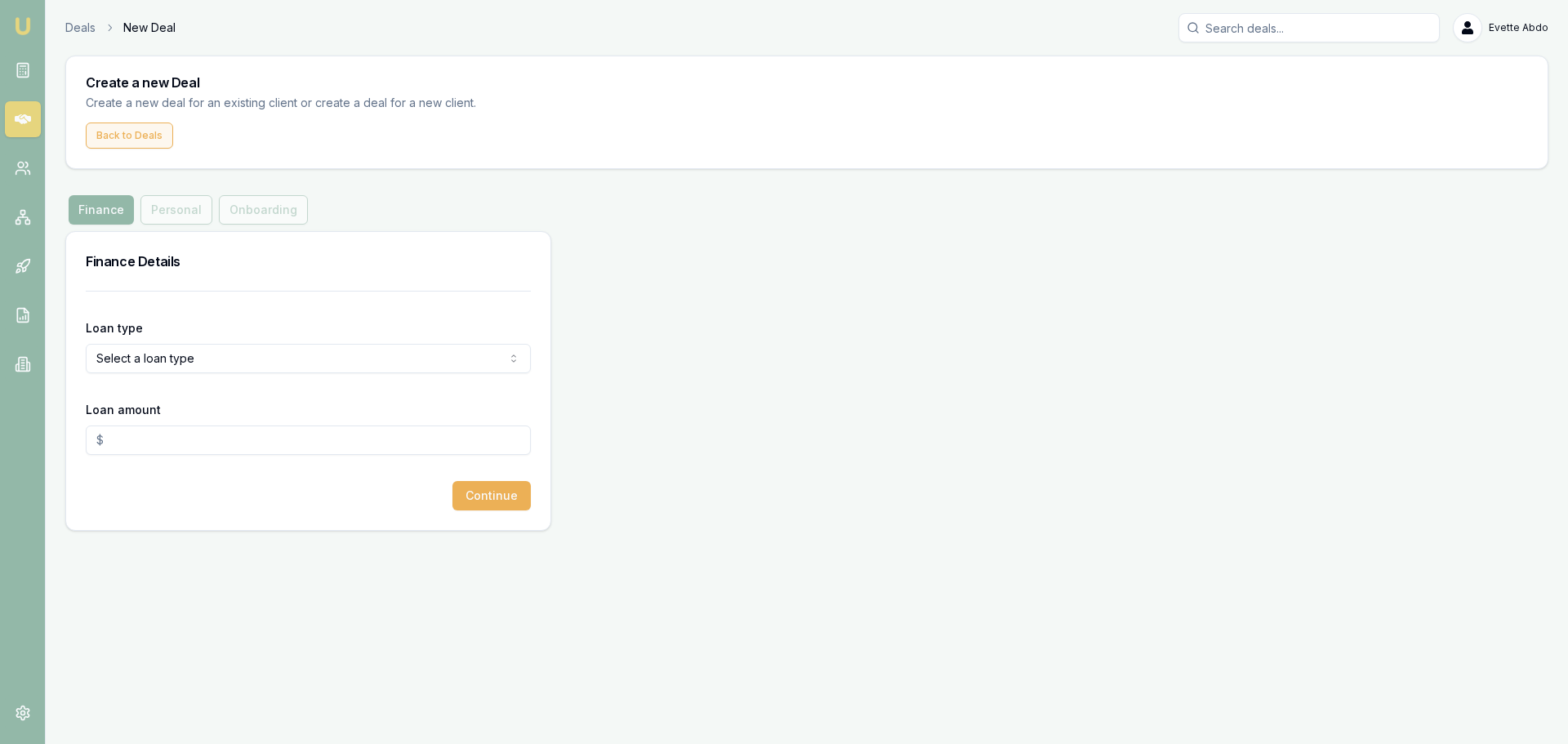 click on "Back to Deals" at bounding box center (129, 136) 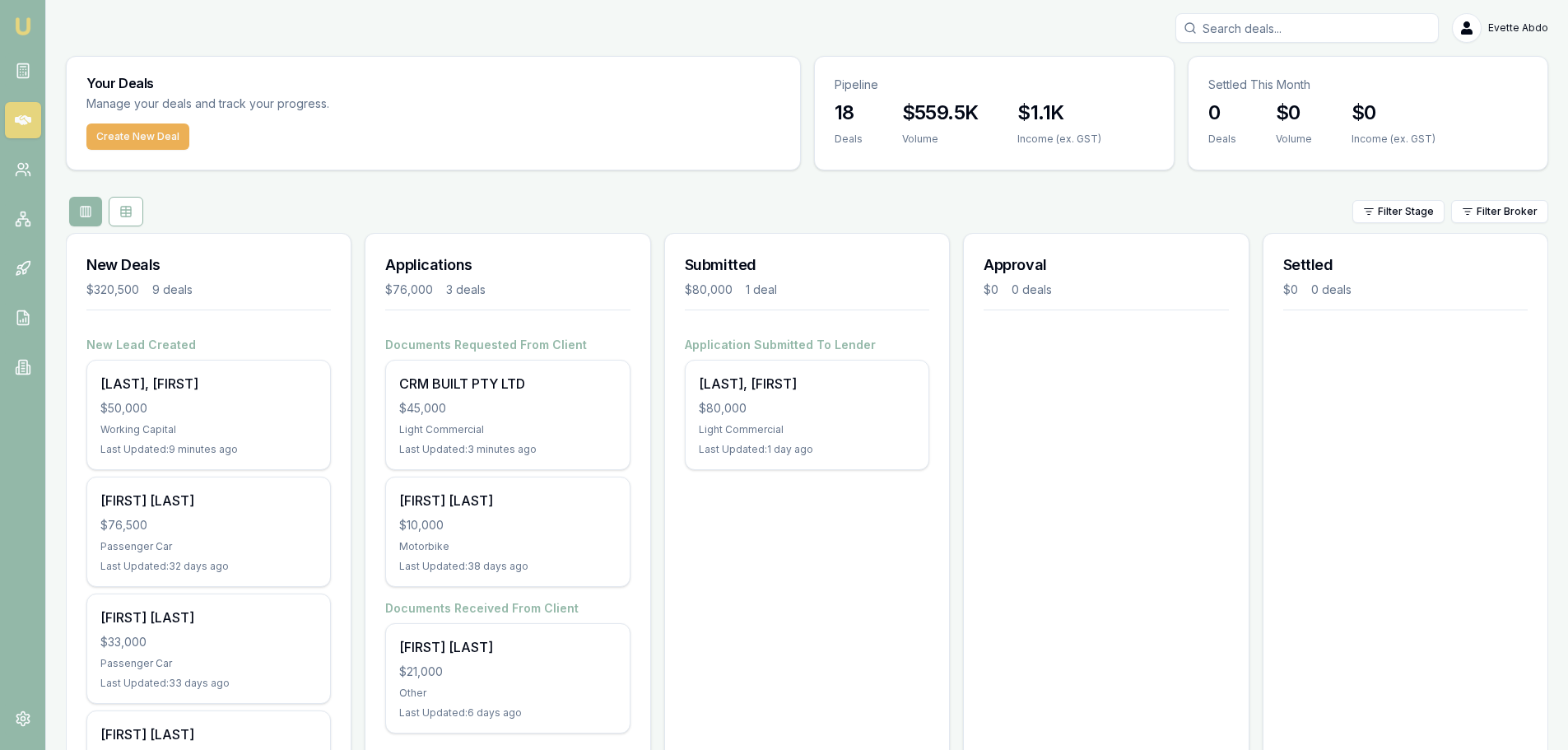 click on "Create New Deal" at bounding box center [137, 137] 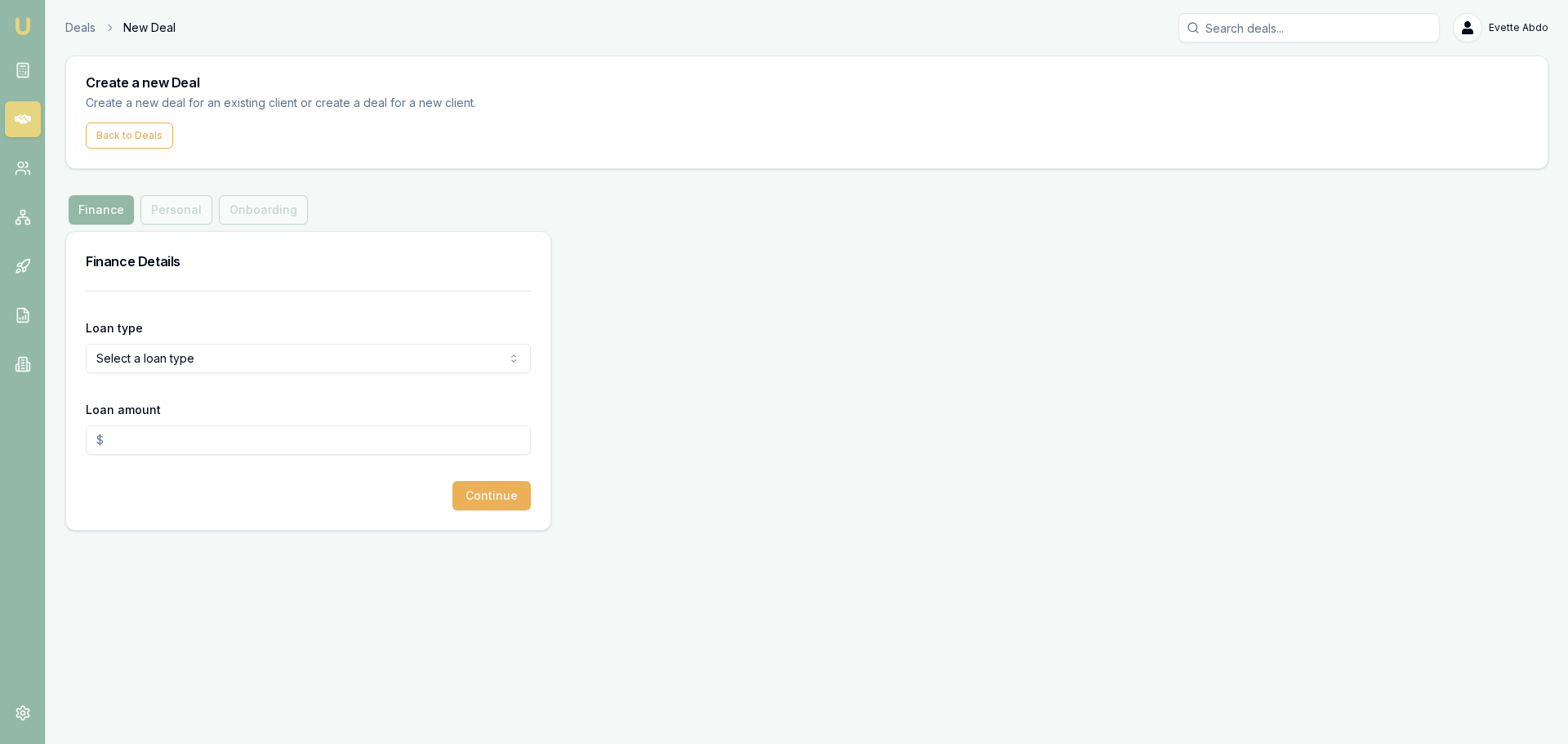 click on "Emu Broker Deals New Deal Evette Abdo Toggle Menu Create a new Deal Create a new deal for an existing client or create a deal for a new client. Back to Deals Finance   Finance Personal Onboarding Finance Details Loan type  Select a loan type Consumer Loan Consumer Asset Commercial Loan Commercial Asset Loan amount Continue" at bounding box center (784, 372) 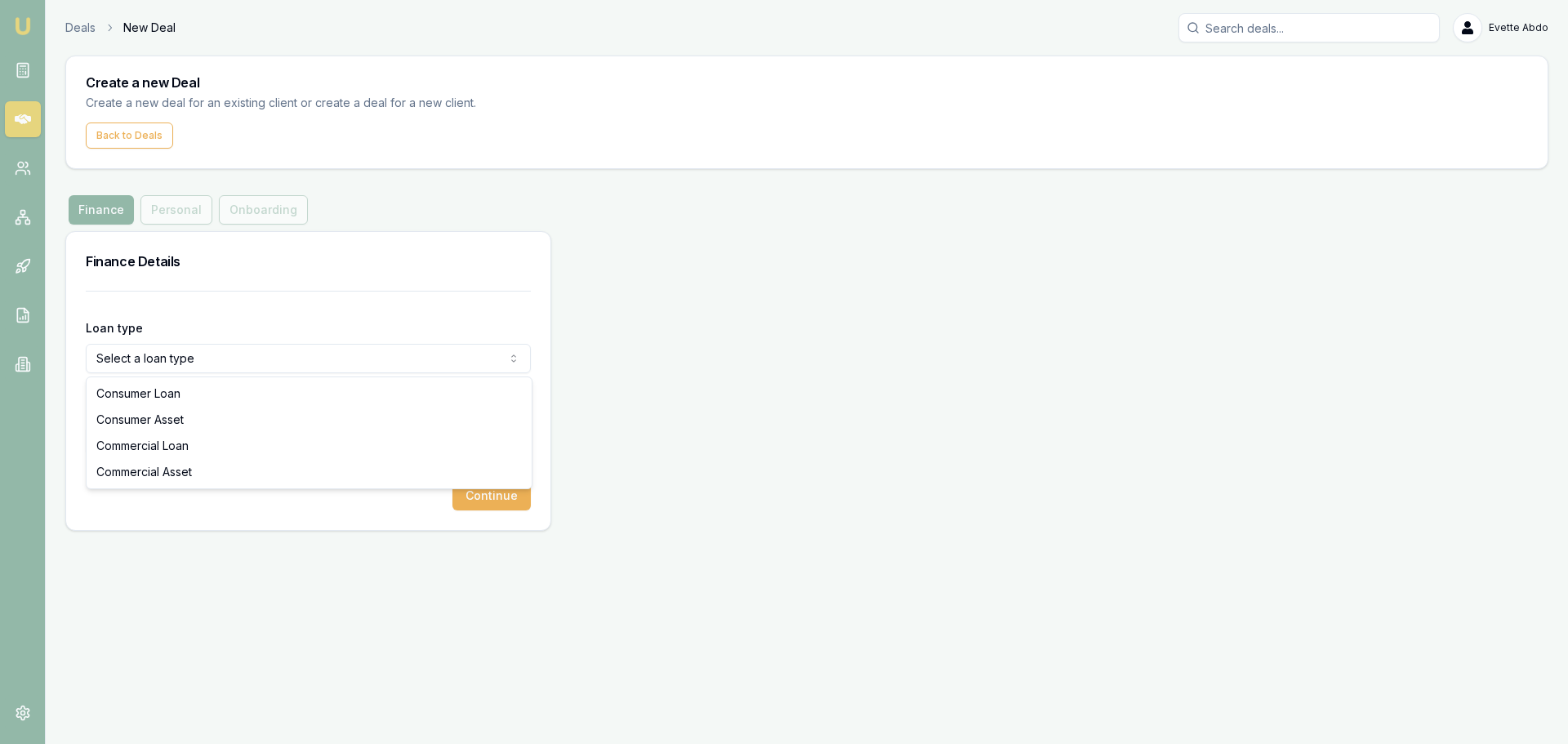 select on "COMMERCIAL_LOAN" 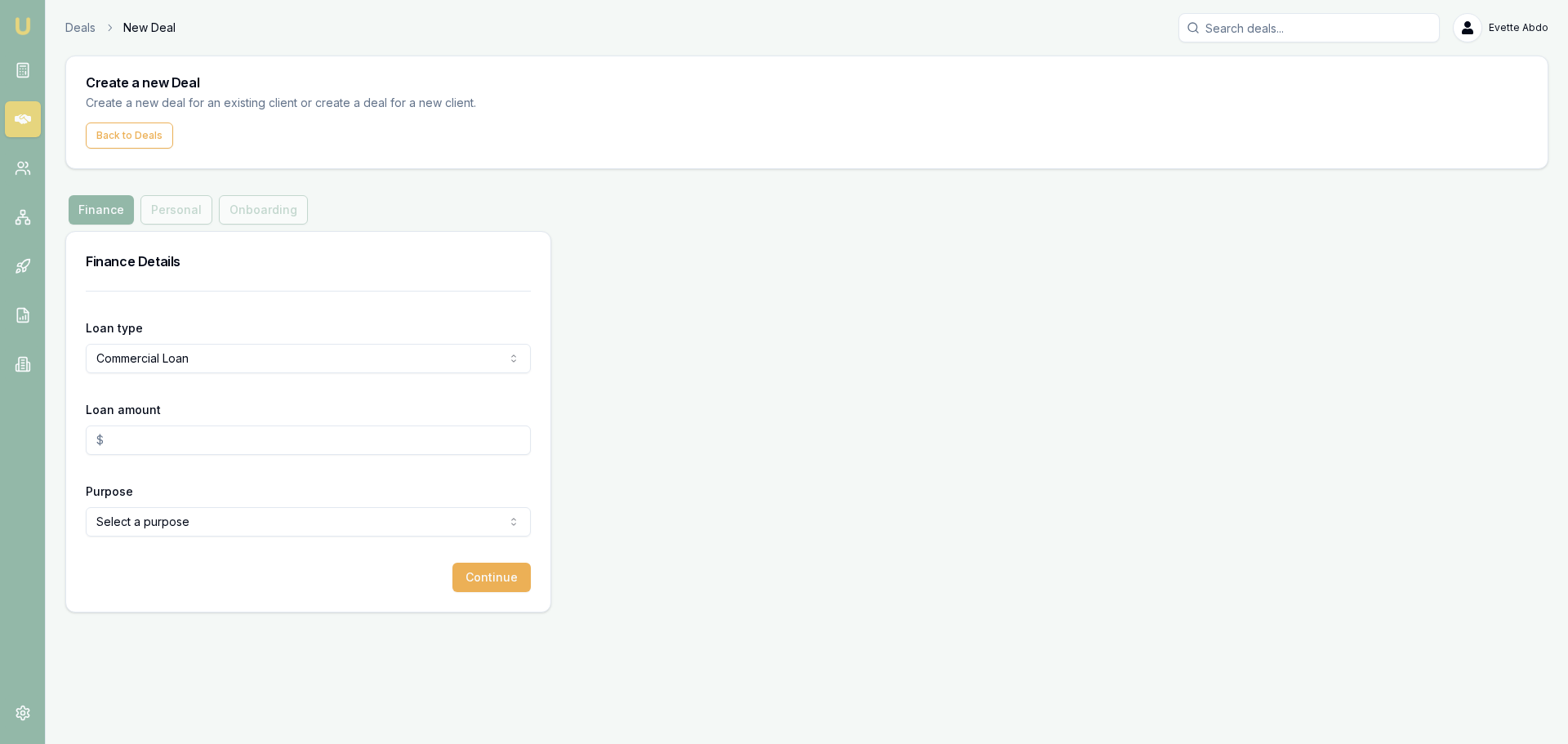 click on "Loan amount" at bounding box center [308, 440] 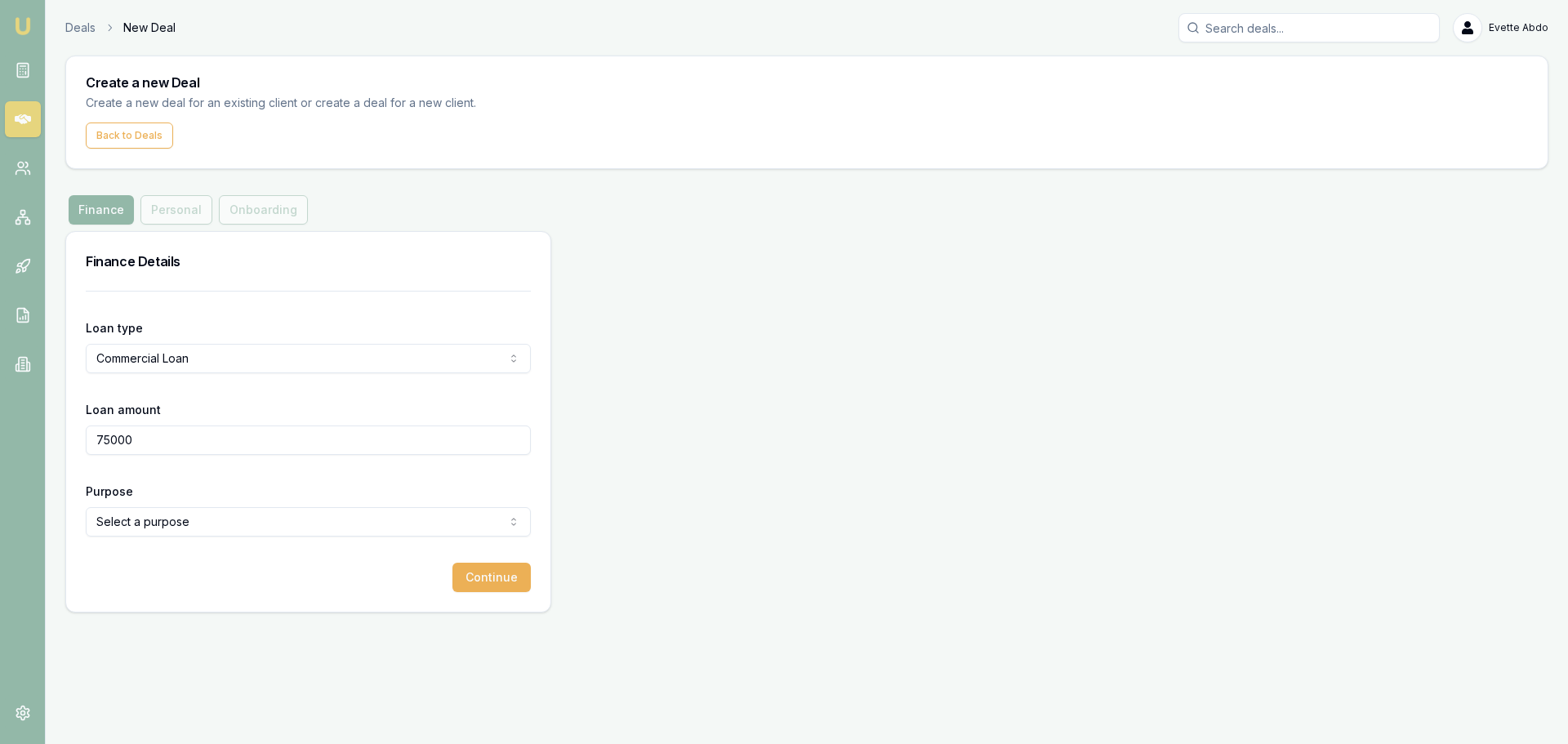 type on "$75,000.00" 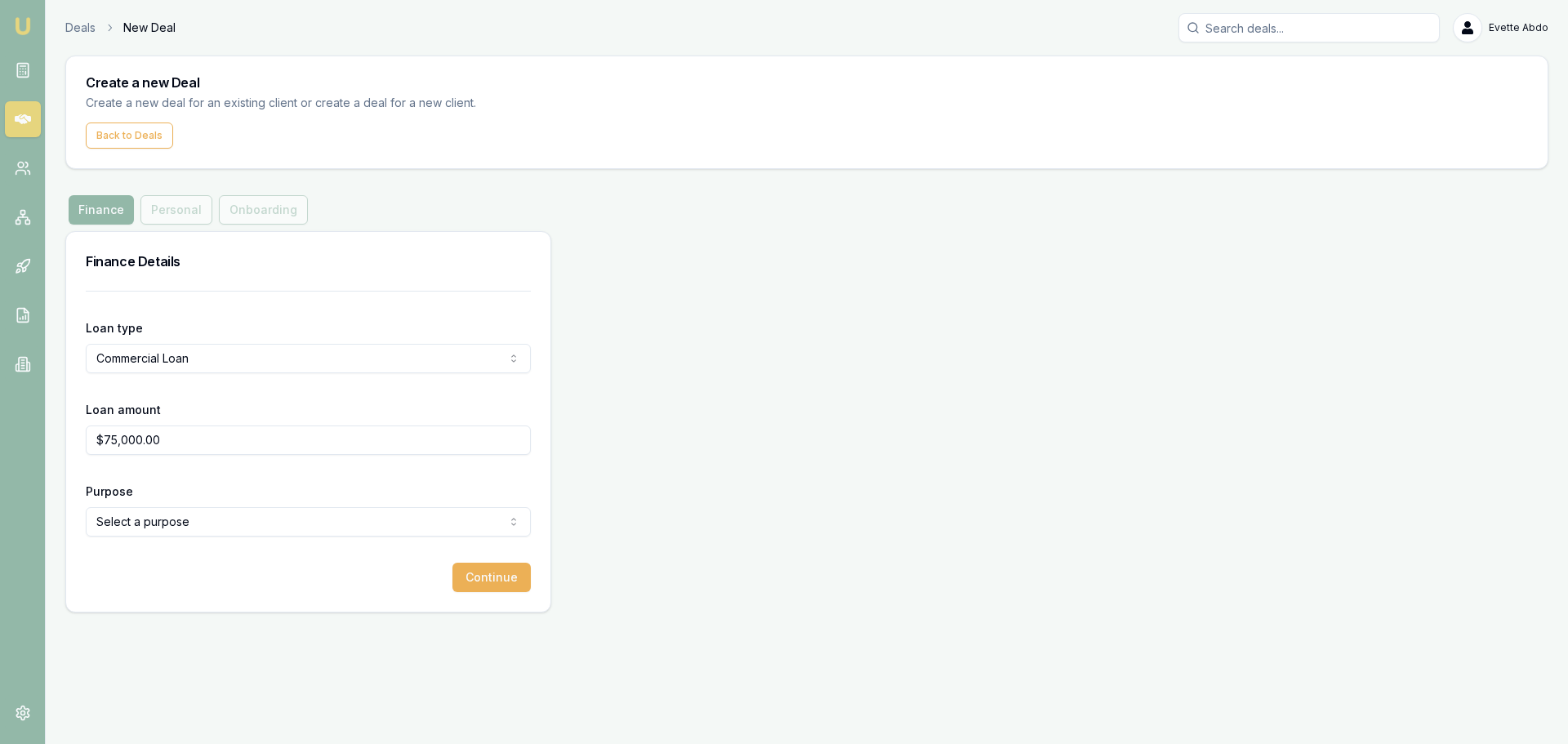 click on "Finance Details Loan type  Commercial Loan Consumer Loan Consumer Asset Commercial Loan Commercial Asset Loan amount $75,000.00 Purpose Select a purpose Investing In Growth Working Capital Buying Or Hiring Equipment Purchasing Inventory Purchasing Real Estate Paying Off Tax Debt Paying Off Non Tax Debt Debt Consolidation Other Continue" at bounding box center (807, 421) 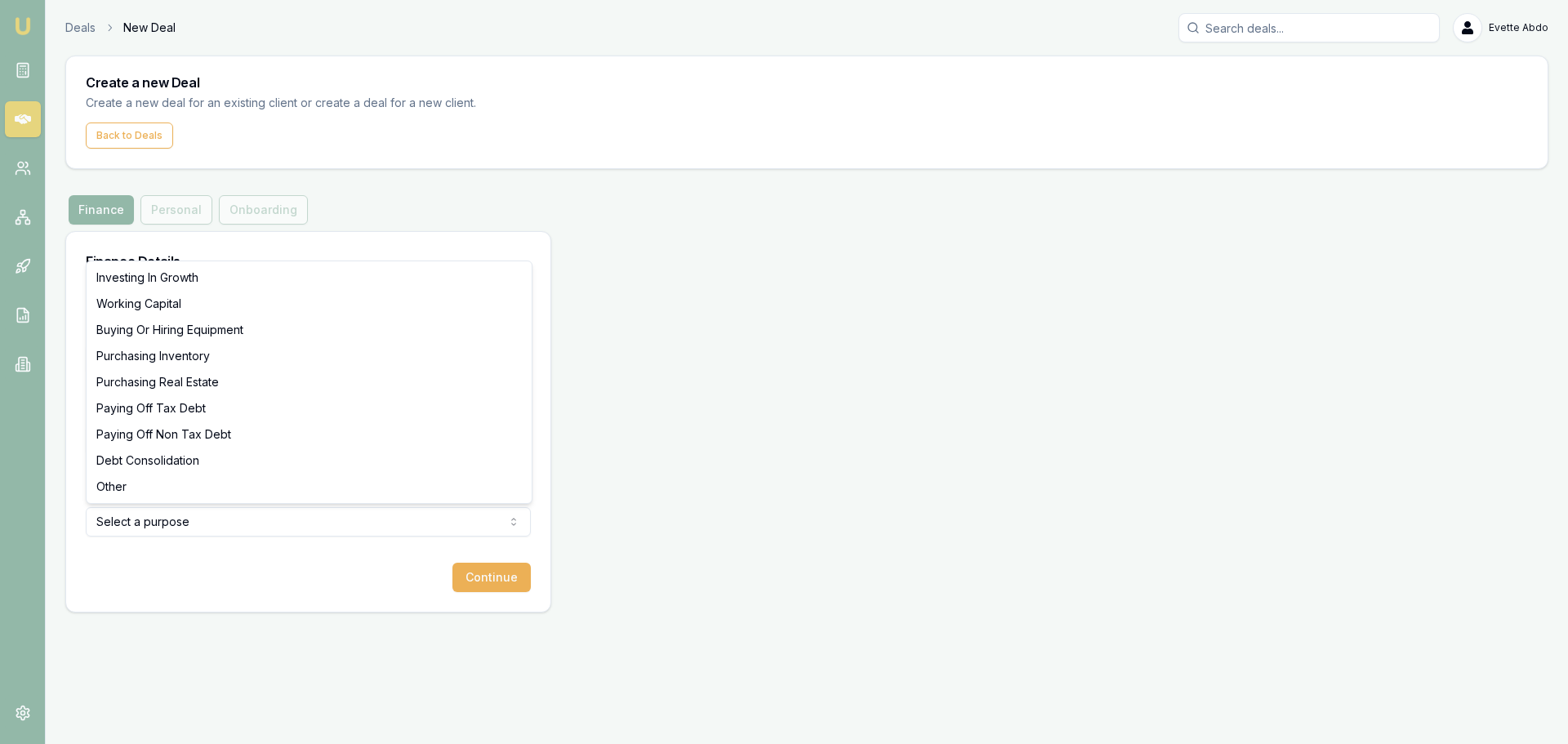 click on "Emu Broker Deals New Deal Evette Abdo Toggle Menu Create a new Deal Create a new deal for an existing client or create a deal for a new client. Back to Deals Finance   Finance Personal Onboarding Finance Details Loan type  Commercial Loan Consumer Loan Consumer Asset Commercial Loan Commercial Asset Loan amount $75,000.00 Purpose Select a purpose Investing In Growth Working Capital Buying Or Hiring Equipment Purchasing Inventory Purchasing Real Estate Paying Off Tax Debt Paying Off Non Tax Debt Debt Consolidation Other Continue
Investing In Growth Working Capital Buying Or Hiring Equipment Purchasing Inventory Purchasing Real Estate Paying Off Tax Debt Paying Off Non Tax Debt Debt Consolidation Other" at bounding box center (784, 372) 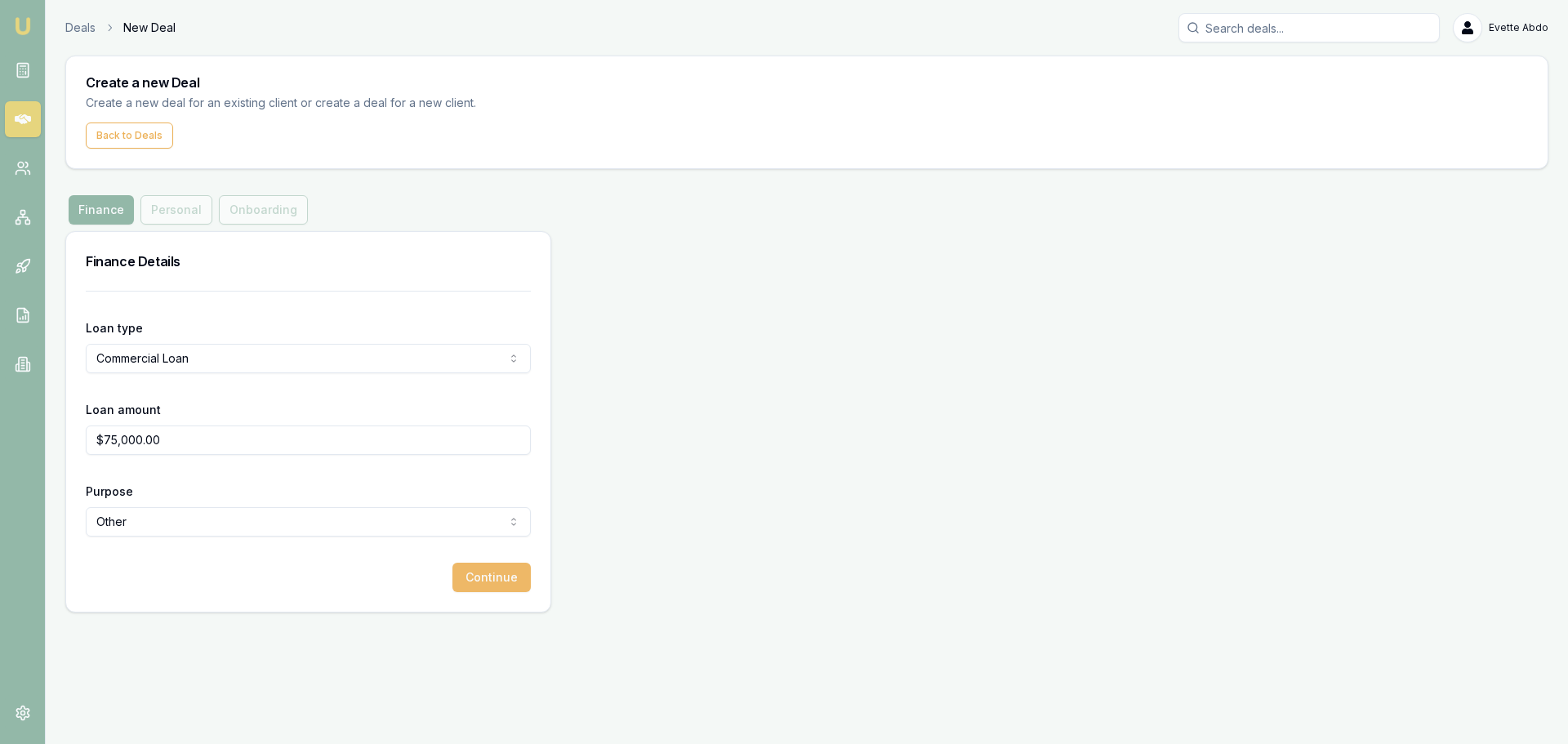 click on "Continue" at bounding box center [492, 577] 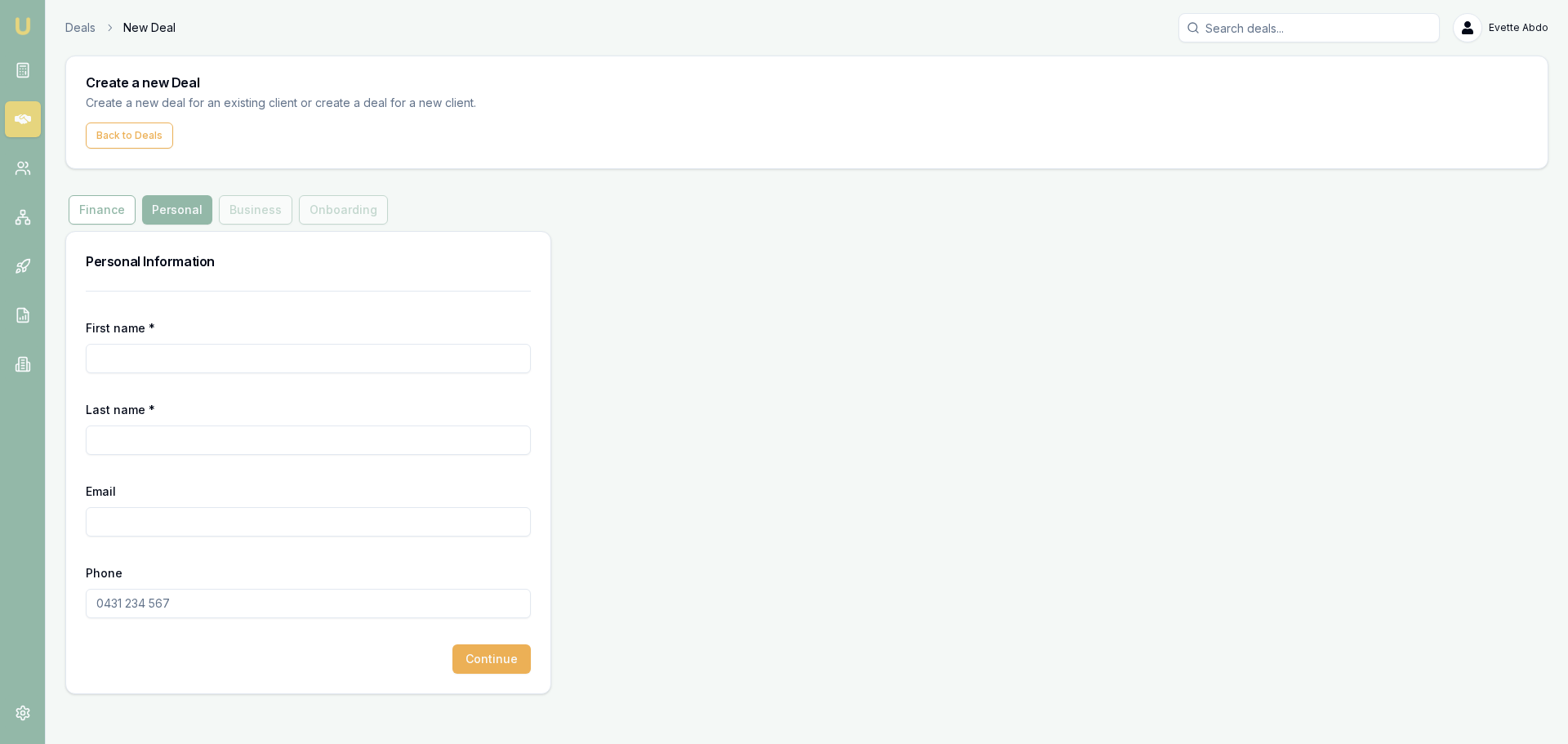 click on "First name *" at bounding box center [308, 359] 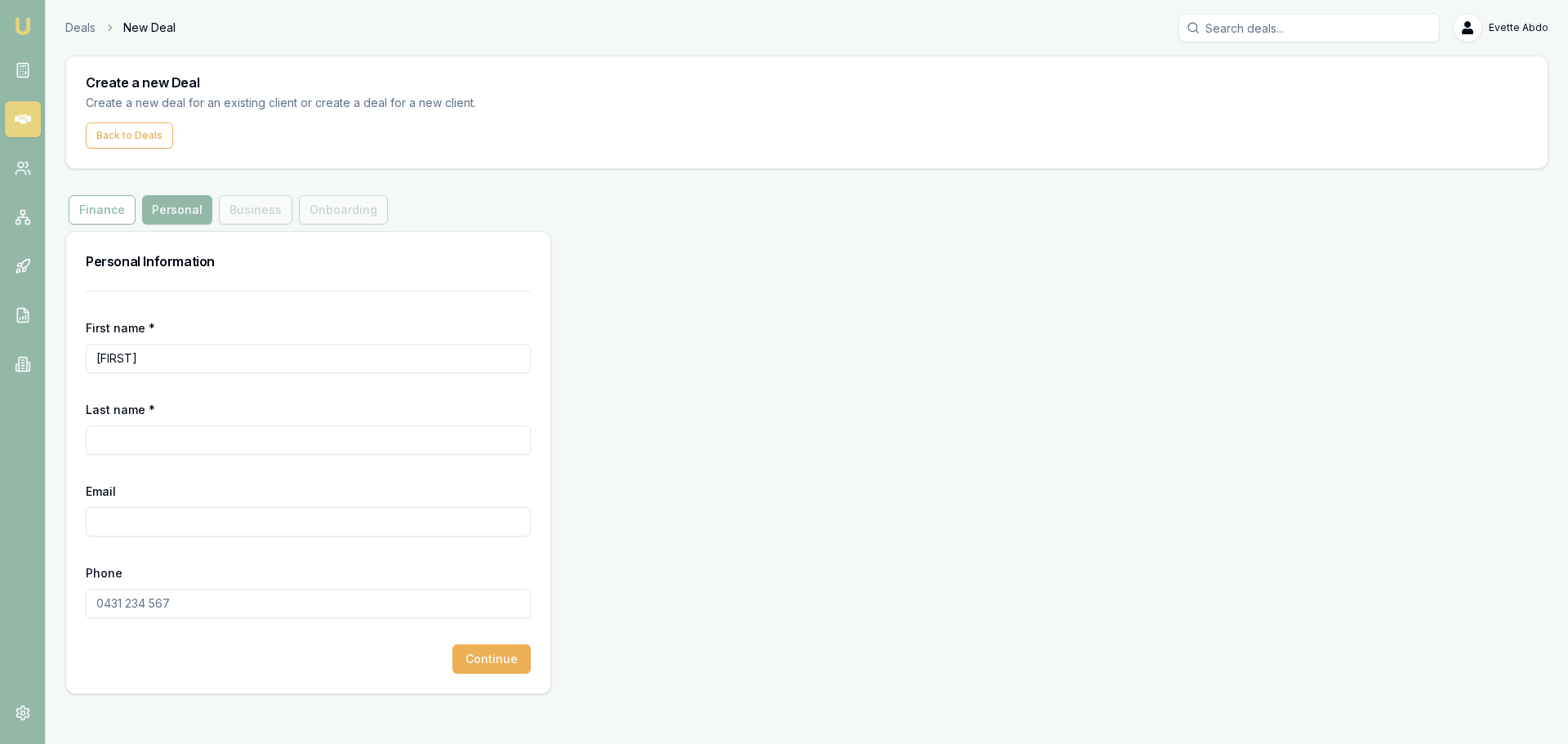 type on "[FIRST]" 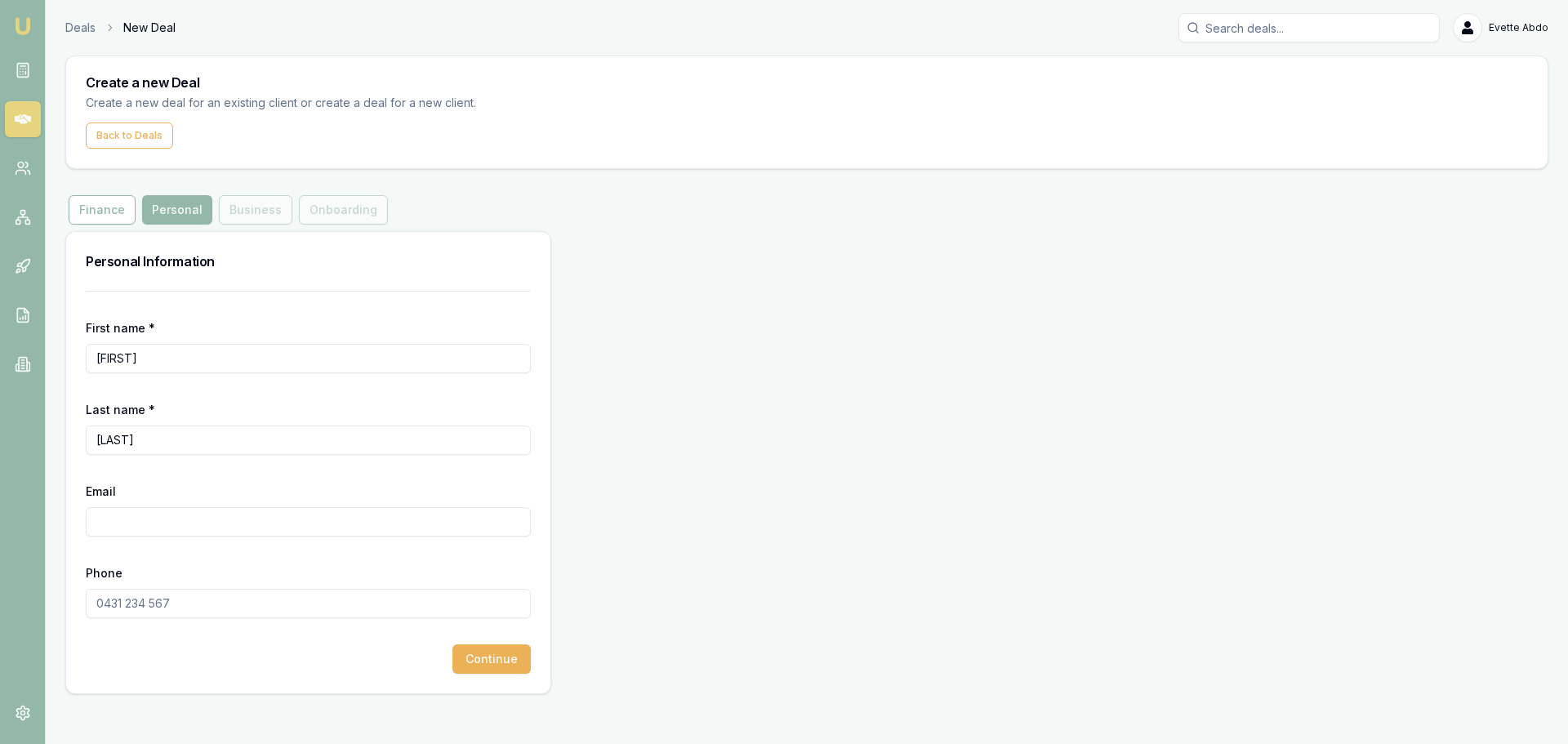 type on "[LAST]" 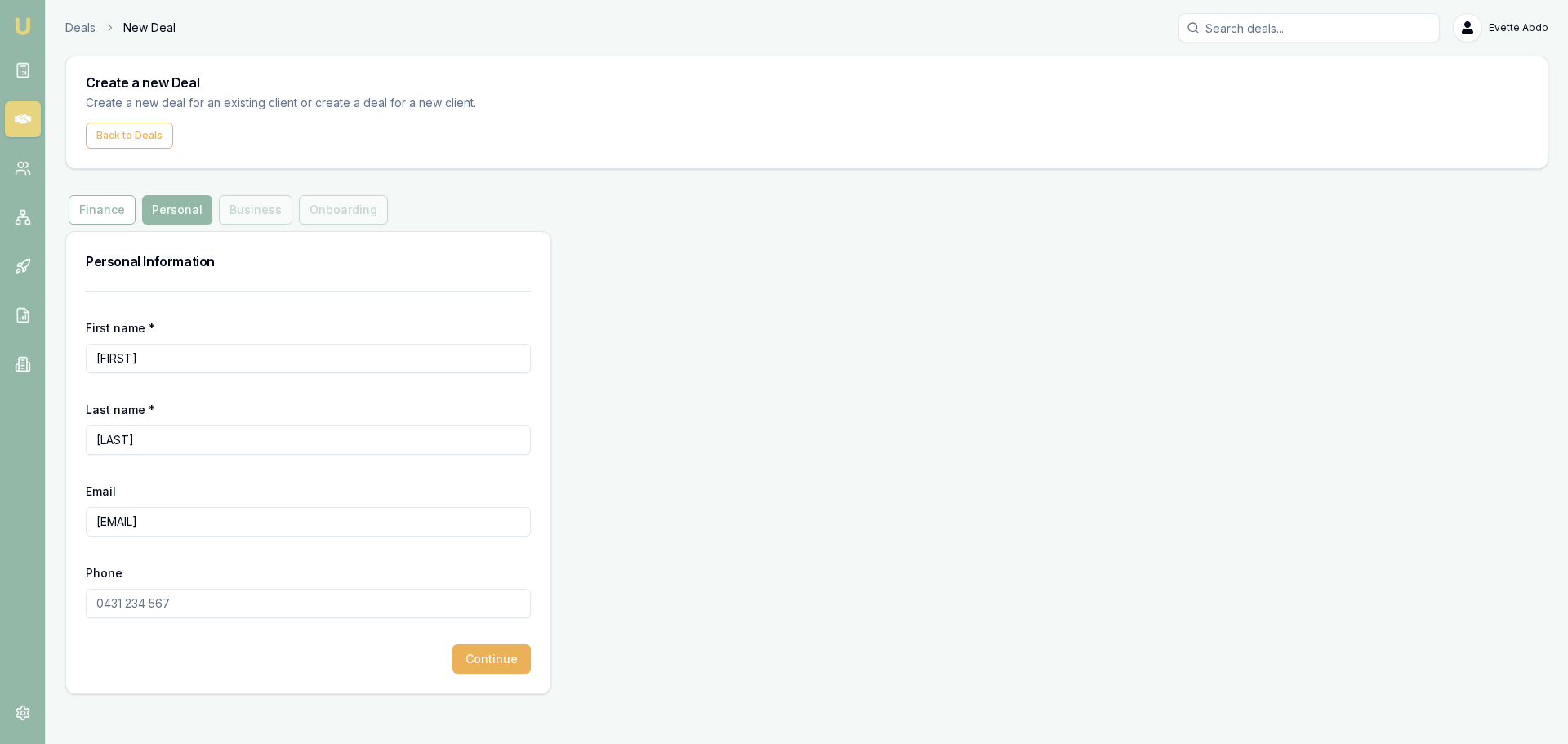 click on "[EMAIL]" at bounding box center [308, 522] 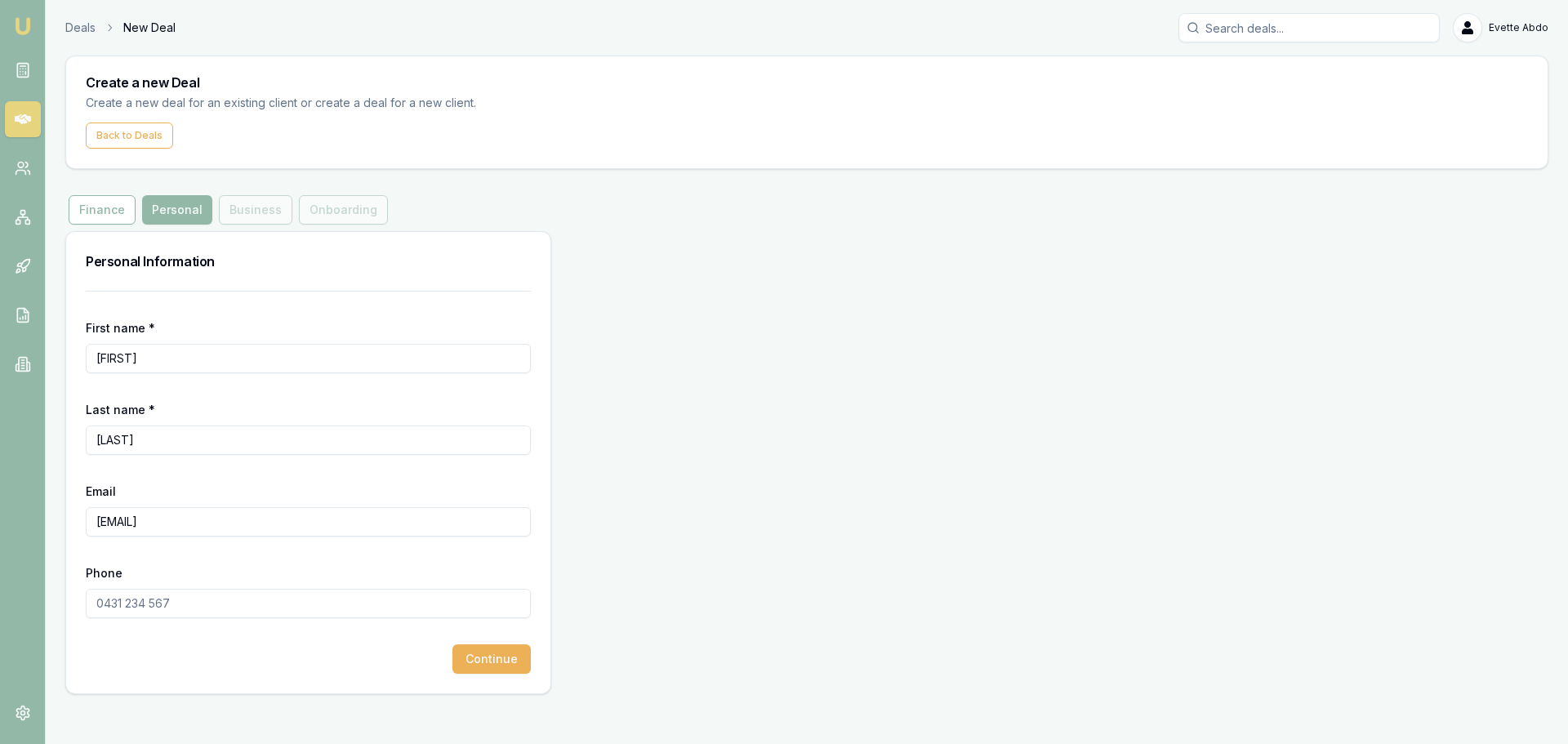 type on "[EMAIL]" 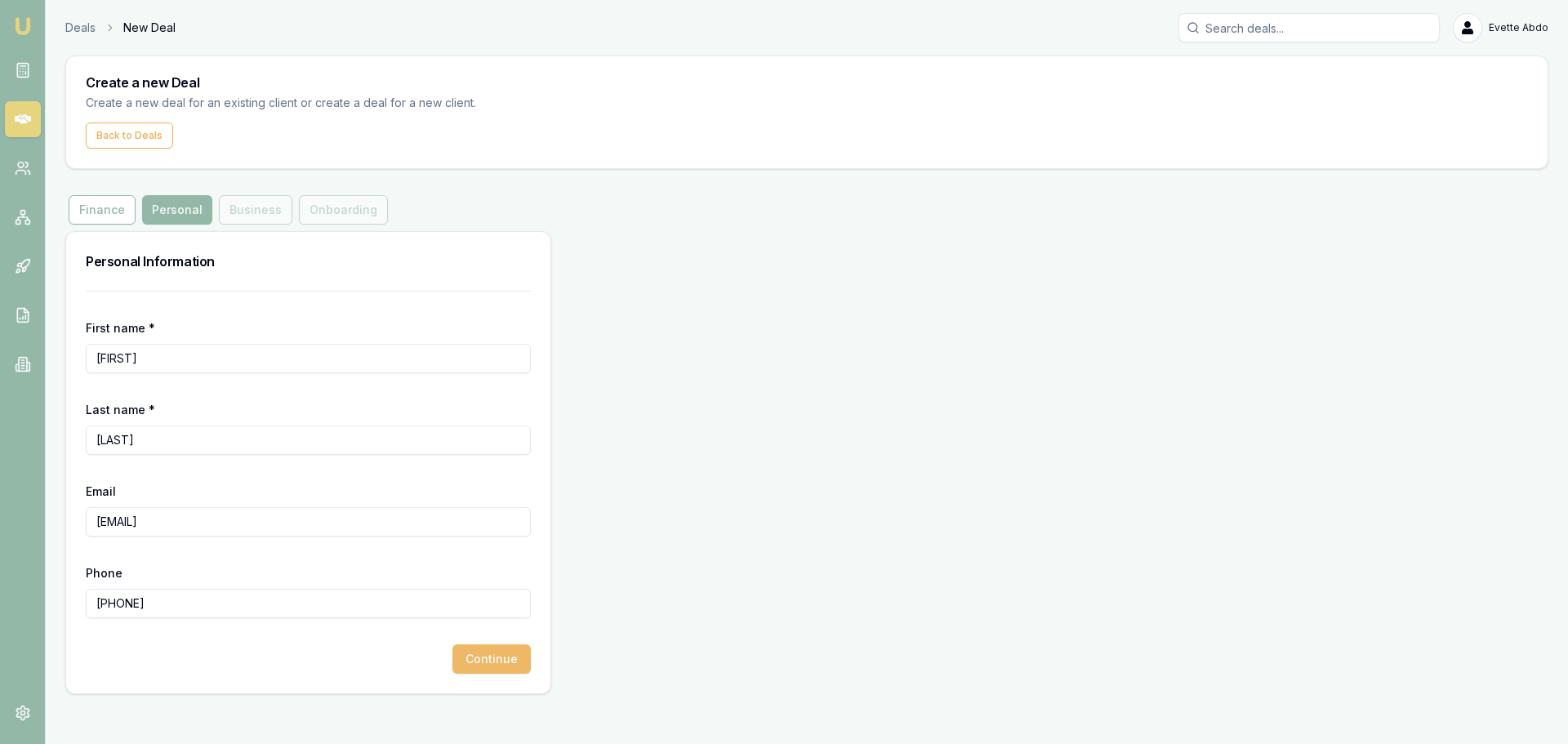 type on "[PHONE]" 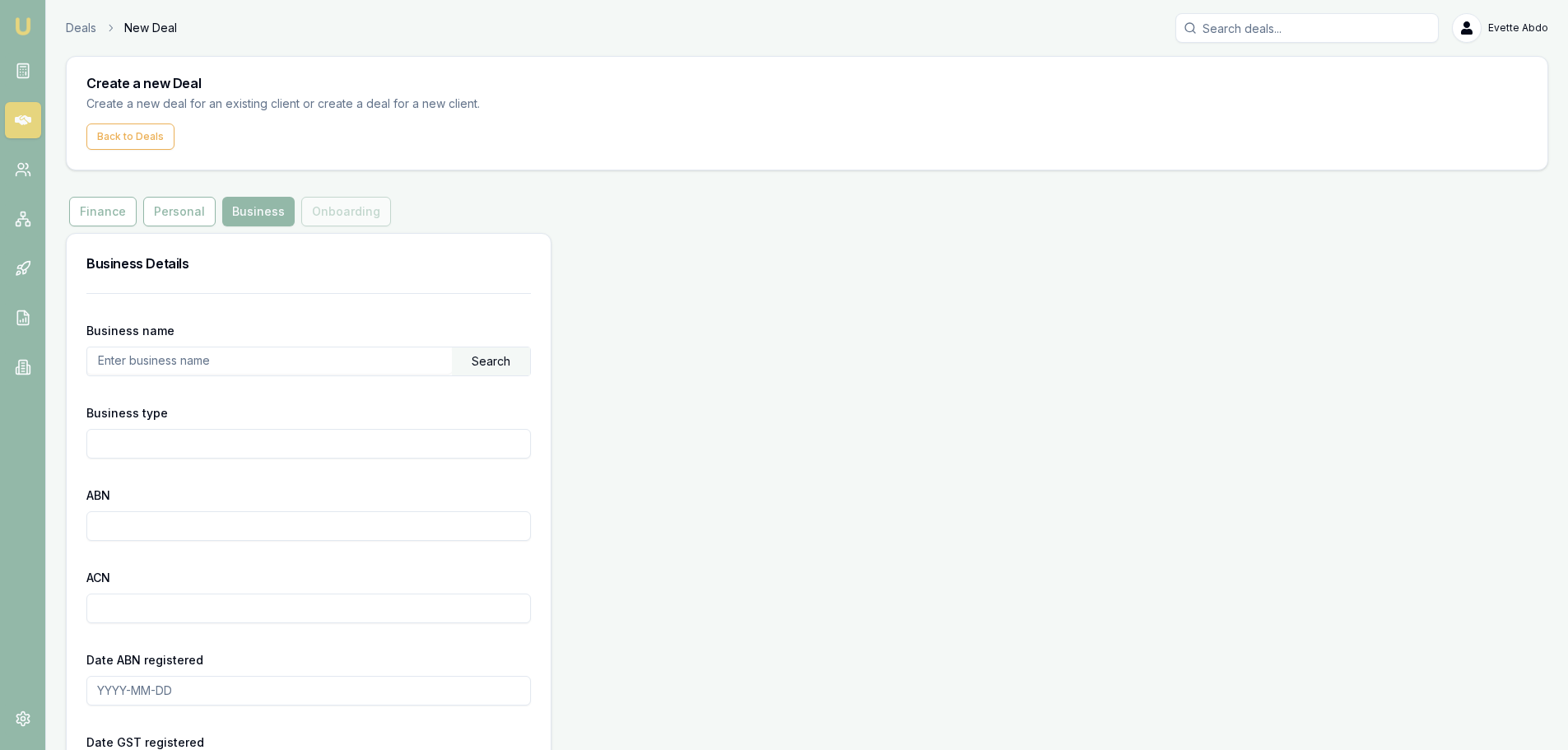 paste on "Hills Animal Hospital" 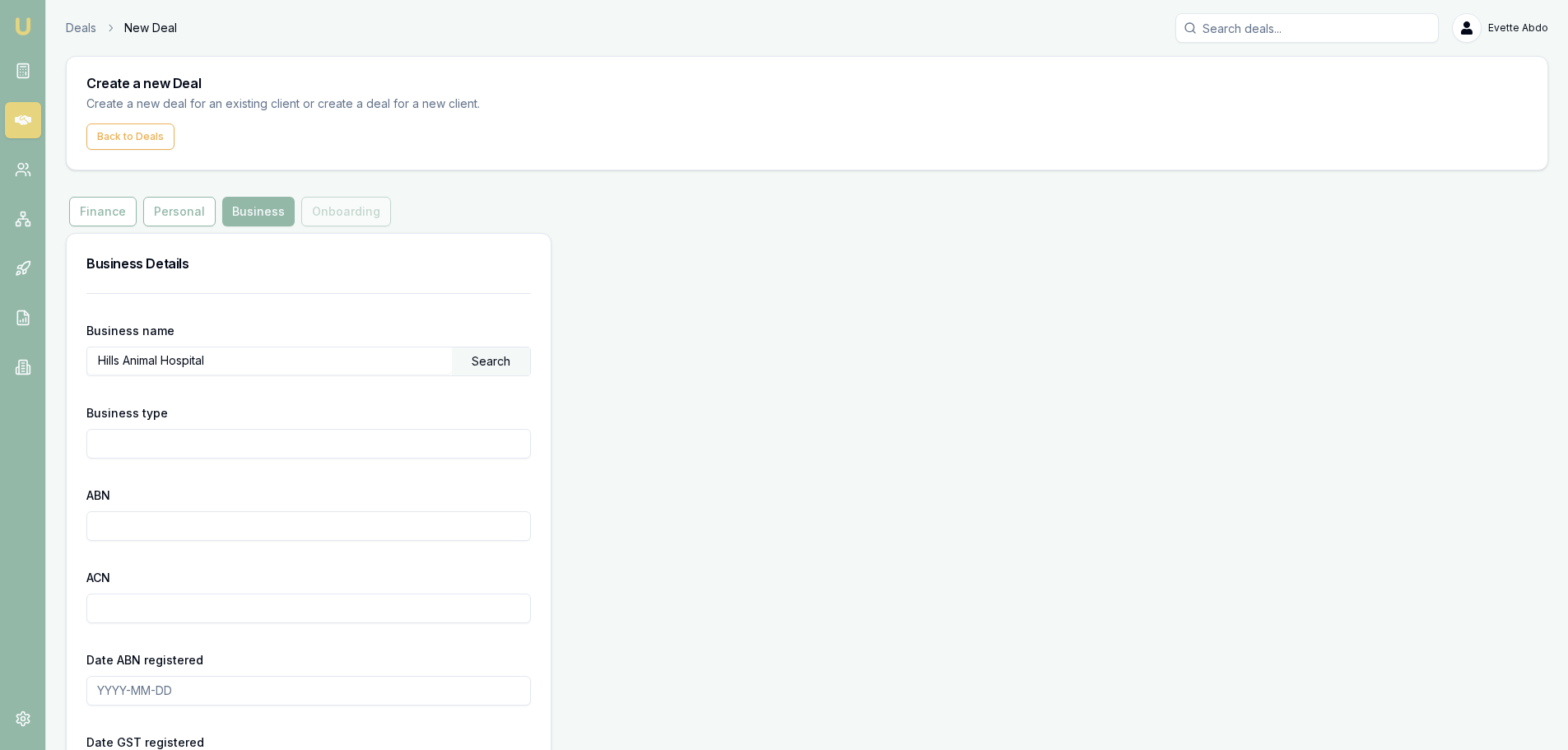 click on "Search" at bounding box center (491, 361) 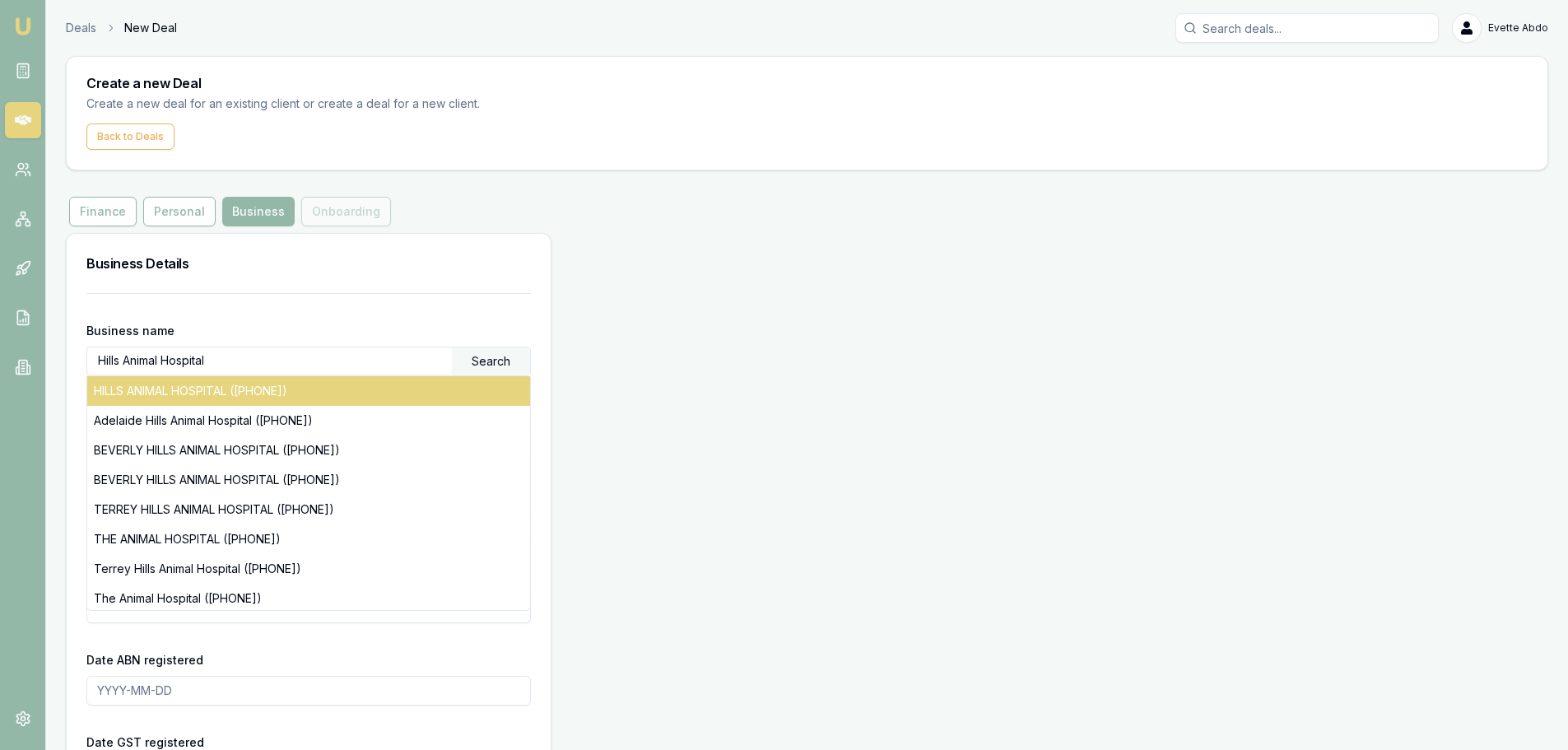 click on "HILLS ANIMAL HOSPITAL ([PHONE])" at bounding box center (309, 391) 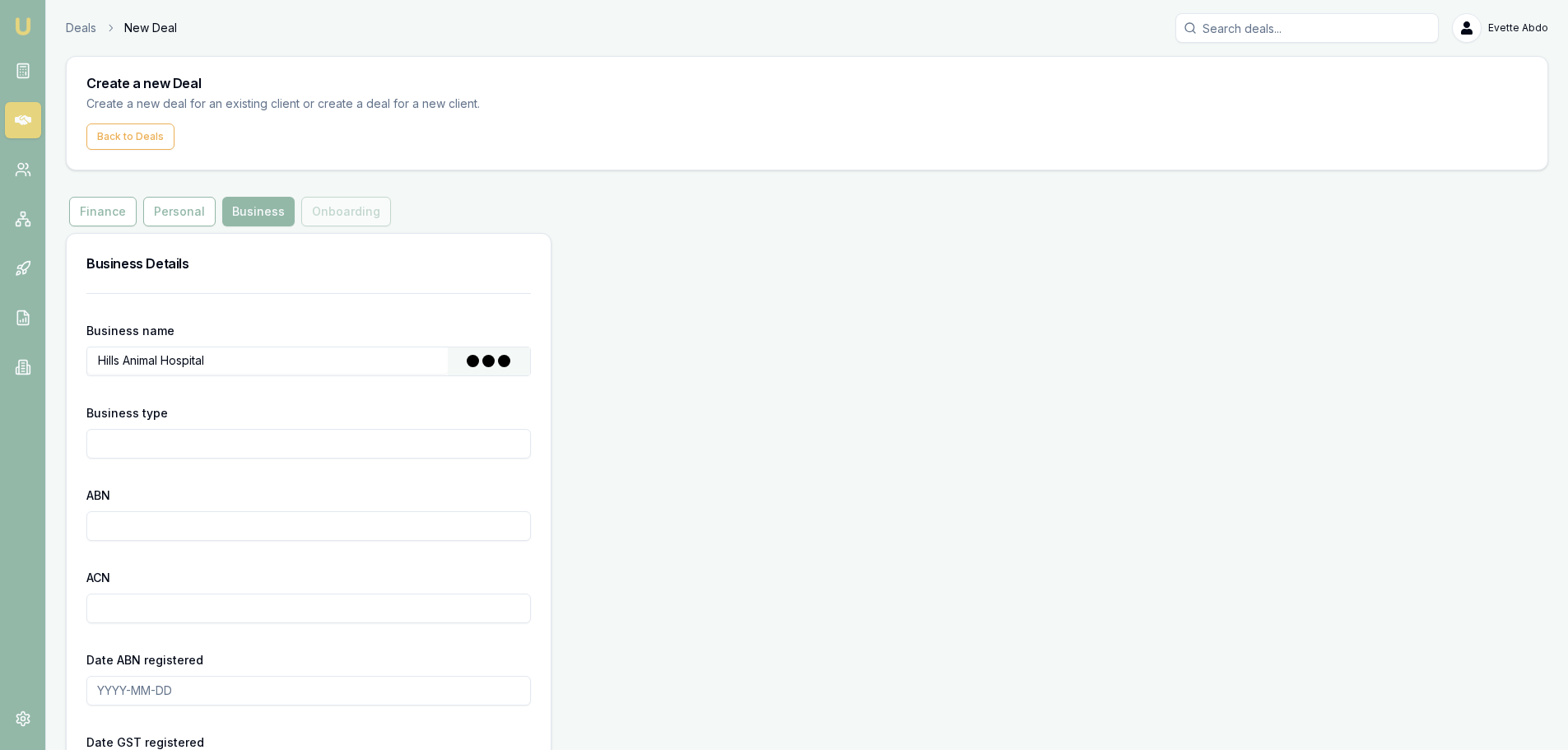 type on "BAINS, SONYA" 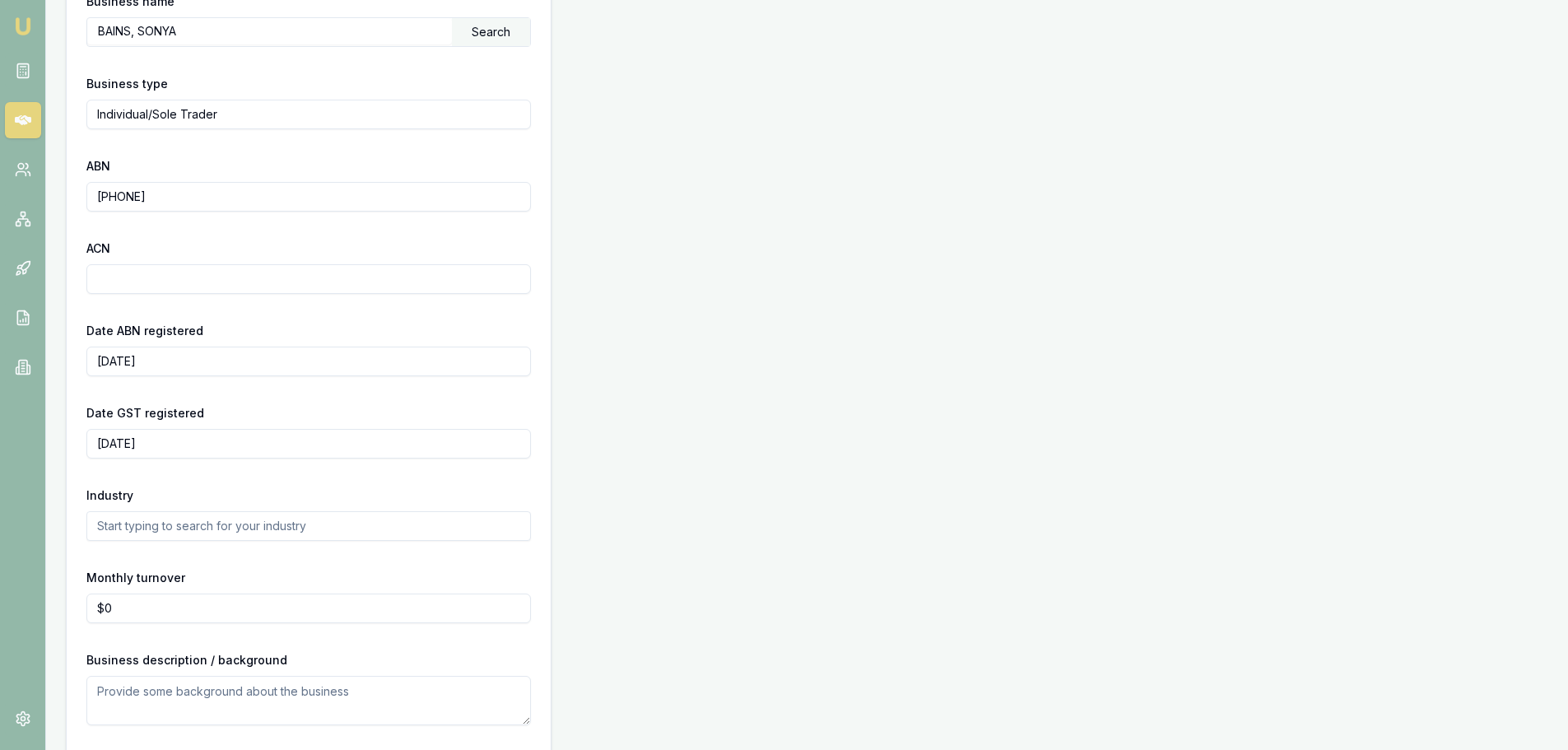 scroll, scrollTop: 394, scrollLeft: 0, axis: vertical 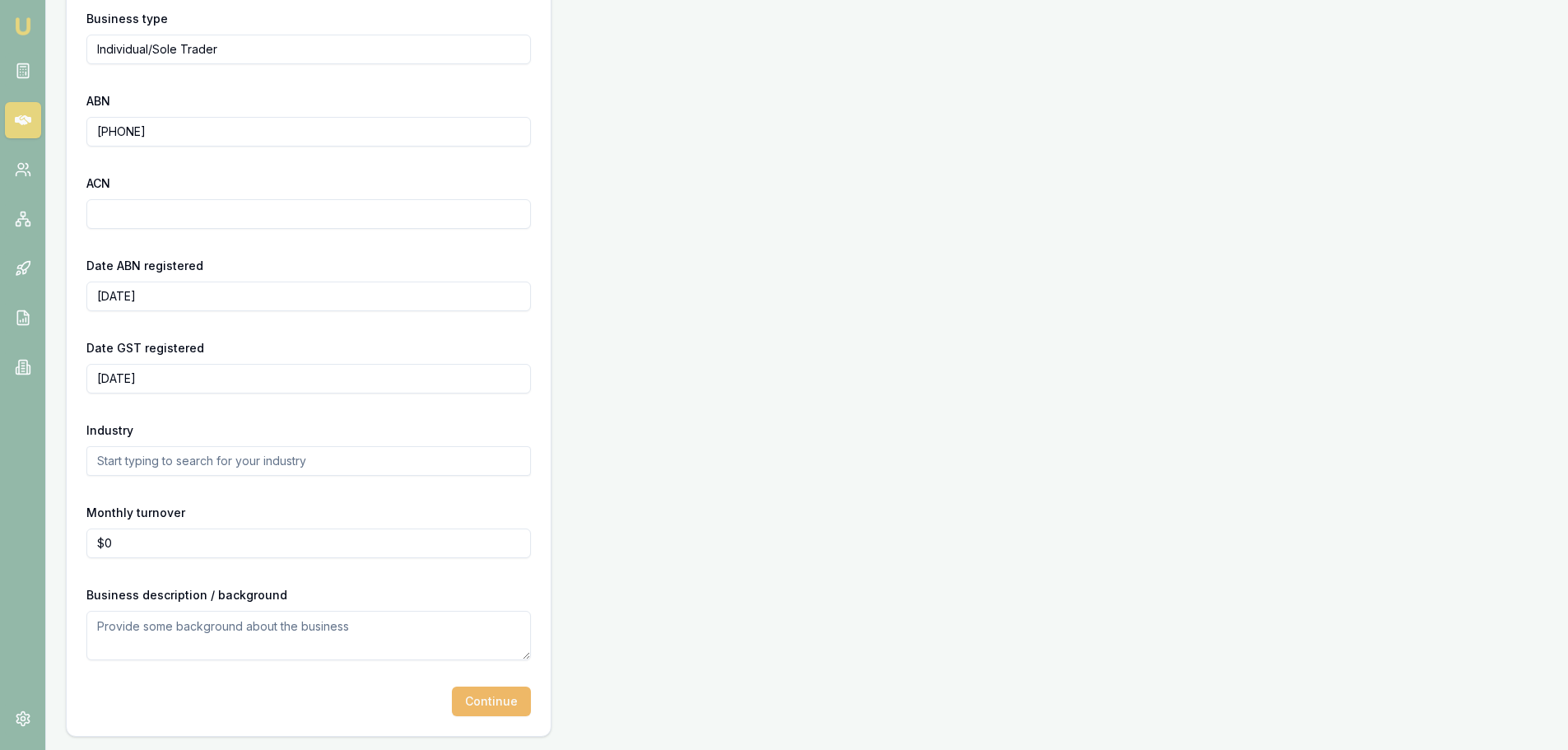 click on "Continue" at bounding box center (491, 701) 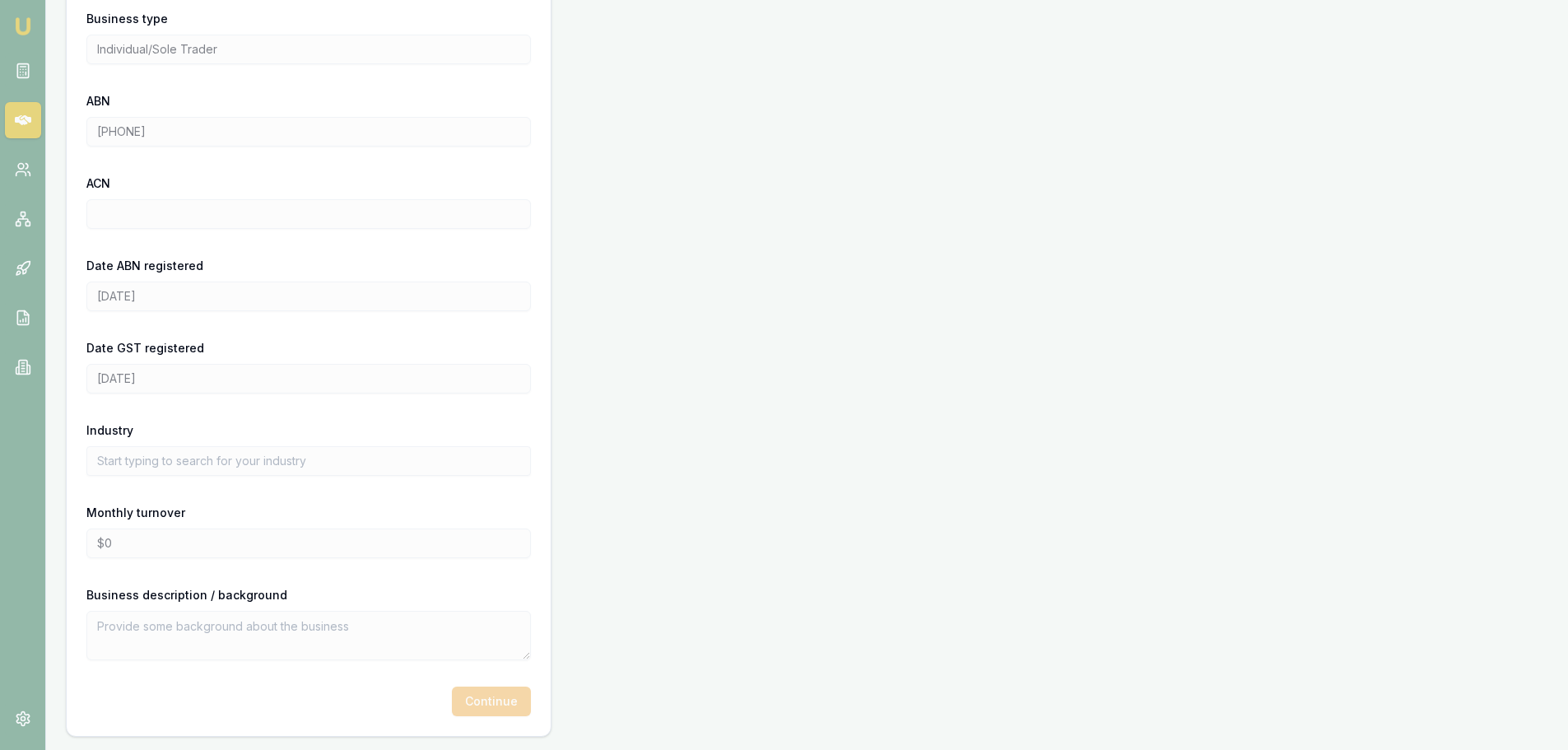 scroll, scrollTop: 0, scrollLeft: 0, axis: both 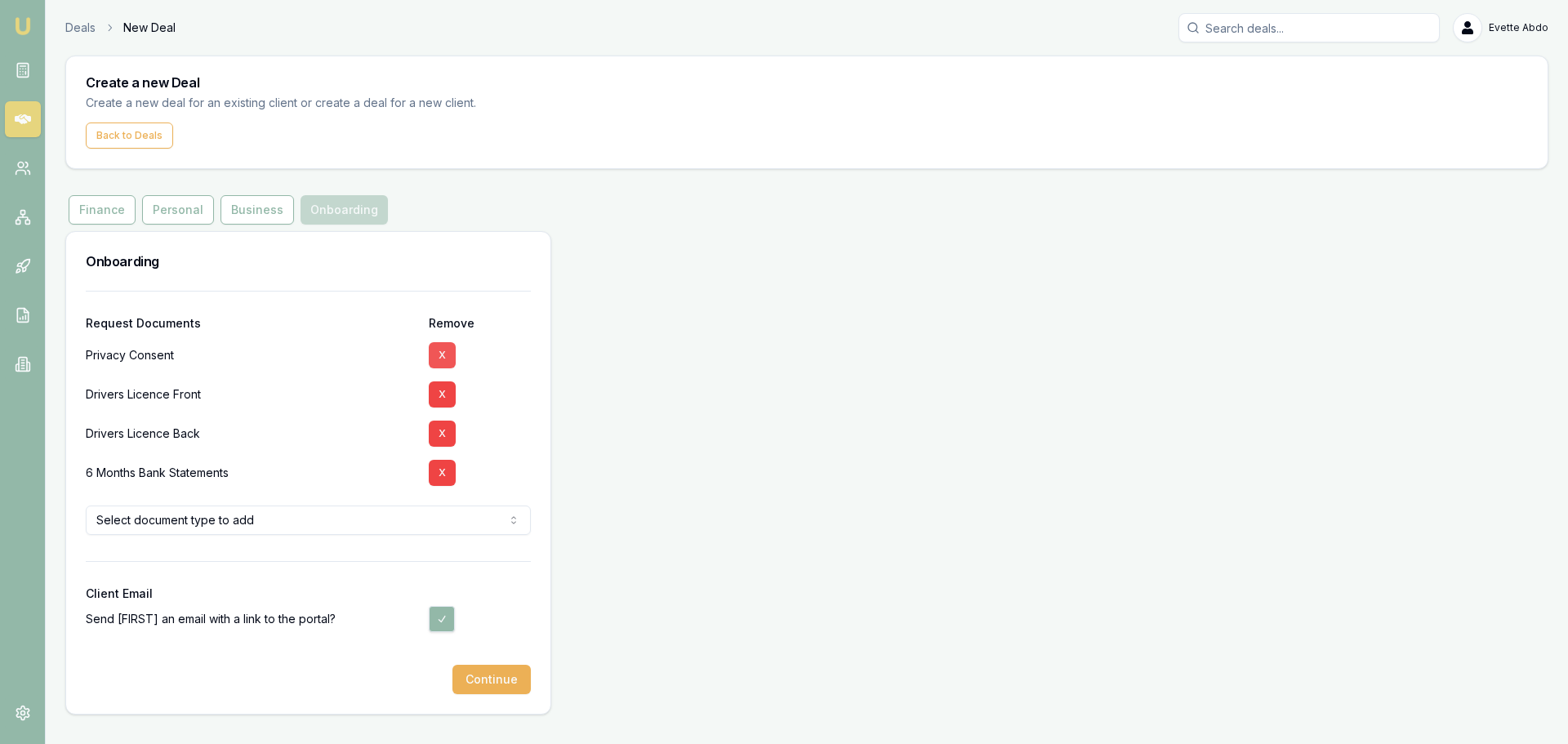 click on "X" at bounding box center (442, 355) 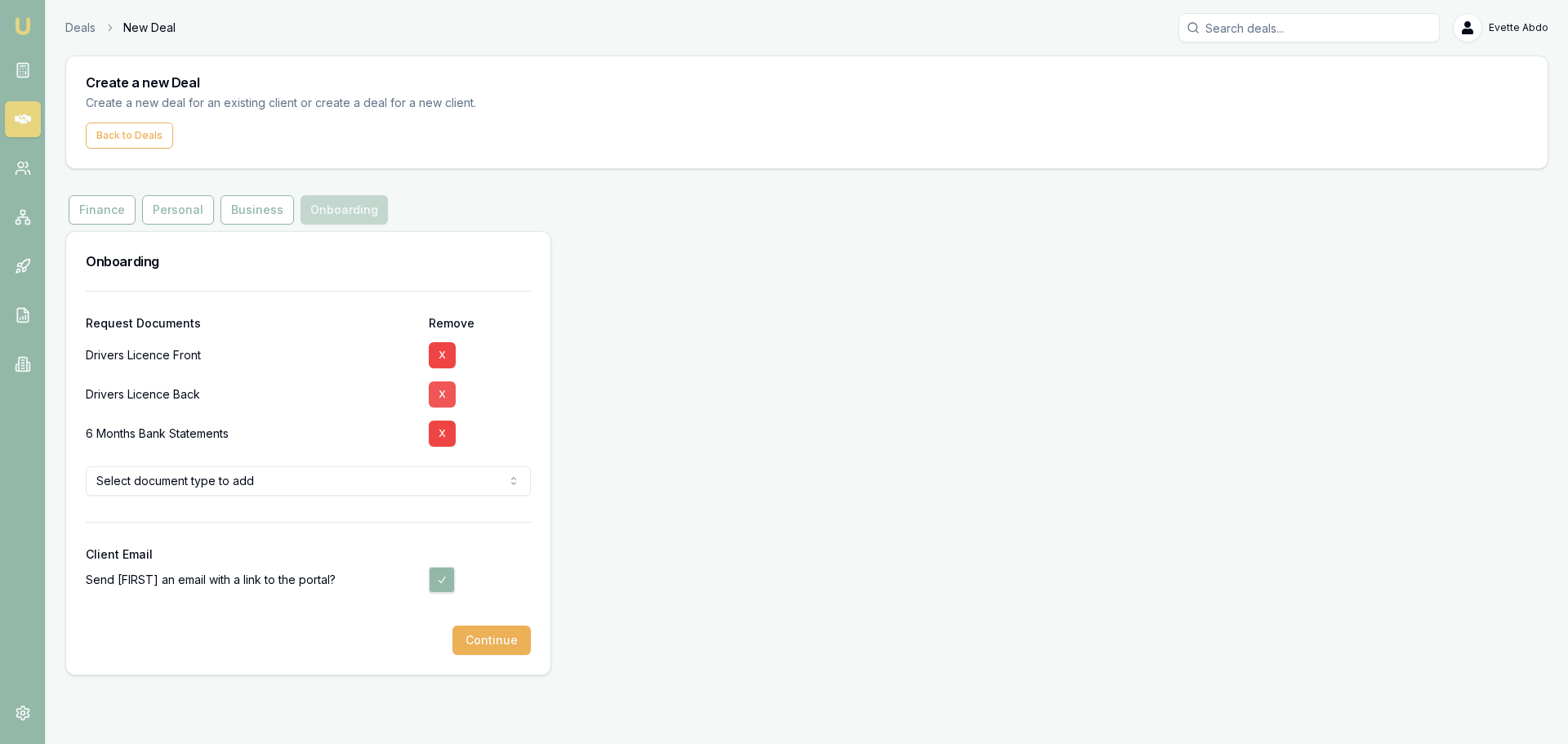 click on "X" at bounding box center (442, 394) 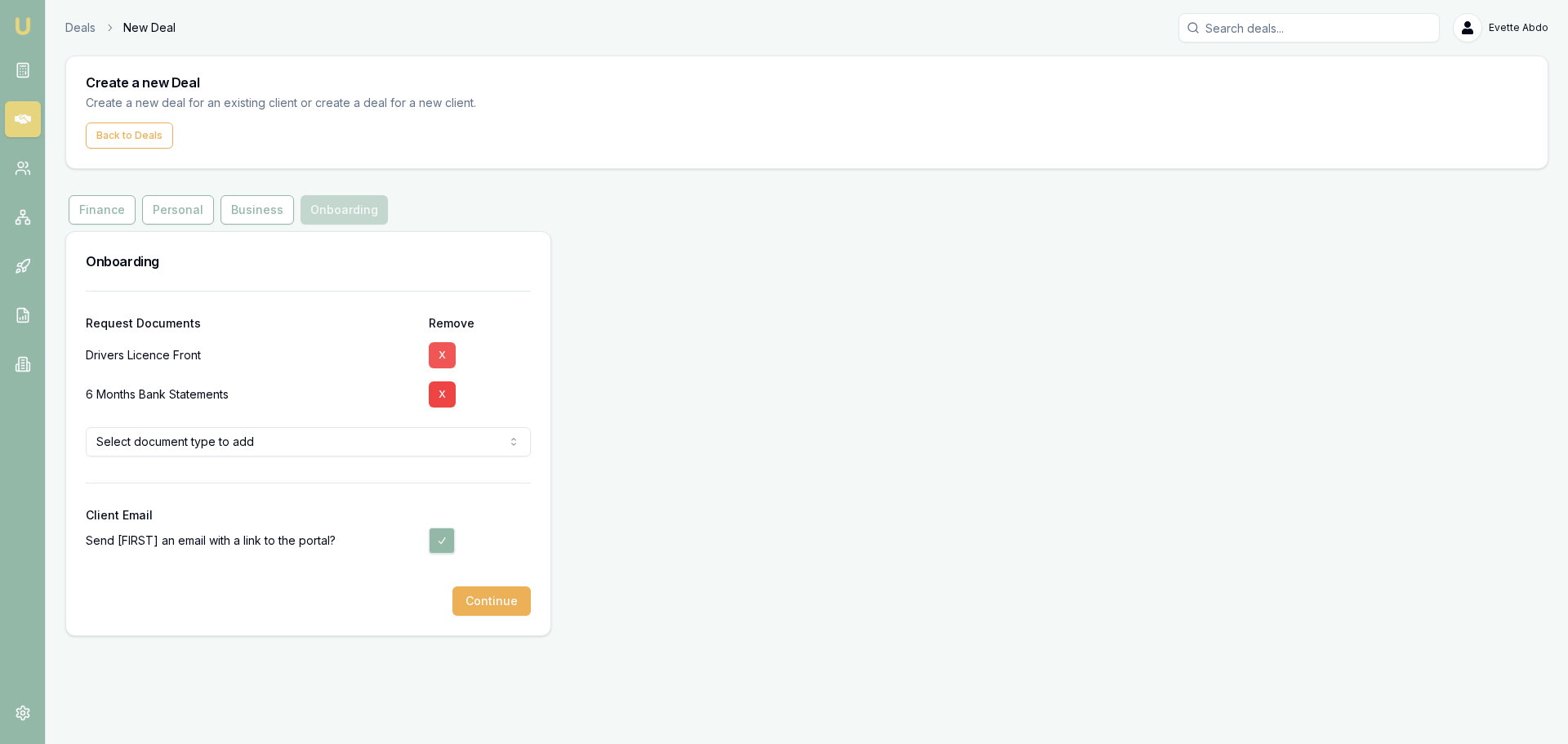 click on "X" at bounding box center (442, 355) 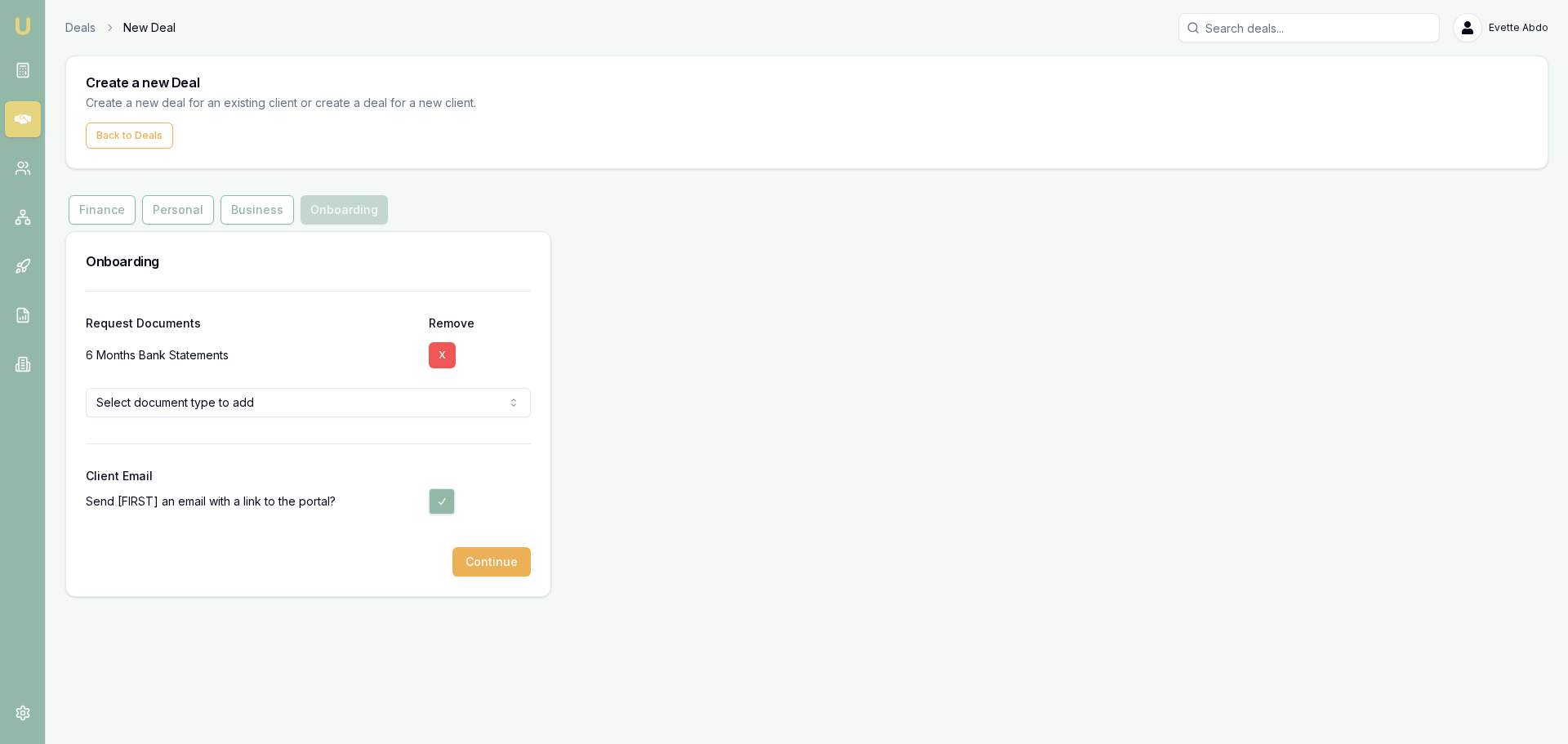 drag, startPoint x: 438, startPoint y: 350, endPoint x: 460, endPoint y: 386, distance: 42.190046 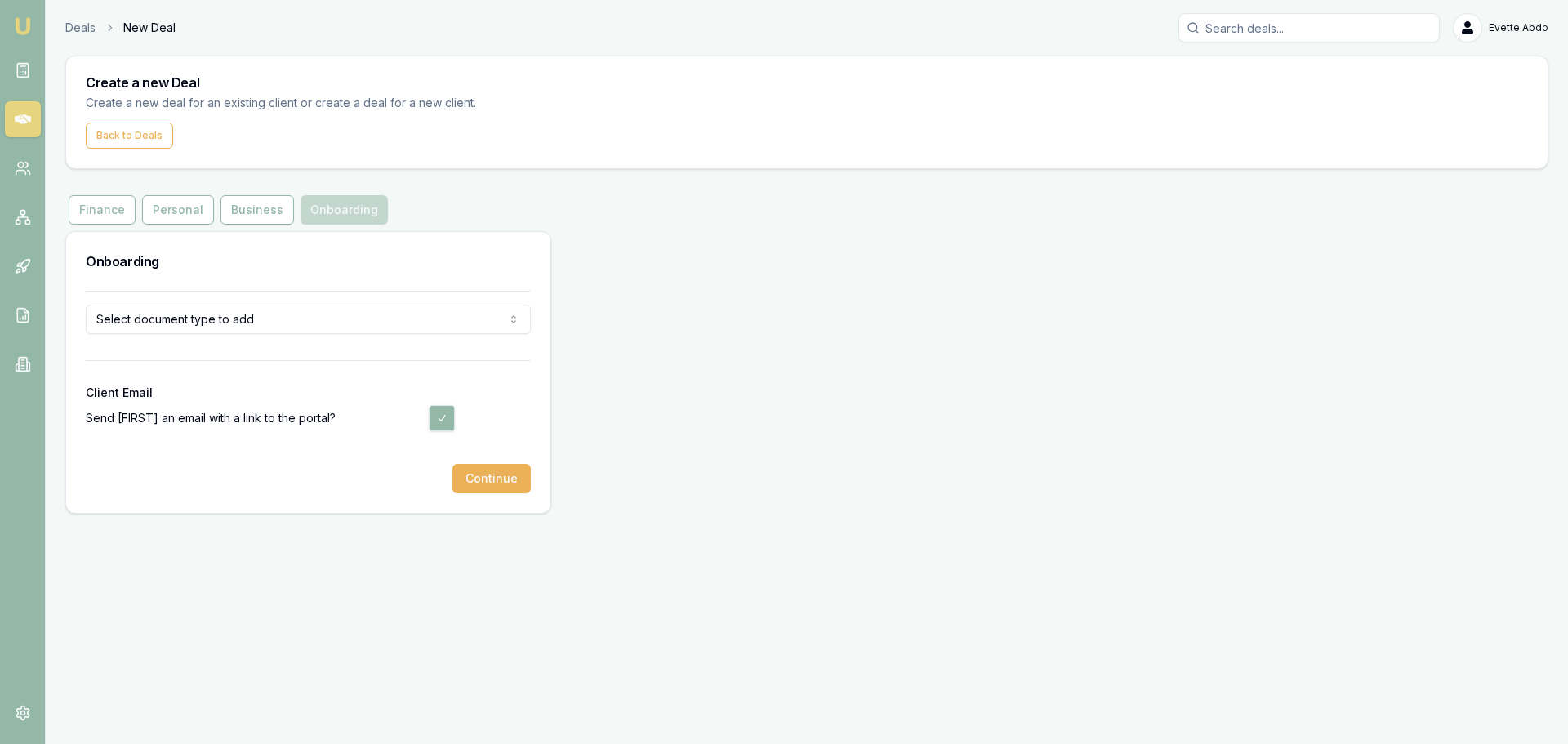 click at bounding box center (442, 418) 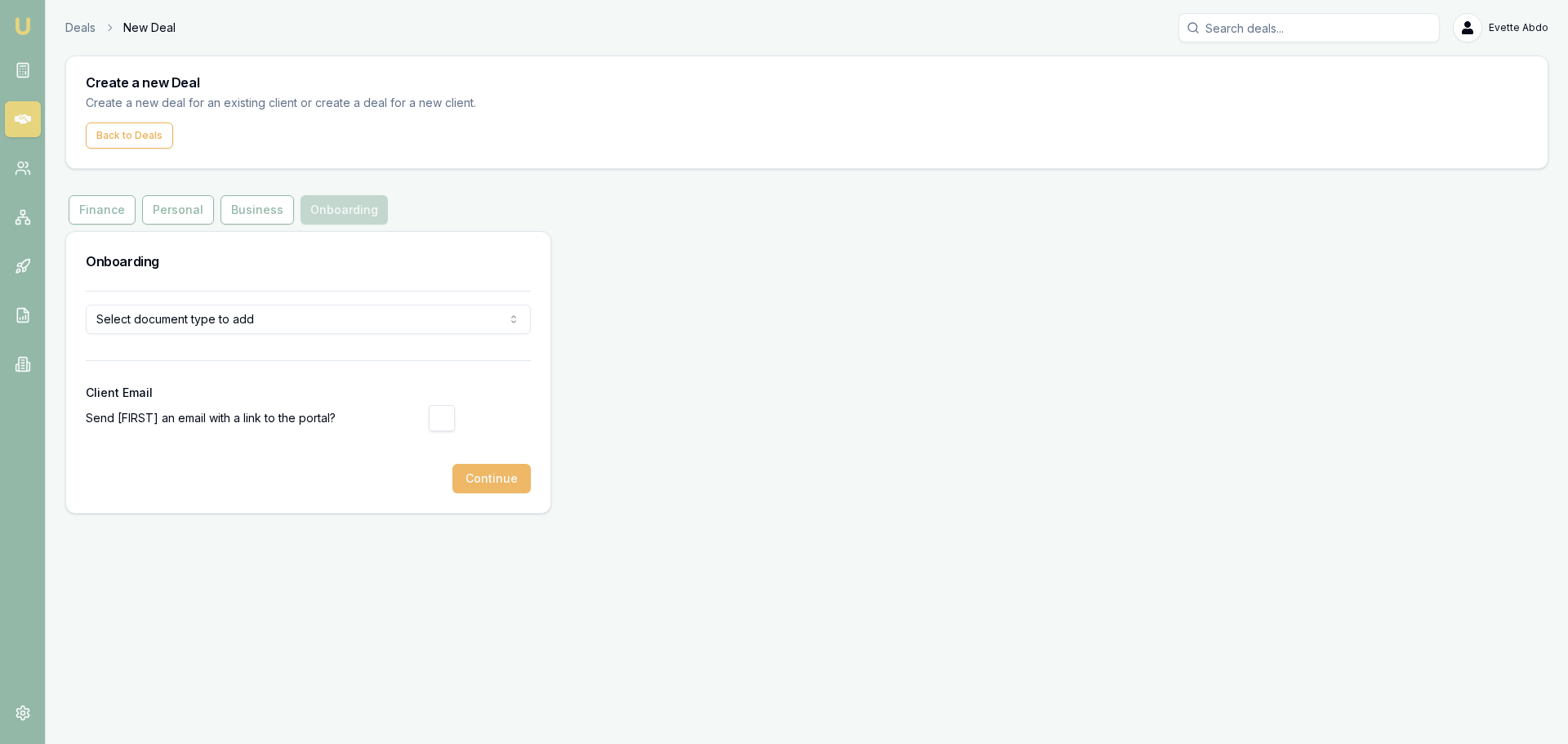 click on "Continue" at bounding box center [492, 479] 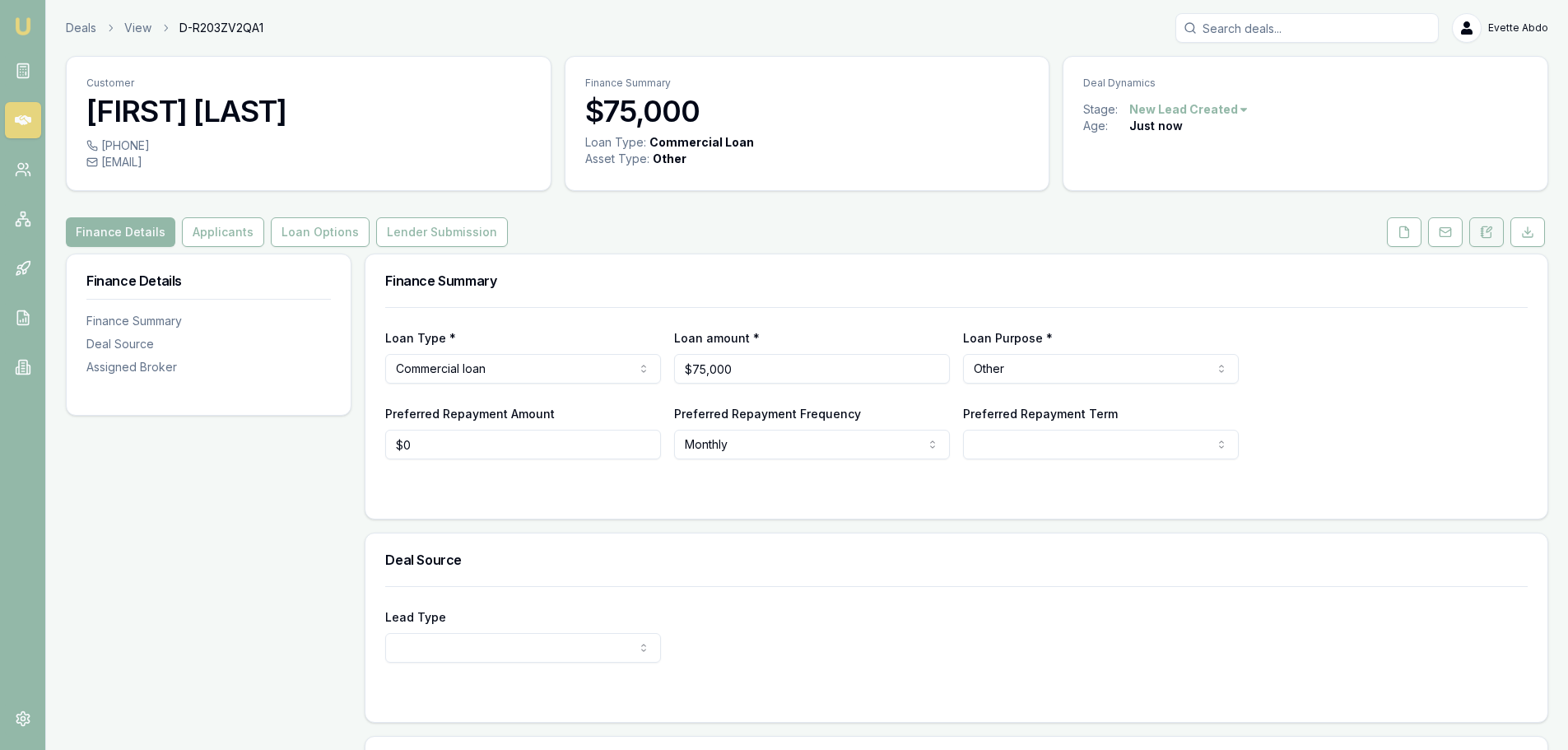 click 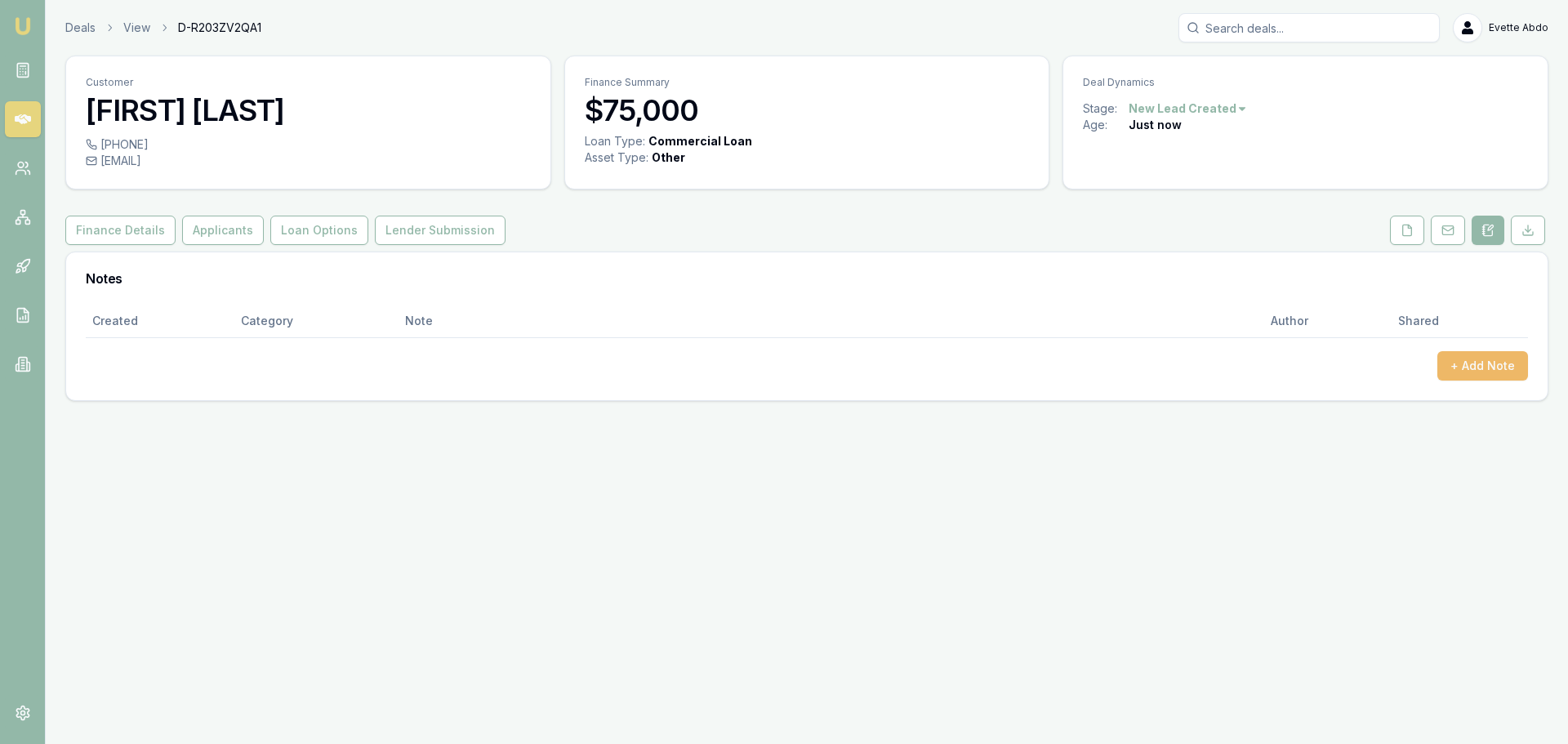 click on "+ Add Note" at bounding box center (1482, 366) 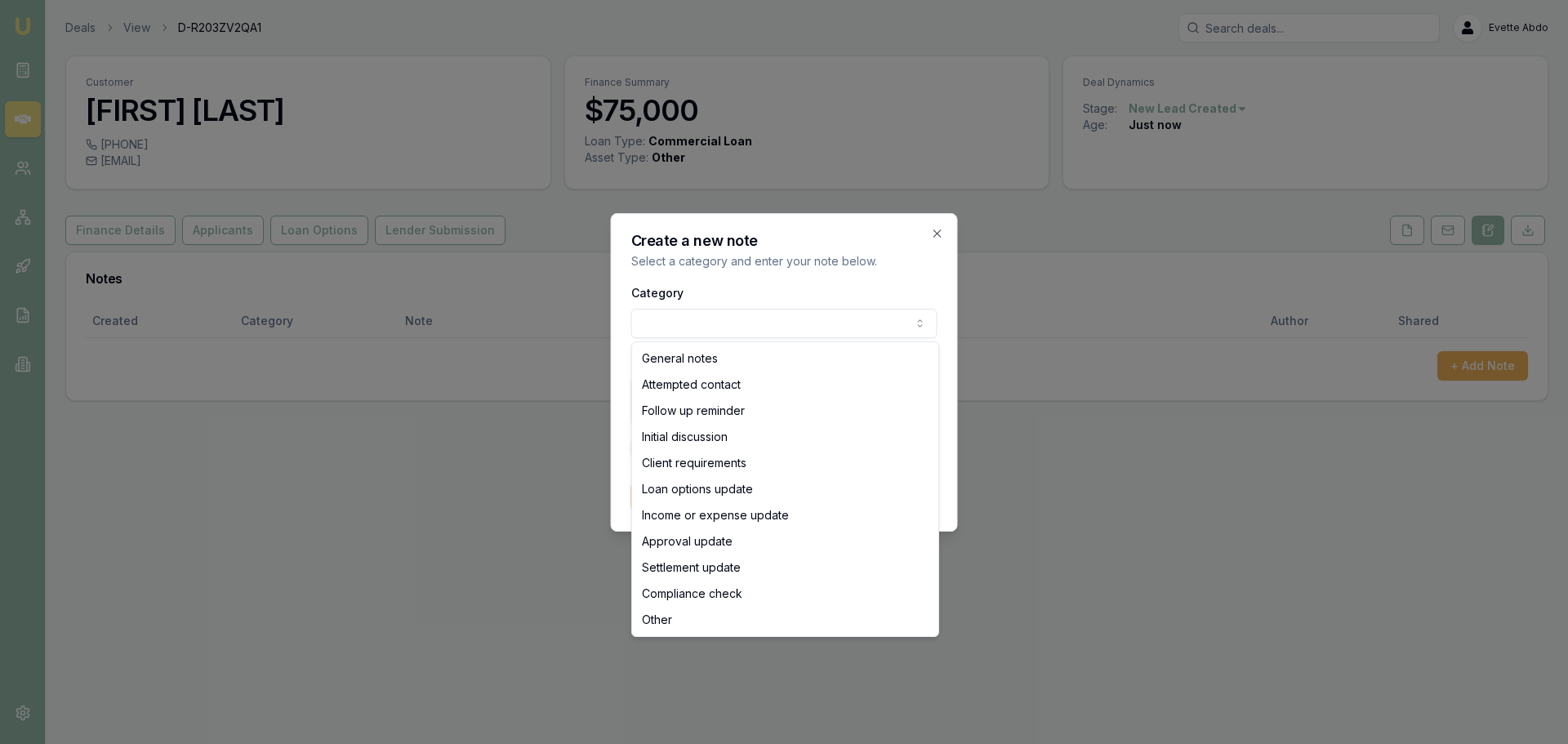 click on "Emu Broker Deals View D-R203ZV2QA1 Evette Abdo Toggle Menu Customer 	Sonya 	Bains [PHONE] [EMAIL] Finance Summary $75,000 Loan Type: Commercial Loan Asset Type : Other Deal Dynamics Stage: New Lead Created Age: Just now Finance Details Applicants Loan Options Lender Submission Notes Created Category Note Author Shared + Add Note
Create a new note Select a category and enter your note below. Category  General notes Attempted contact Follow up reminder Initial discussion Client requirements Loan options update Income or expense update Approval update Settlement update Compliance check Other Details  Share note with partner? Create note Close General notes Attempted contact Follow up reminder Initial discussion Client requirements Loan options update Income or expense update Approval update Settlement update Compliance check Other" at bounding box center (784, 372) 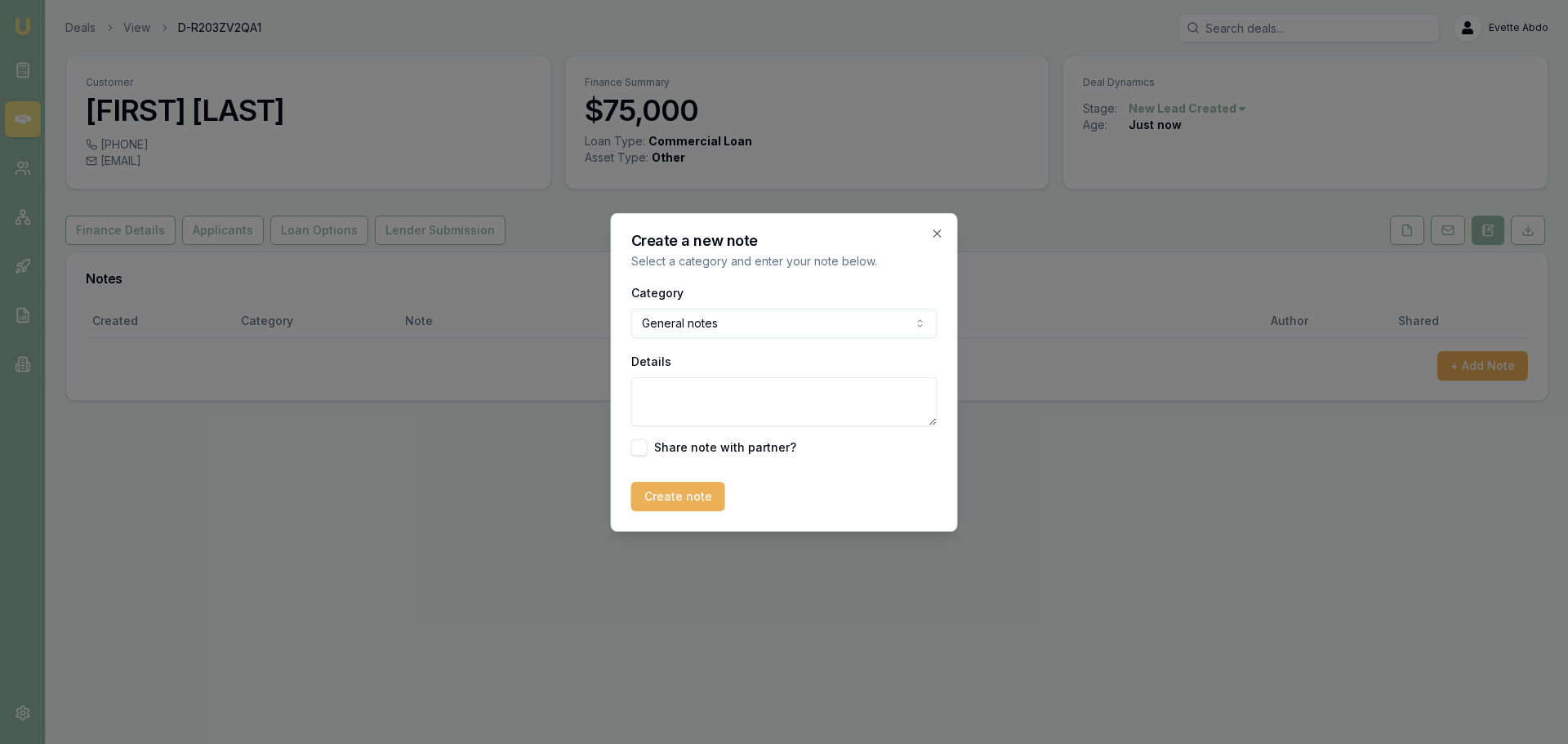 click on "Details" at bounding box center [784, 402] 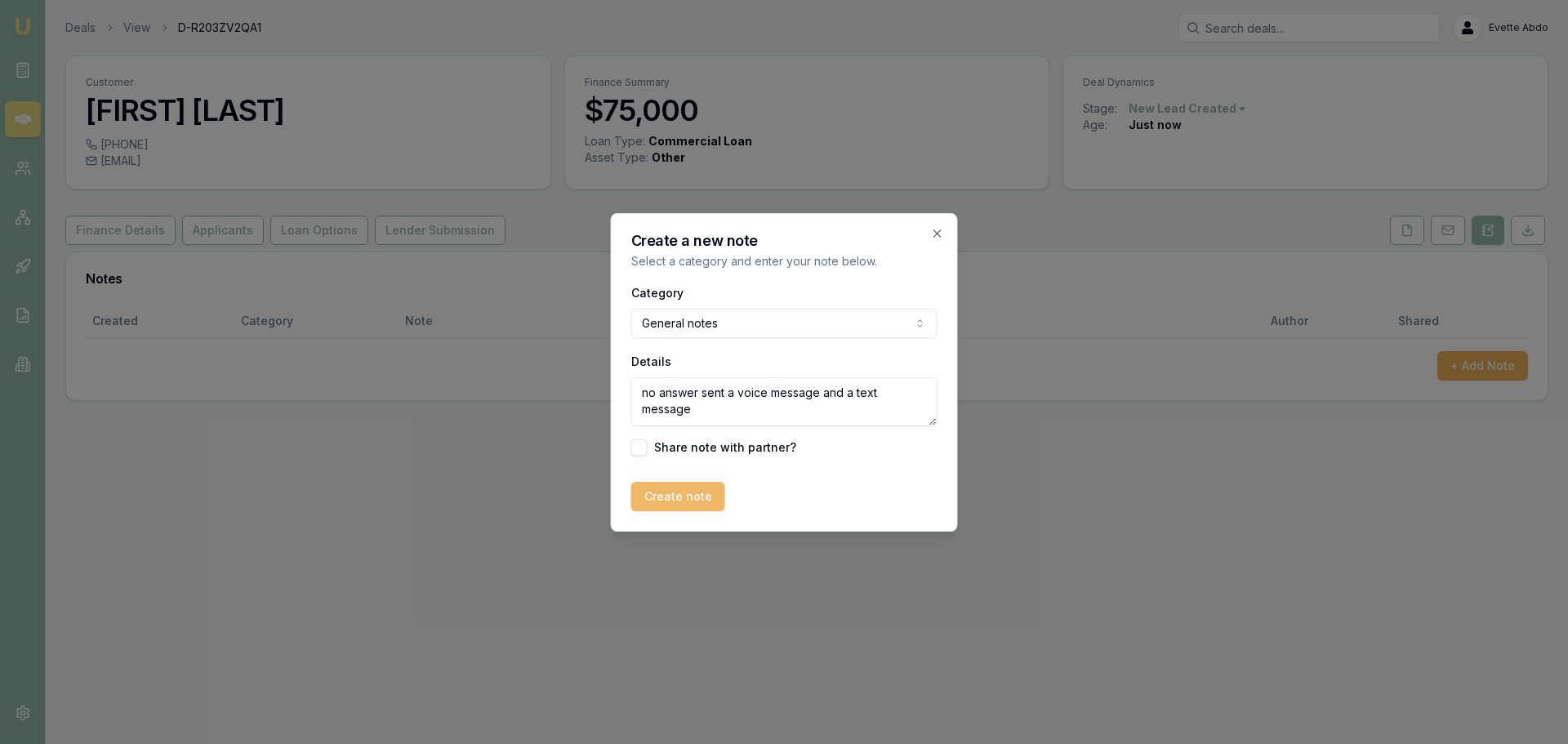 type on "no answer sent a voice message and a text message" 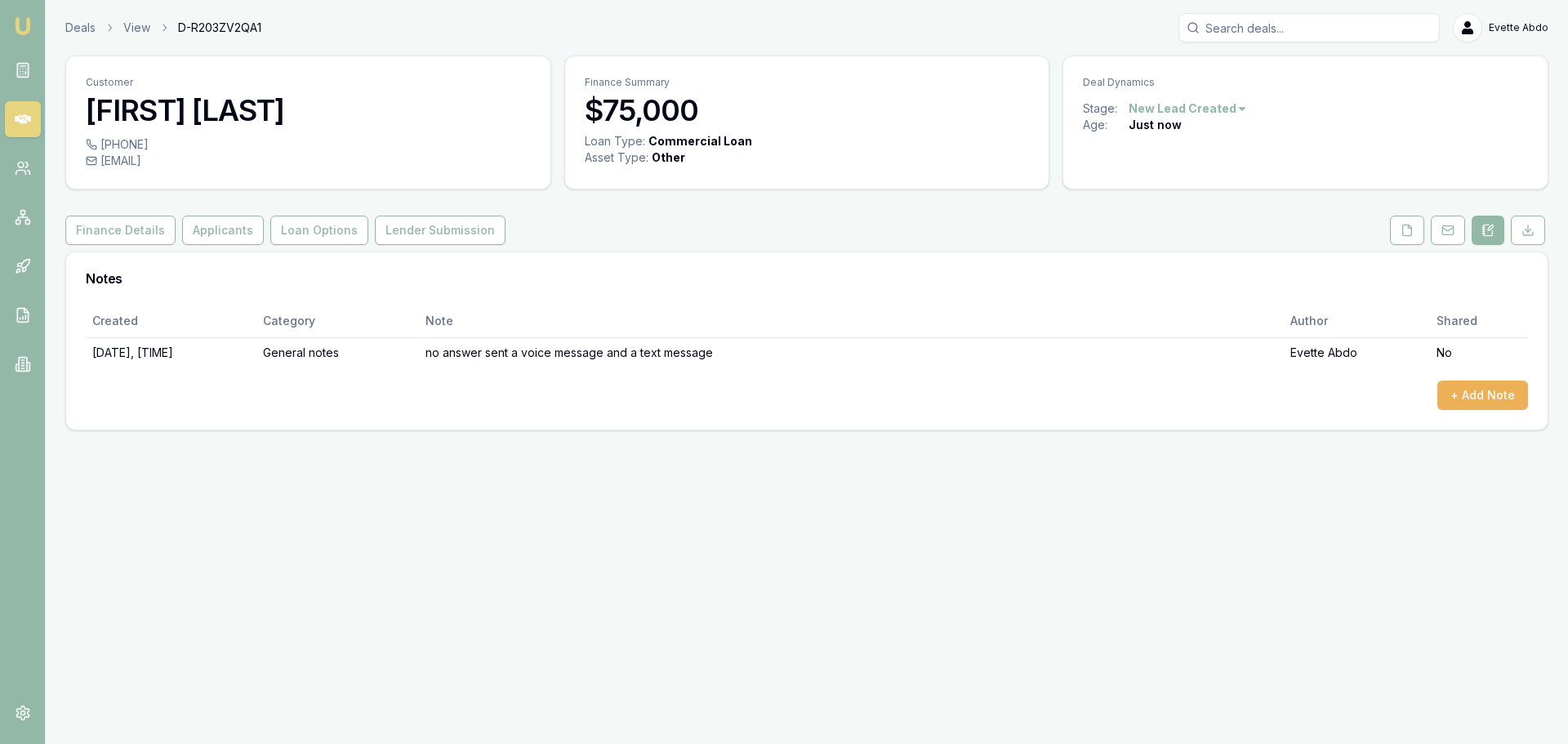 click on "Emu Broker Deals View D-R203ZV2QA1 Evette Abdo Toggle Menu Customer 	Sonya 	Bains [PHONE] [EMAIL] Finance Summary $75,000 Loan Type: Commercial Loan Asset Type : Other Deal Dynamics Stage: New Lead Created Age: Just now Finance Details Applicants Loan Options Lender Submission Notes Created Category Note Author Shared [DATE], [TIME] General notes no answer sent a text message and a voice message Evette Abdo No + Add Note" at bounding box center (784, 372) 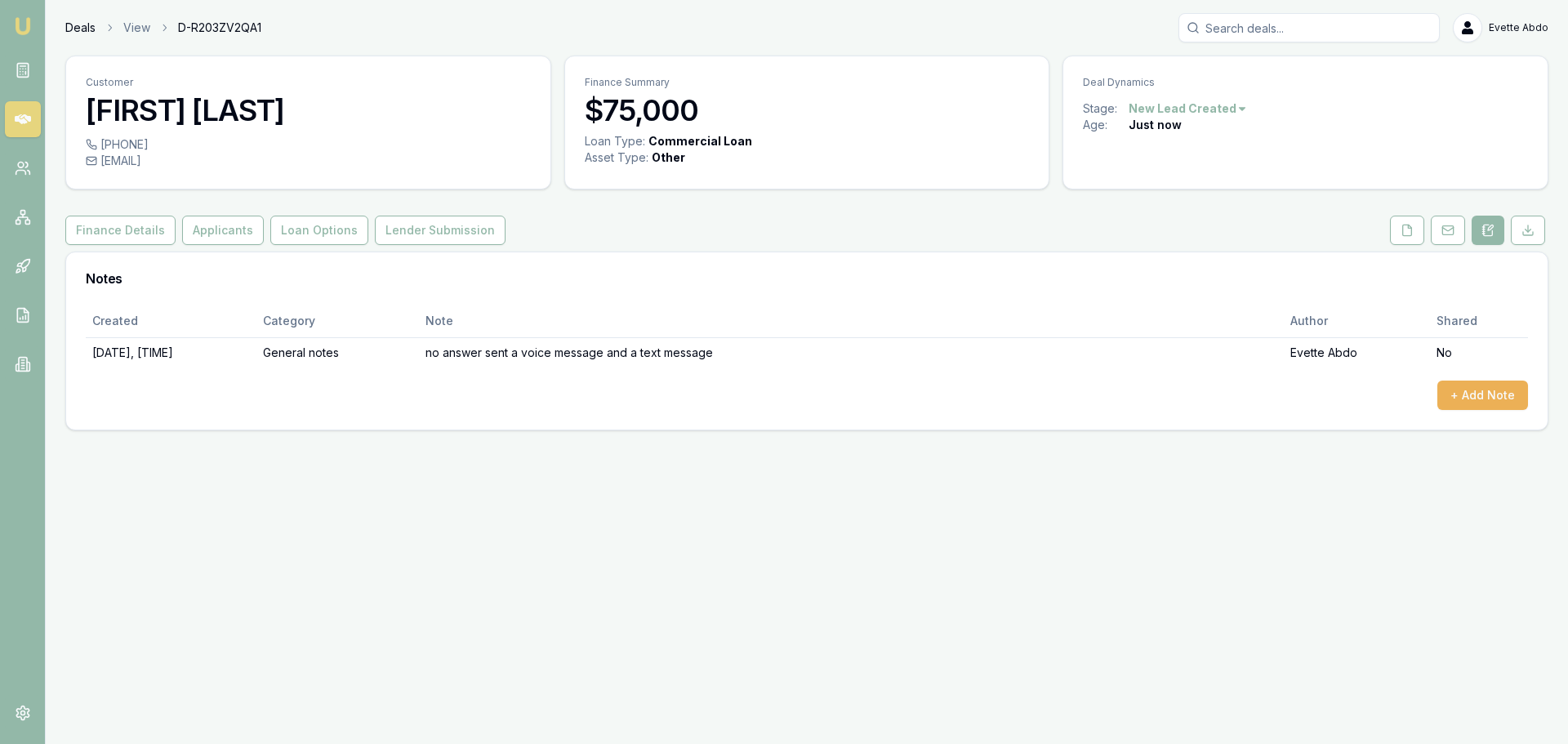 click on "Deals" at bounding box center [80, 28] 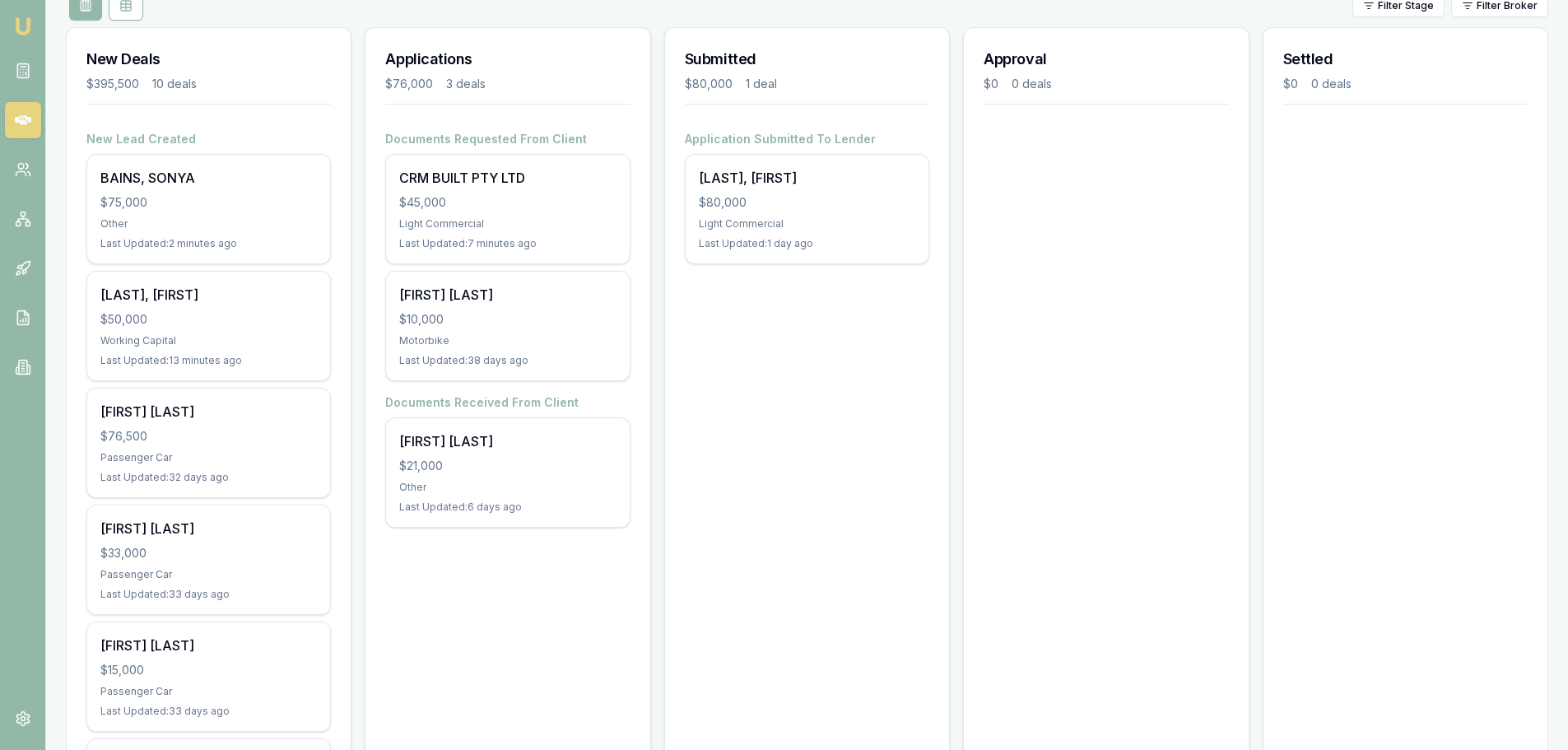 scroll, scrollTop: 247, scrollLeft: 0, axis: vertical 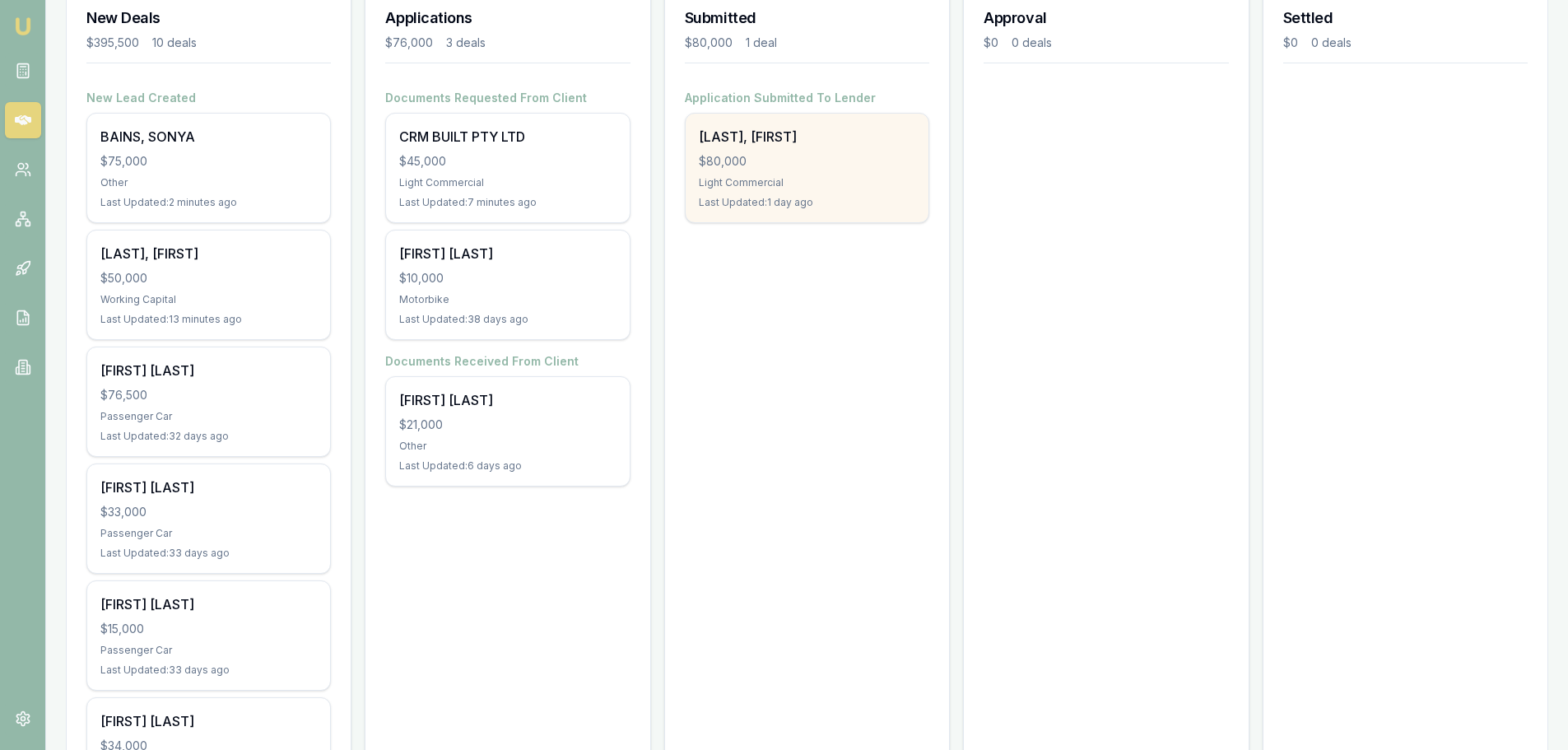 click on "[LAST], [FIRST]" at bounding box center [807, 137] 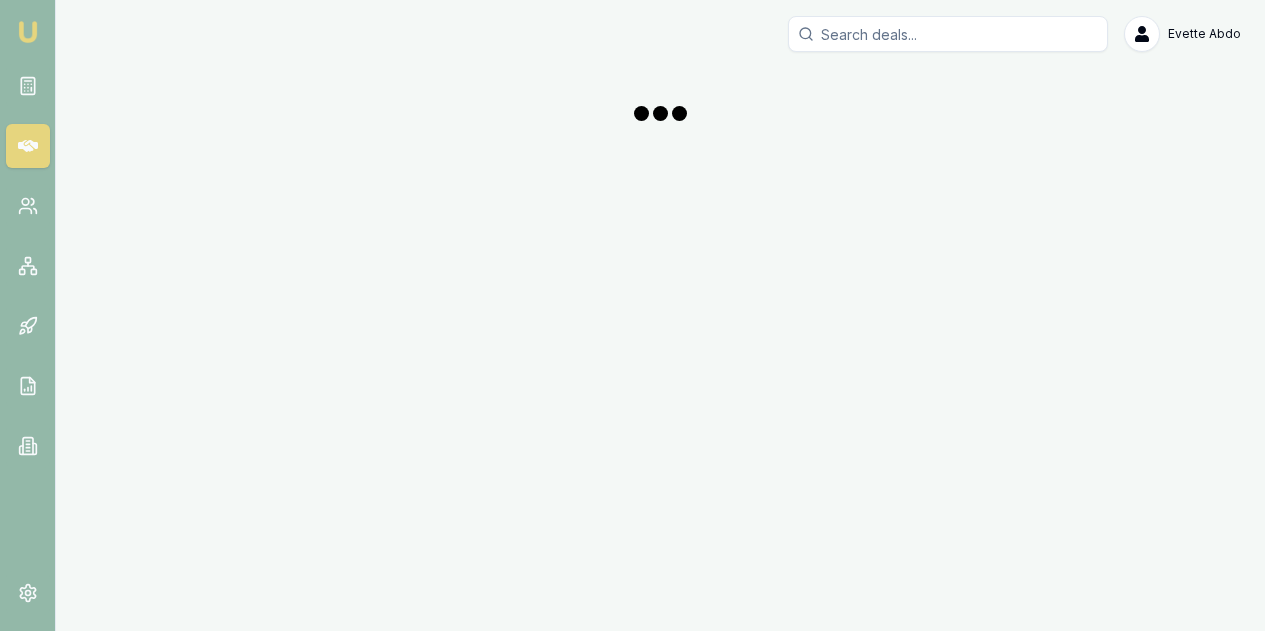 scroll, scrollTop: 0, scrollLeft: 0, axis: both 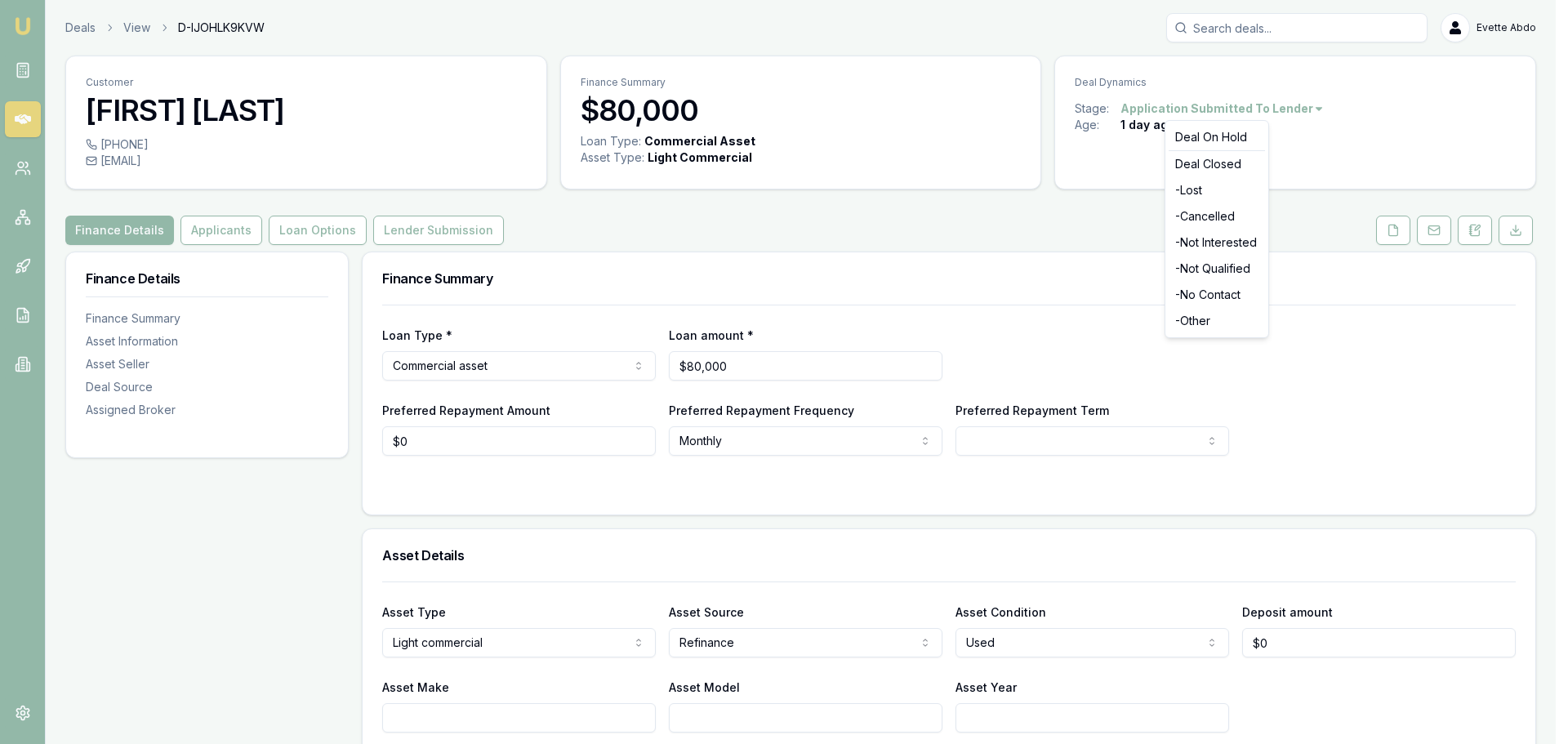 click on "Finance Summary $[AMOUNT] Loan Type: Commercial Asset Asset Type : Light Commercial Deal Dynamics Stage: Application Submitted To Lender Age: [NUMBER] day ago Finance Details Applicants Loan Options Lender Submission Finance Details Finance Summary Asset Information Asset Seller Deal Source Assigned Broker Finance Summary Loan Type * Commercial asset Consumer loan Consumer asset Commercial loan Commercial asset Loan amount * $[AMOUNT] Preferred Repayment Amount $[AMOUNT] Preferred Repayment Frequency Monthly Weekly Fortnightly Monthly Preferred Repayment Term [NUMBER] [NUMBER] [NUMBER] [NUMBER] [NUMBER] [NUMBER] [NUMBER] Asset Details Asset Type Light commercial Passenger car Electric vehicle Light commercial Other motor vehicle Agricultural equipment Materials handling Access equipment Light trucks Heavy trucks Trailers Buses coaches Construction Earth moving Commercial property Other primary Medical equipment Laboratory equipment Mining equipment Dealer" at bounding box center [784, 372] 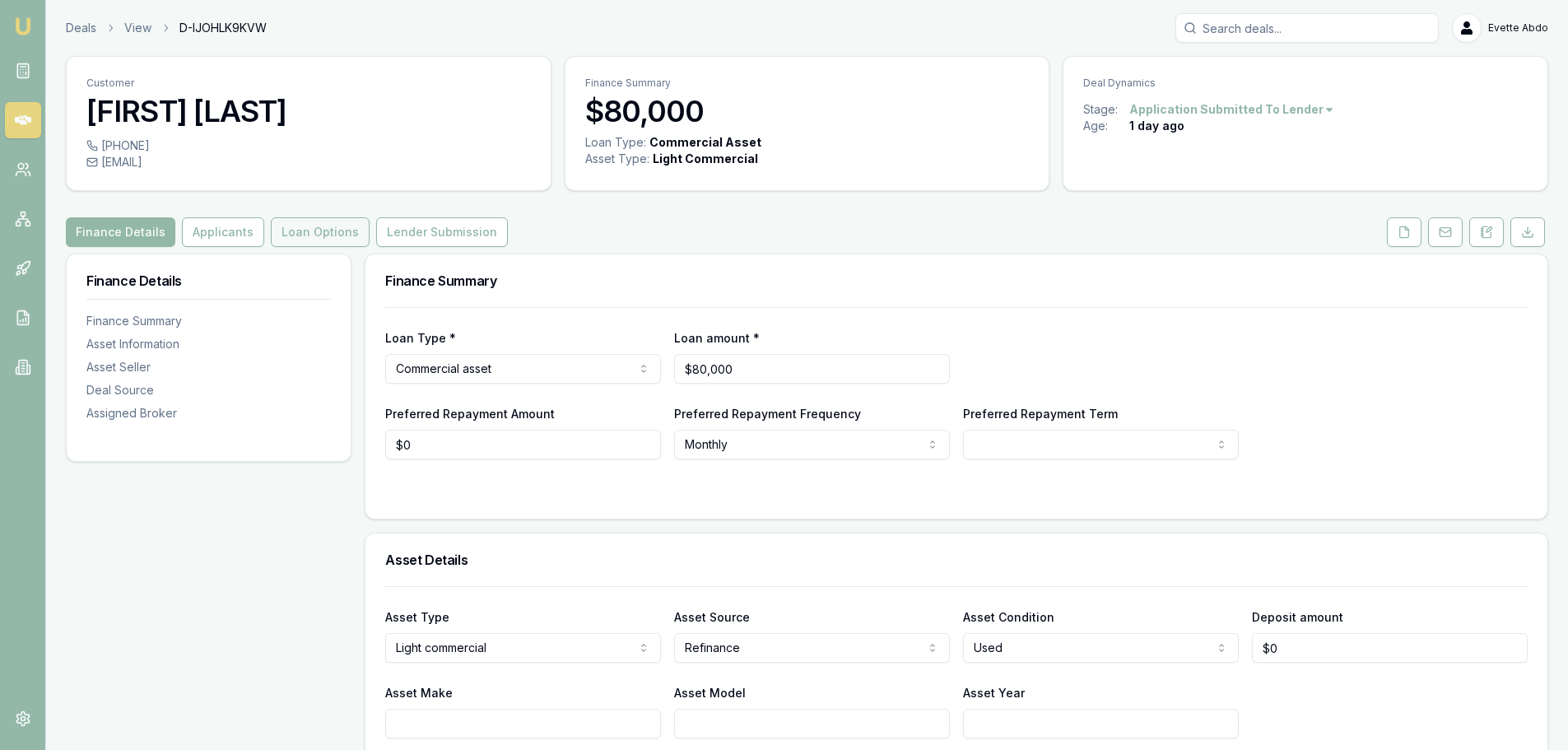 click on "Loan Options" at bounding box center [320, 232] 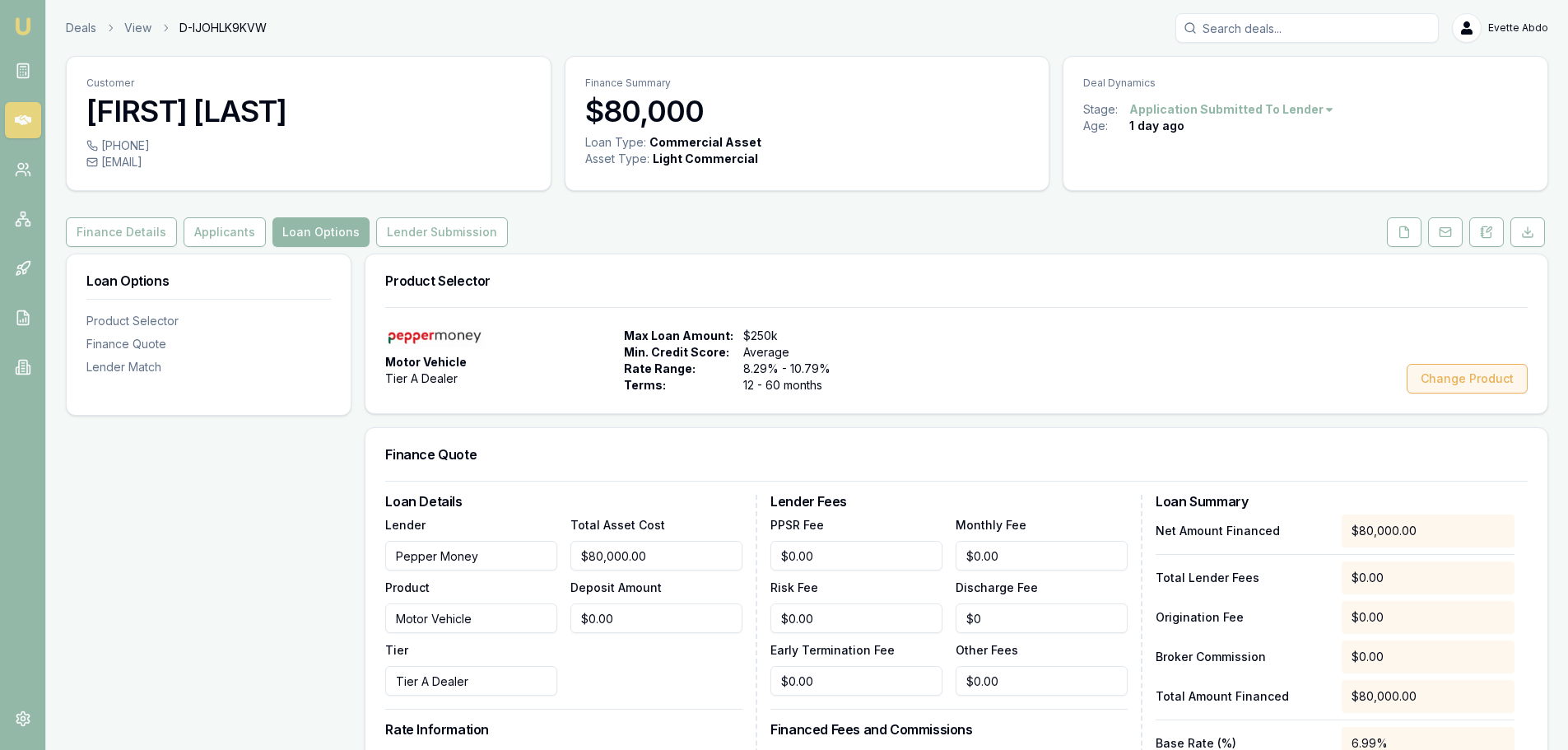 click on "Change Product" at bounding box center (1467, 379) 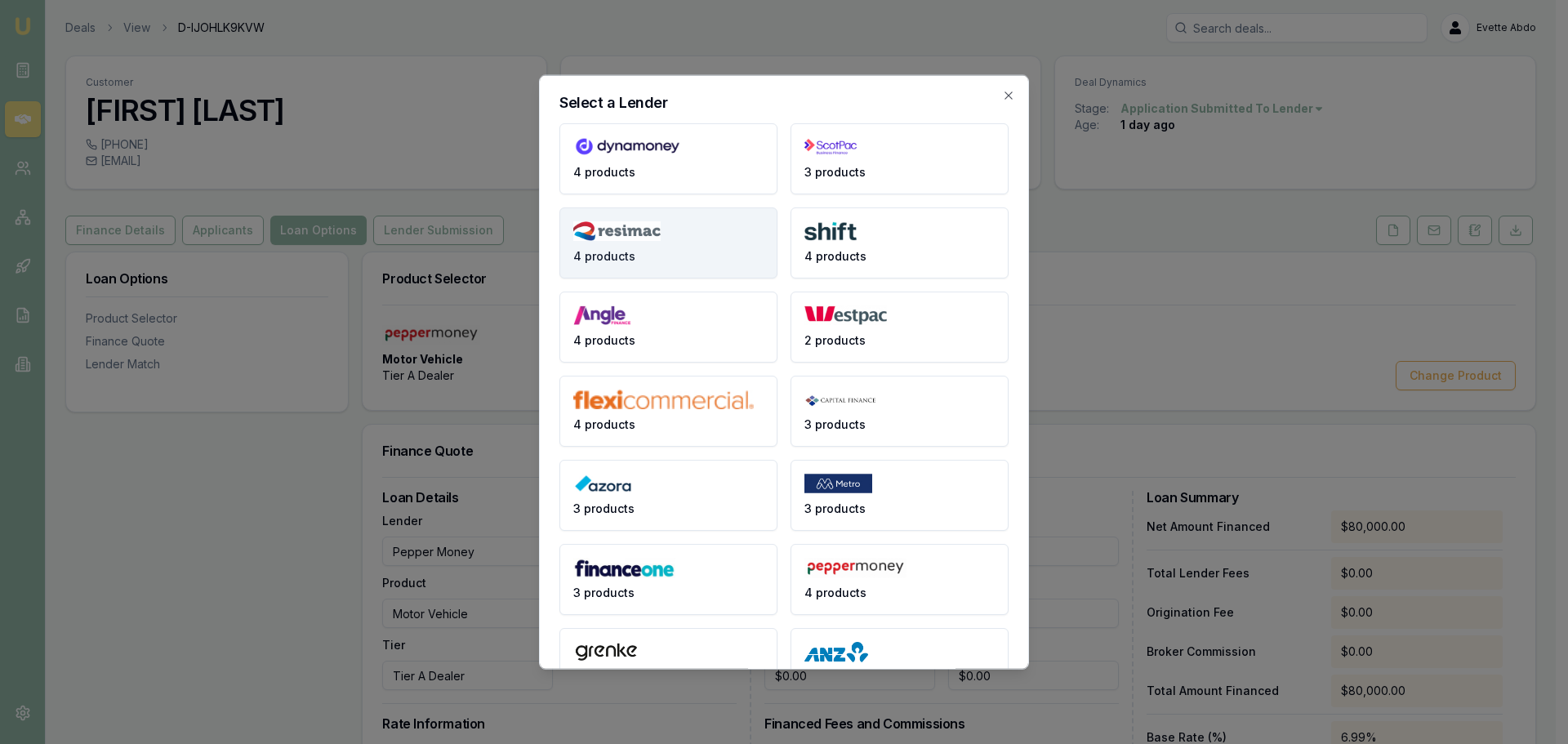 click at bounding box center (617, 230) 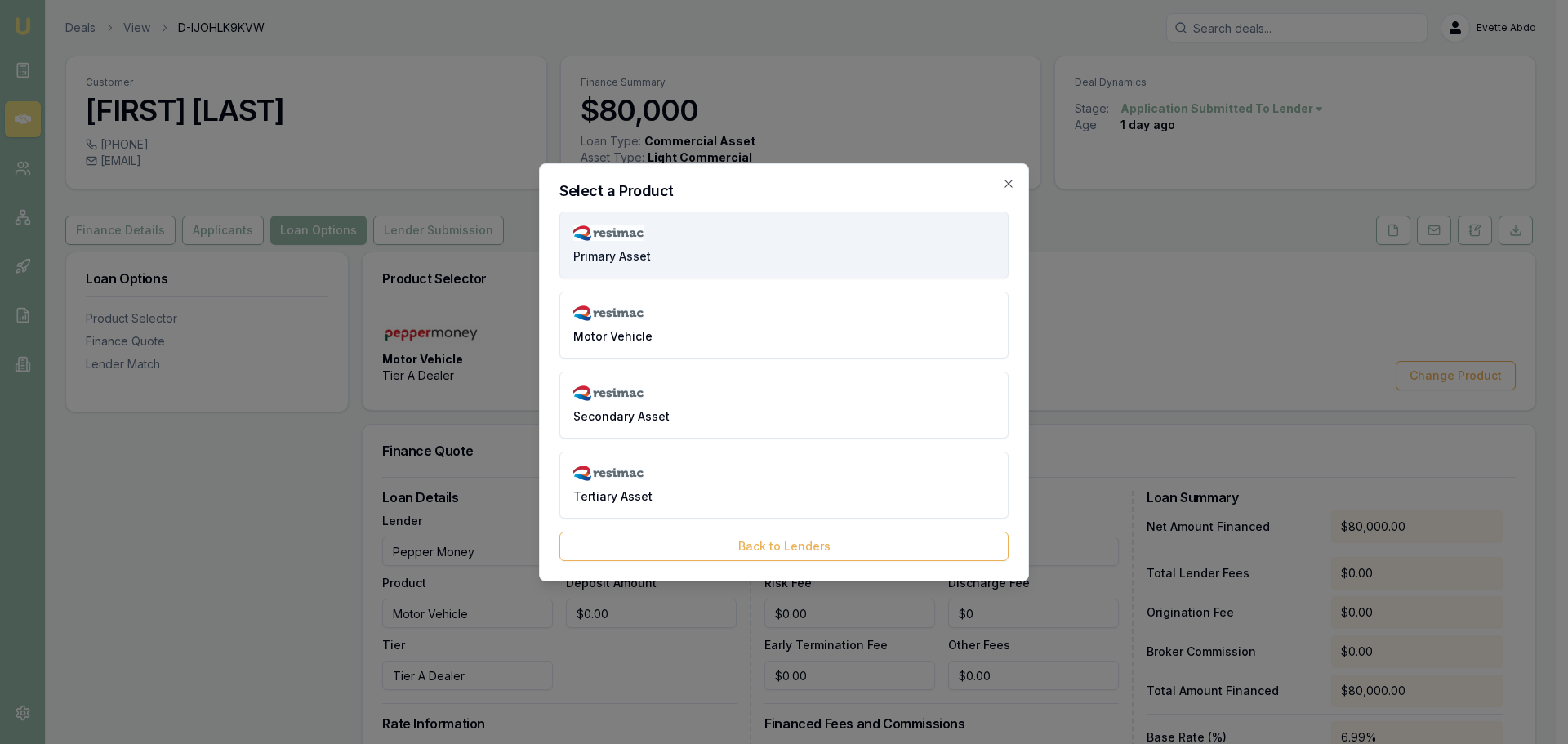 click on "Primary Asset" at bounding box center [784, 245] 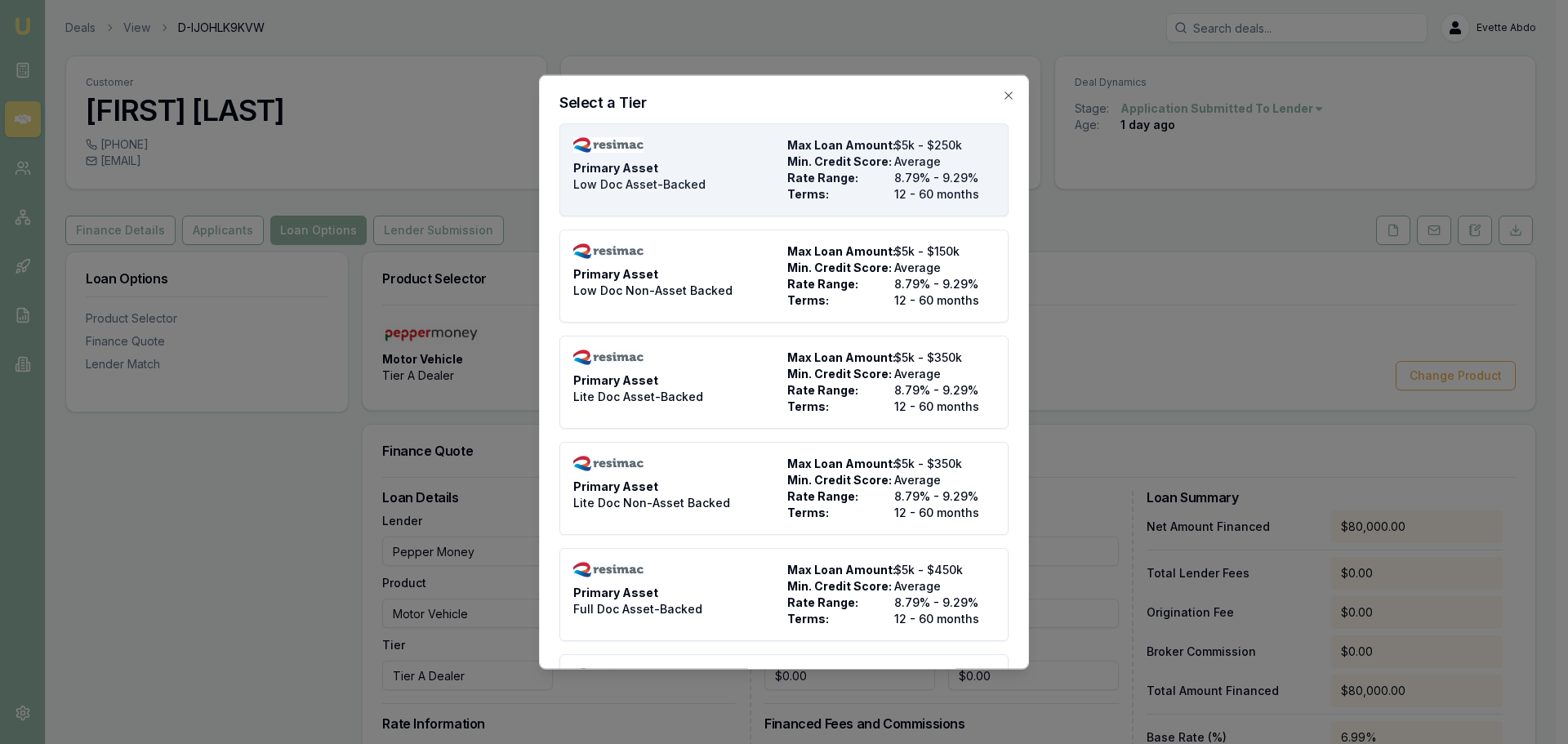 click on "Primary Asset Low Doc Asset-Backed" at bounding box center [677, 169] 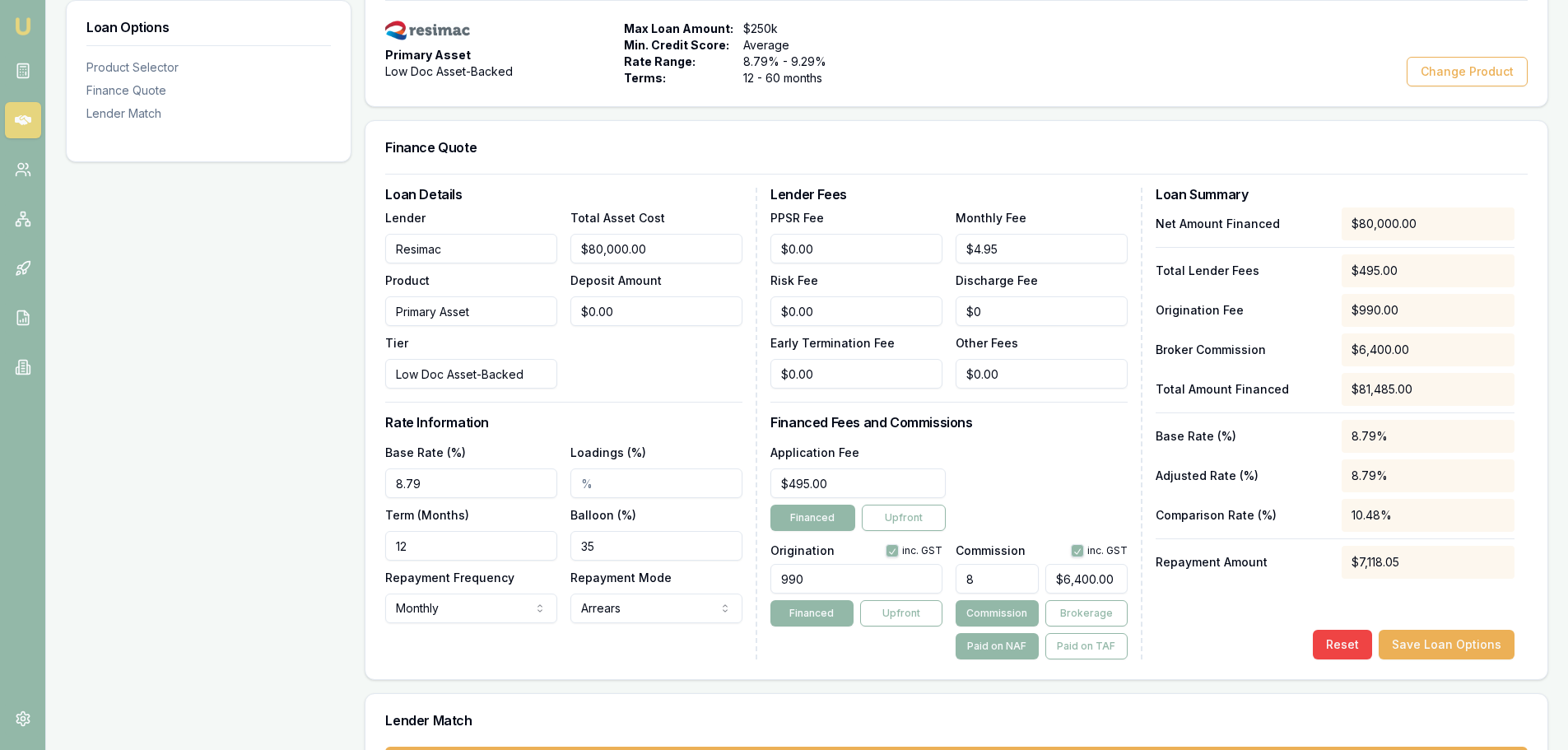scroll, scrollTop: 329, scrollLeft: 0, axis: vertical 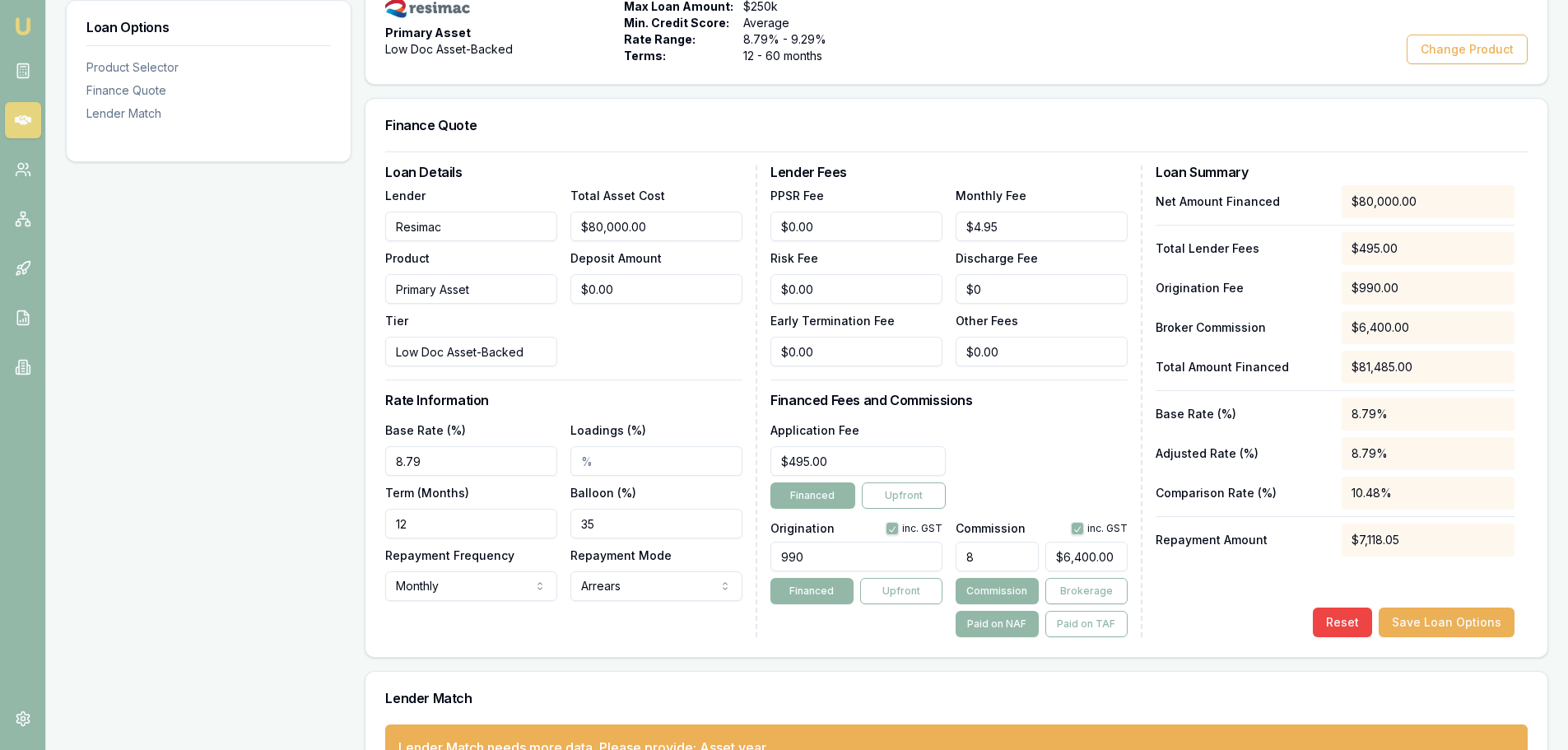 drag, startPoint x: 418, startPoint y: 518, endPoint x: 361, endPoint y: 525, distance: 57.4282 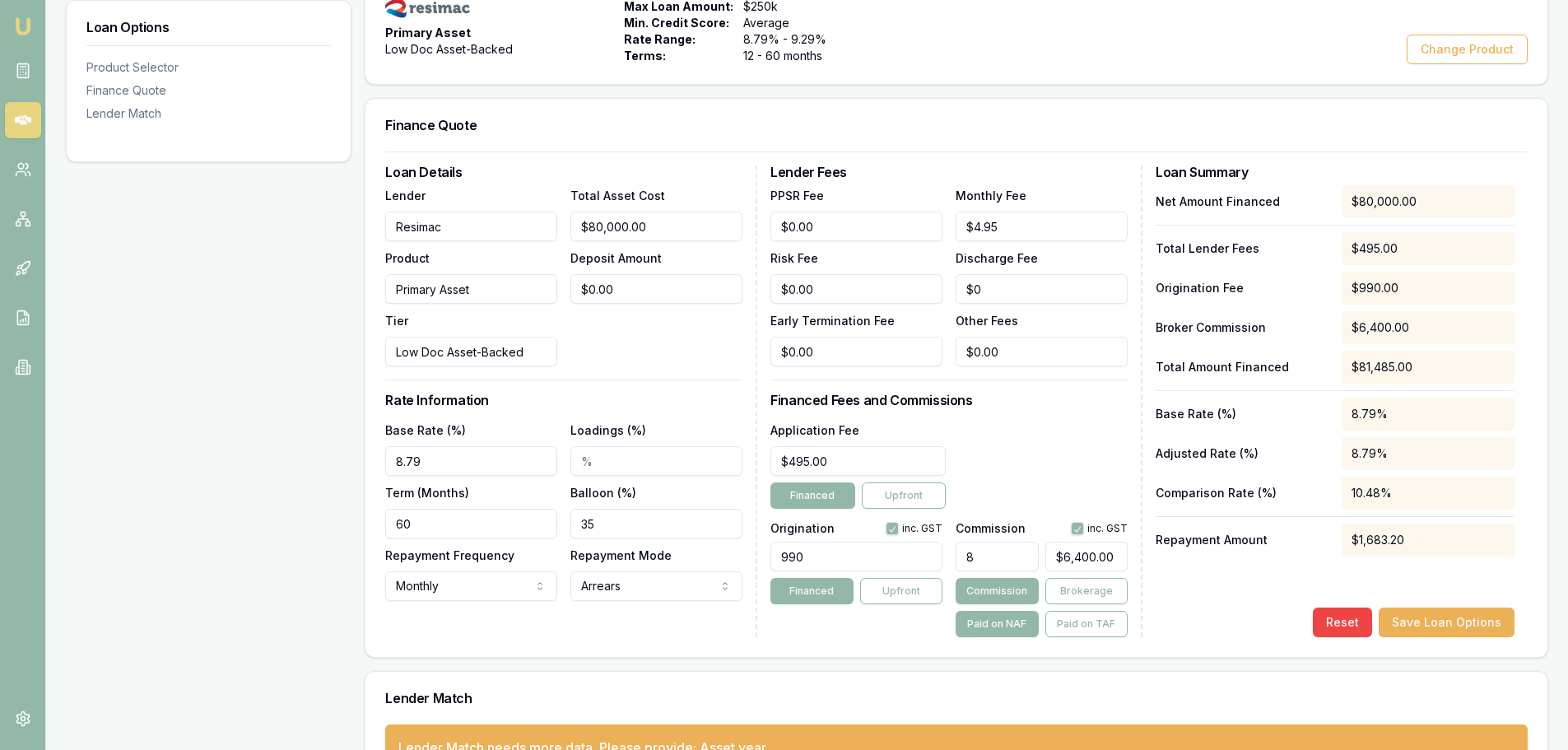 type on "60" 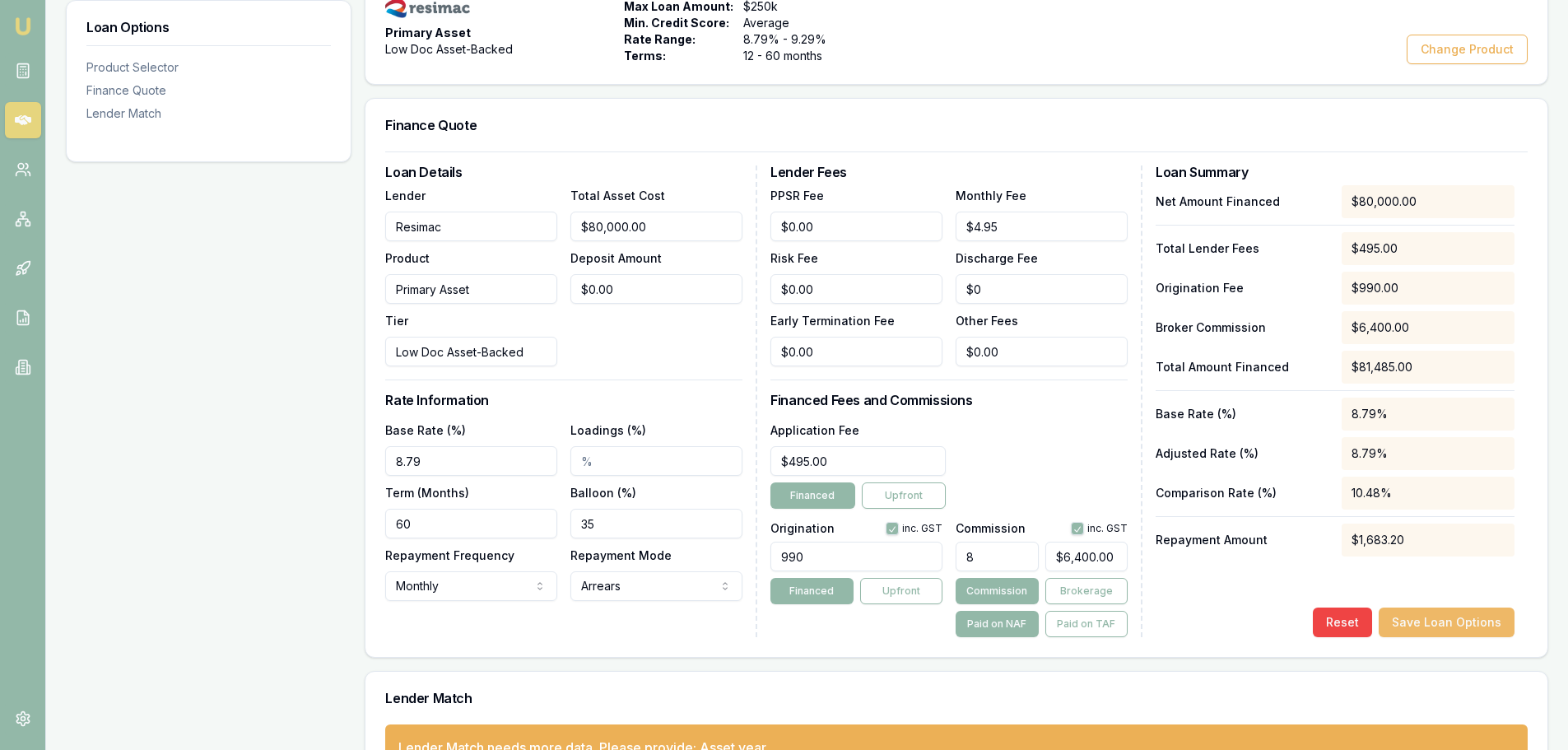 click on "Save Loan Options" at bounding box center [1446, 622] 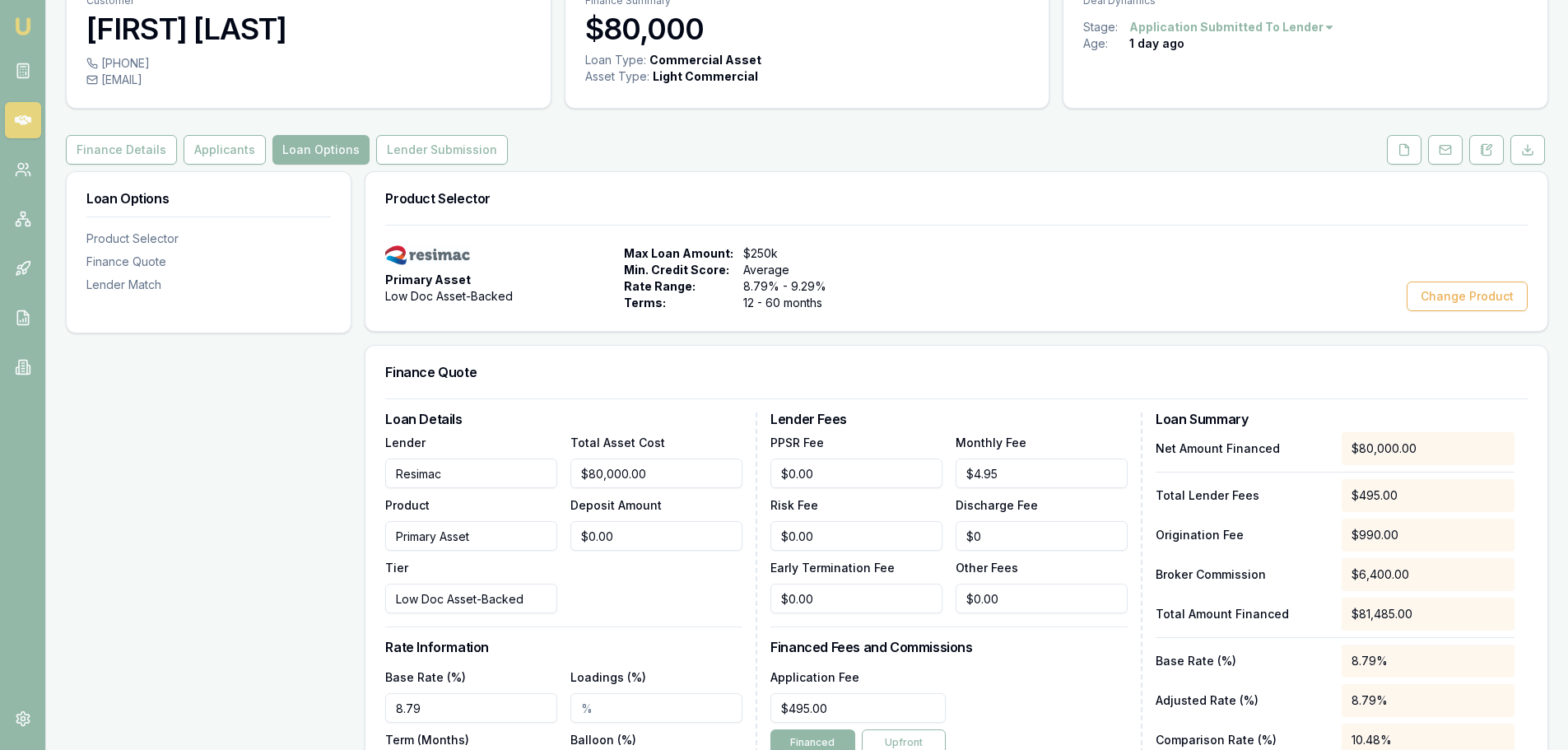 scroll, scrollTop: 0, scrollLeft: 0, axis: both 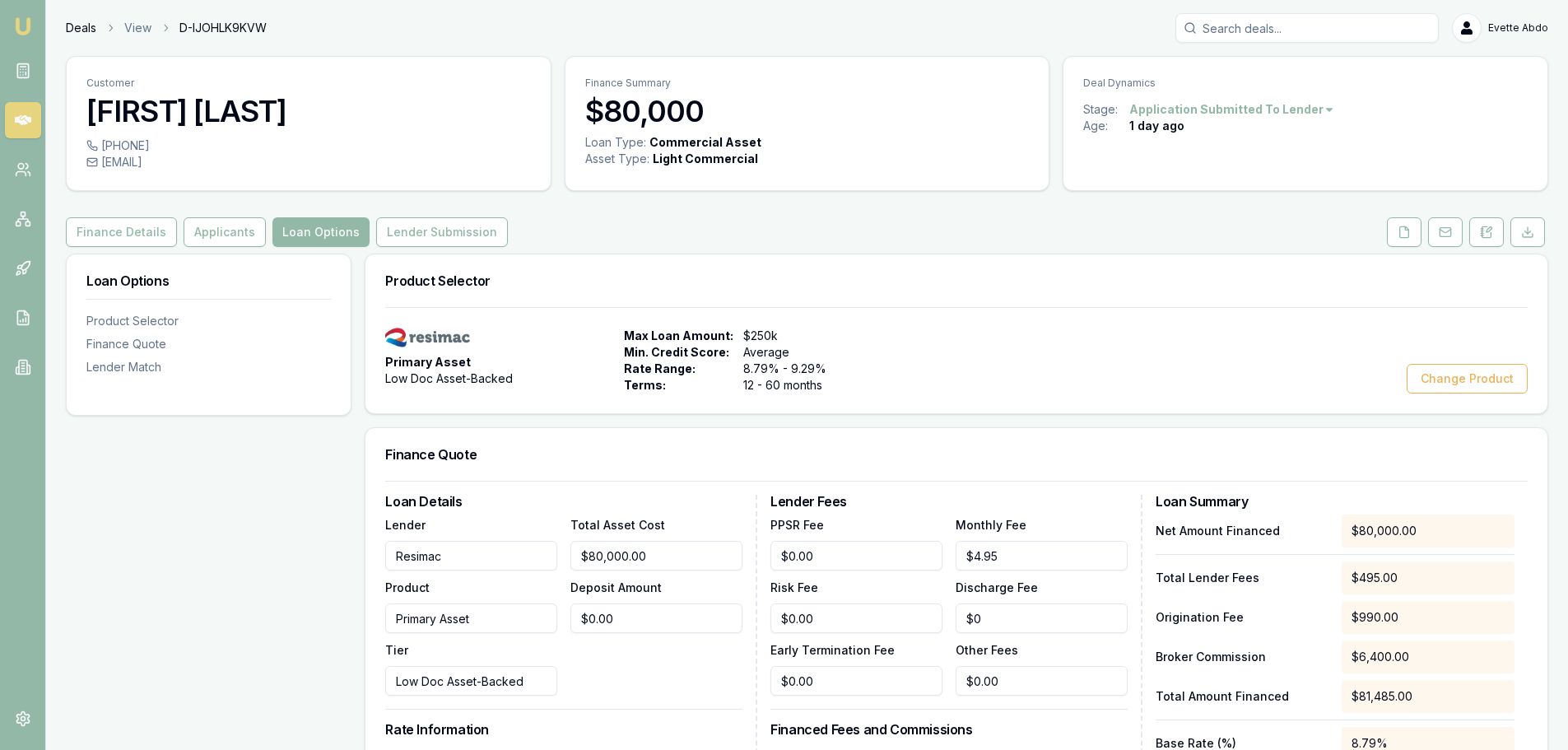 click on "Deals" at bounding box center (81, 28) 